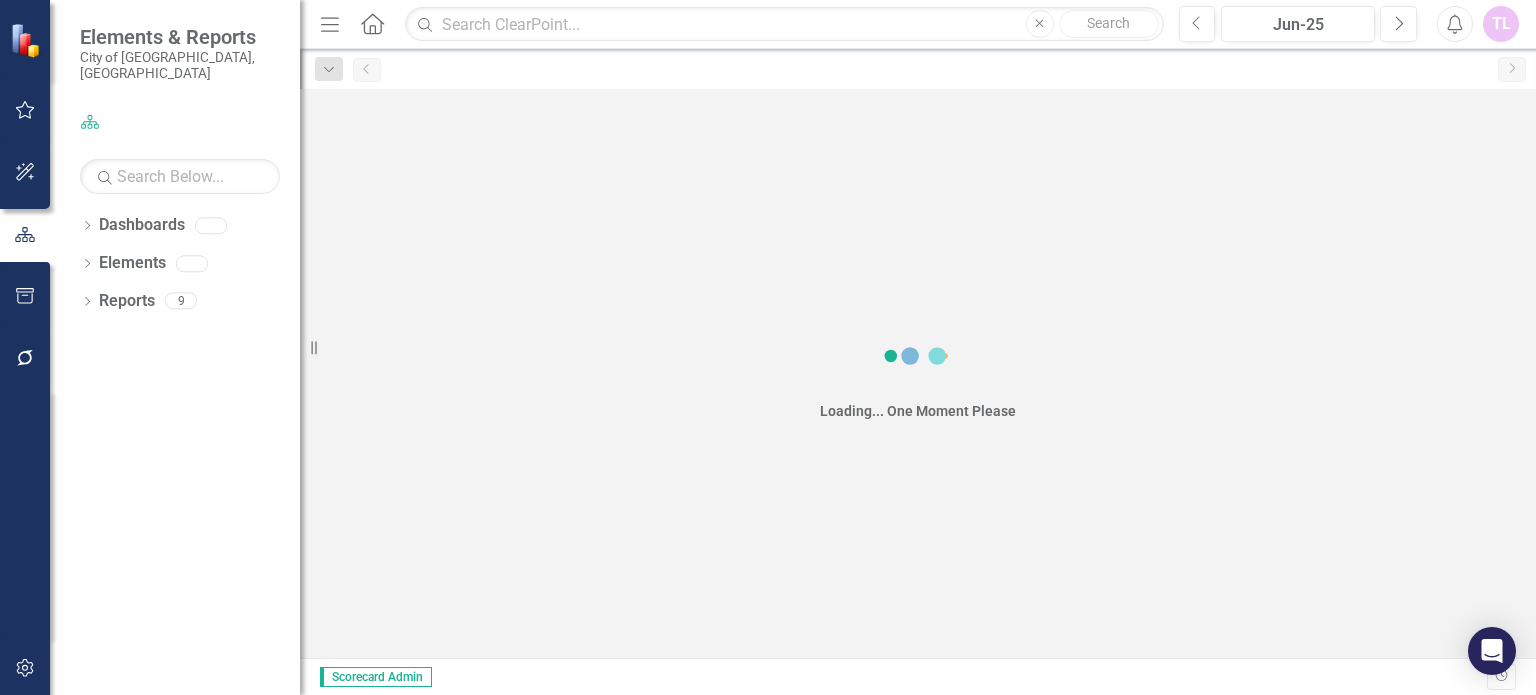 scroll, scrollTop: 0, scrollLeft: 0, axis: both 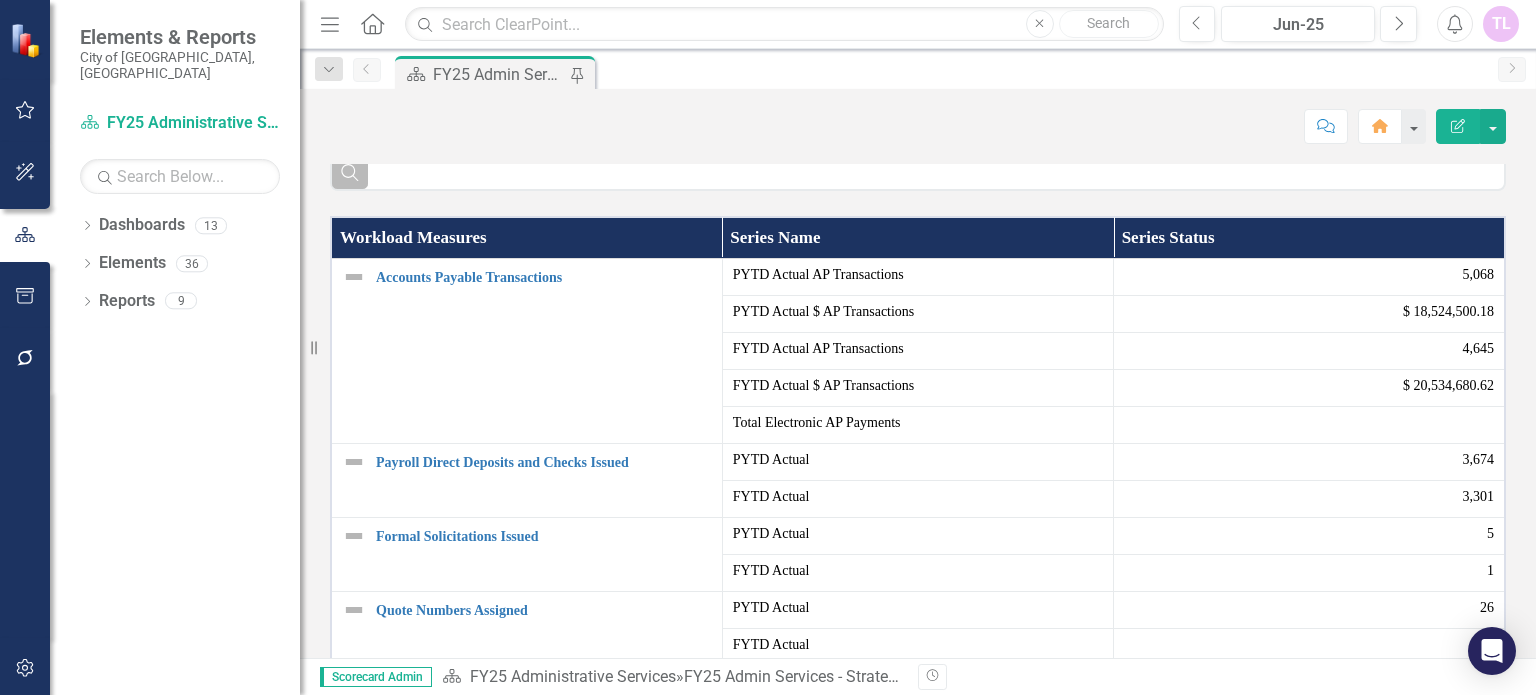 click on "Search" 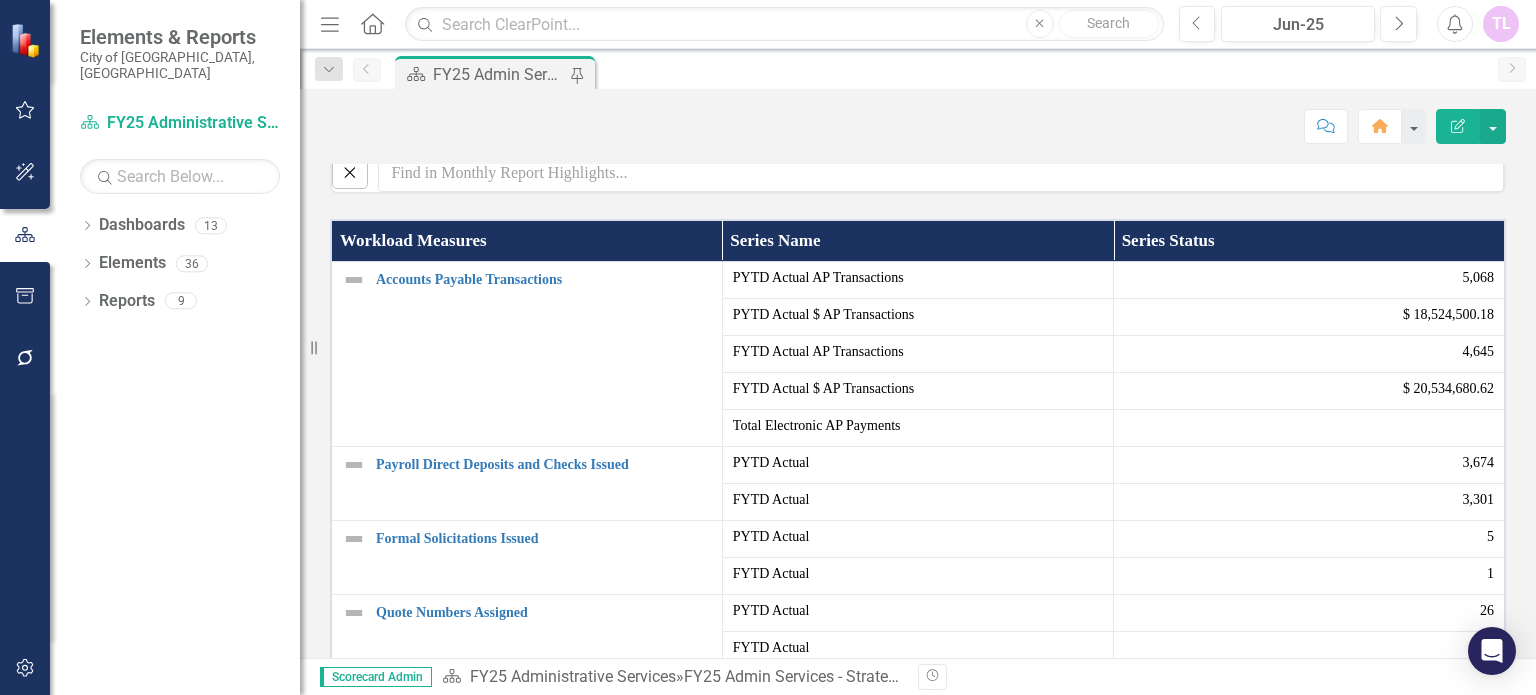 click at bounding box center [942, 120] 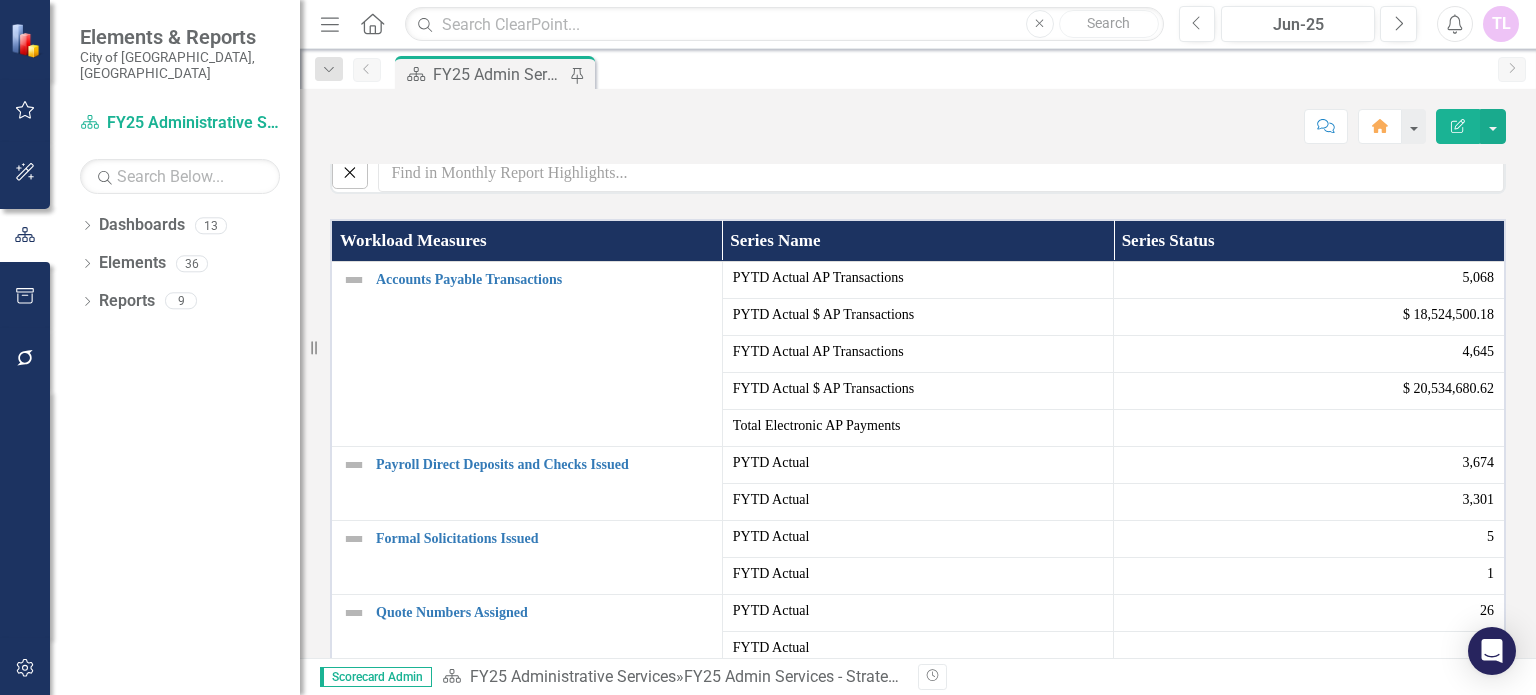 click at bounding box center (942, 120) 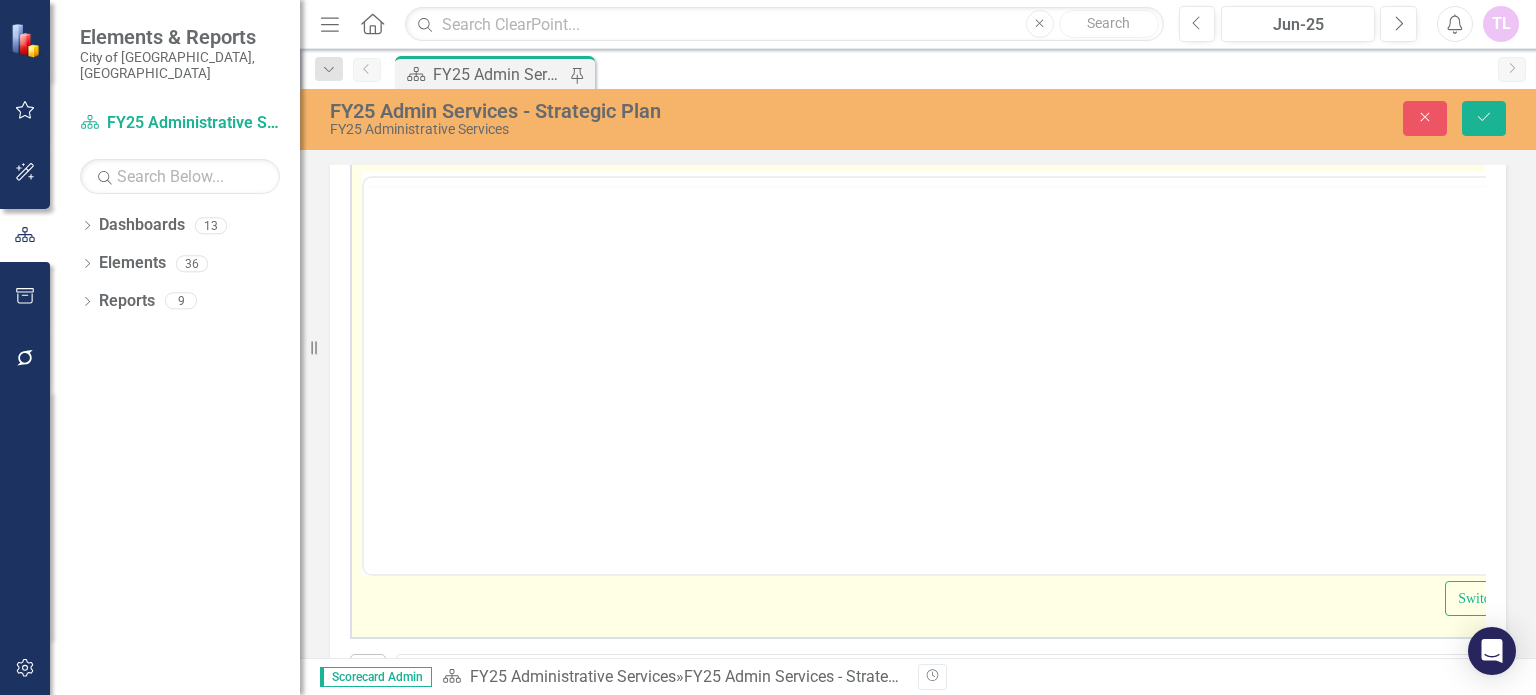 scroll, scrollTop: 0, scrollLeft: 0, axis: both 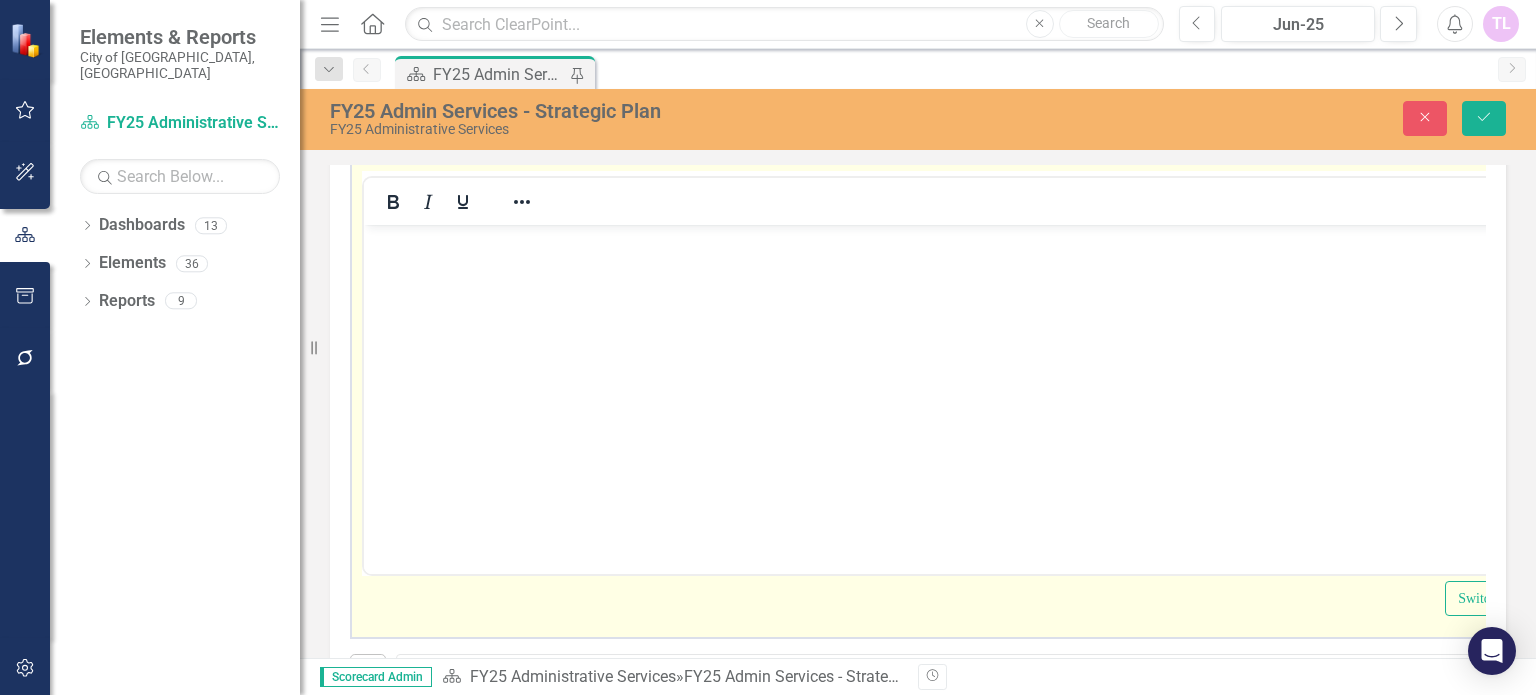 click at bounding box center (972, 375) 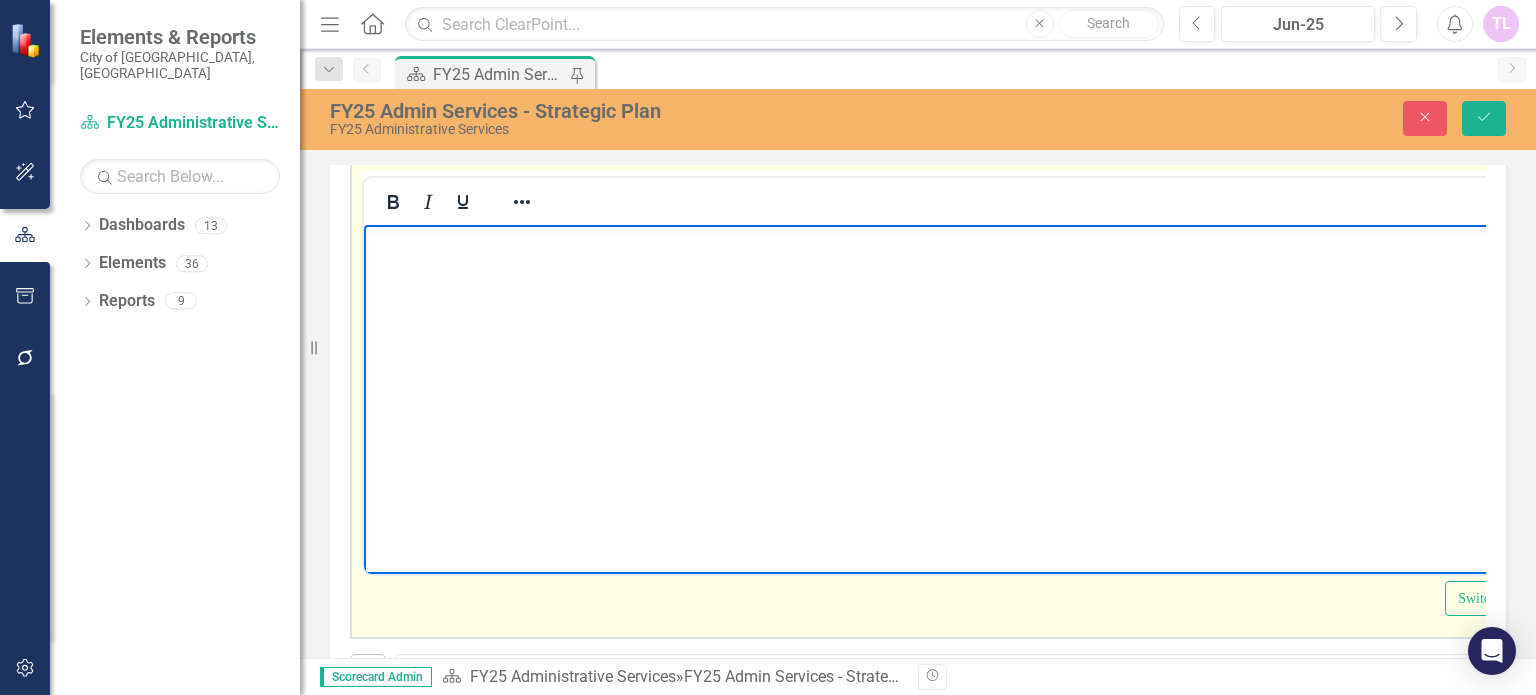 click at bounding box center [972, 375] 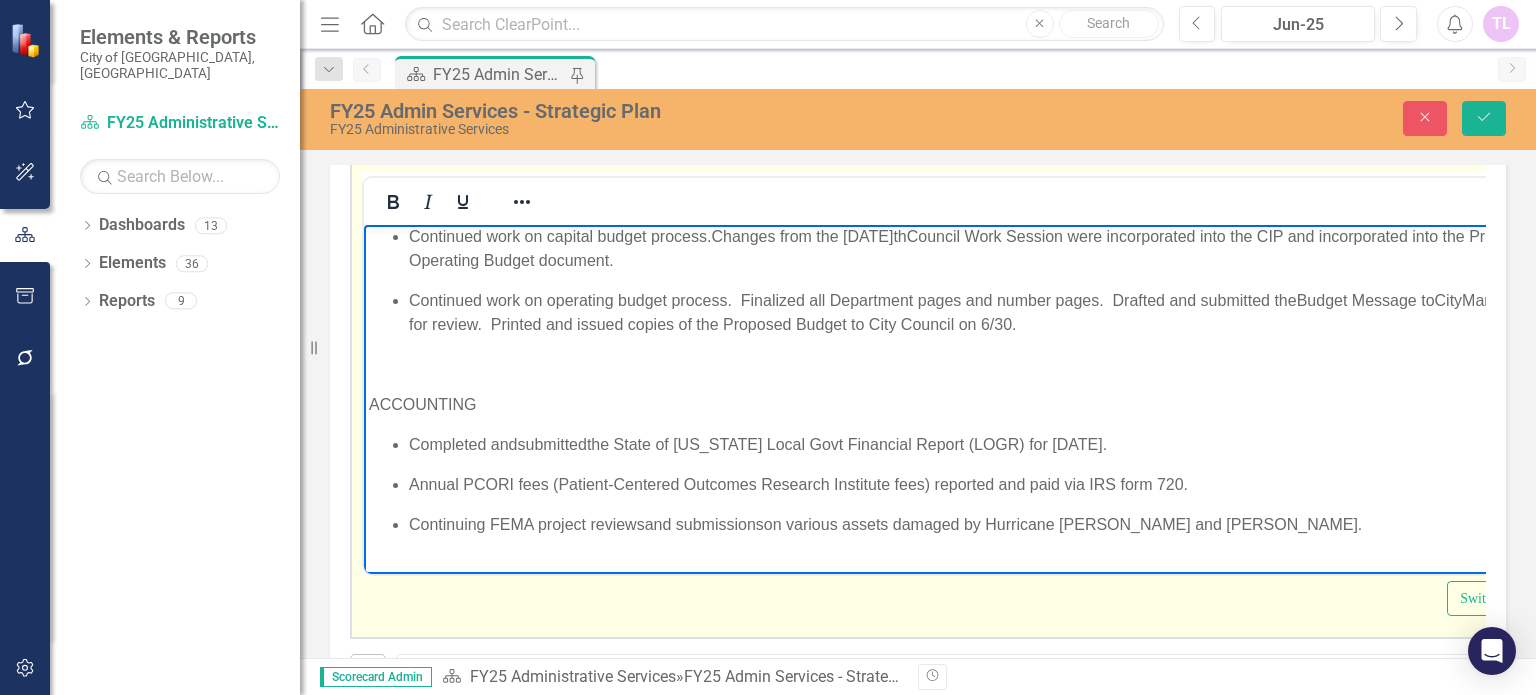 scroll, scrollTop: 0, scrollLeft: 0, axis: both 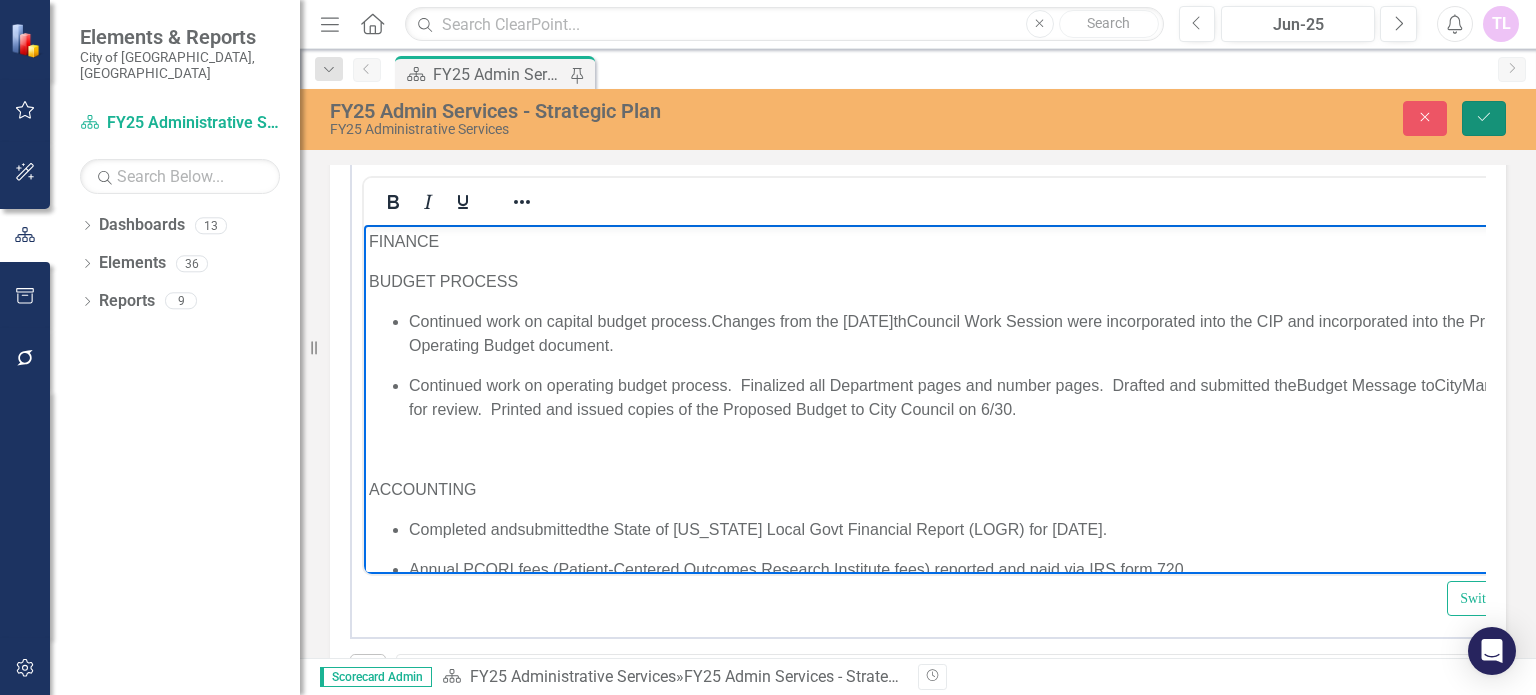 click on "Save" at bounding box center [1484, 118] 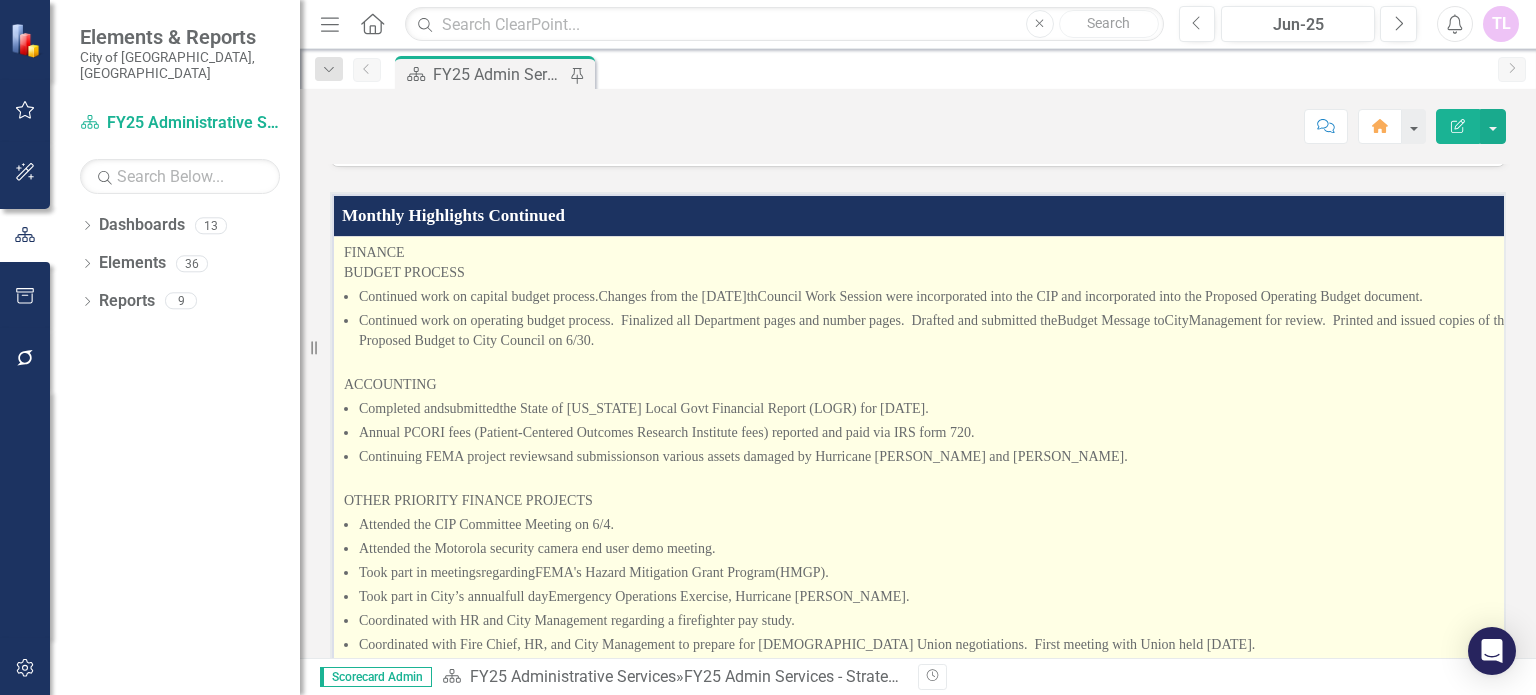 scroll, scrollTop: 300, scrollLeft: 0, axis: vertical 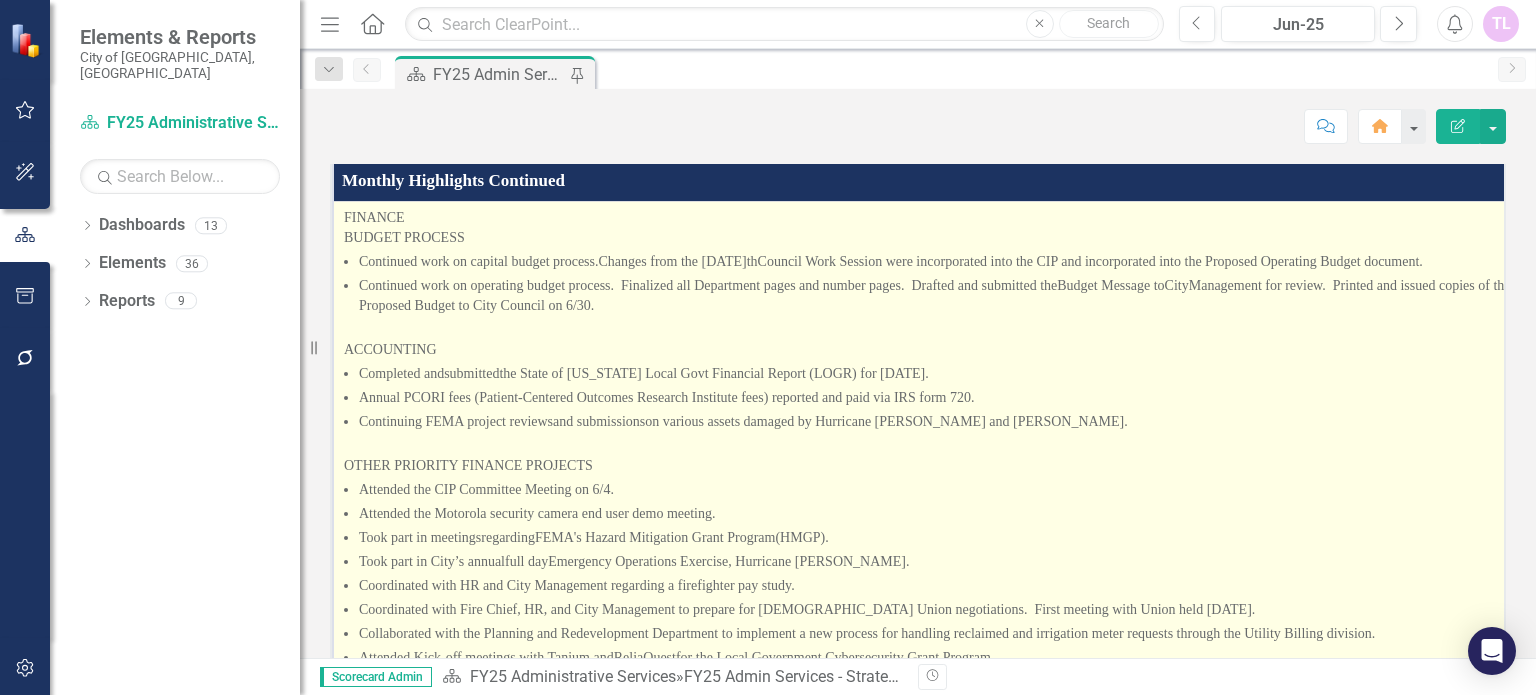 click on "BUDGET PROCESS" at bounding box center (404, 237) 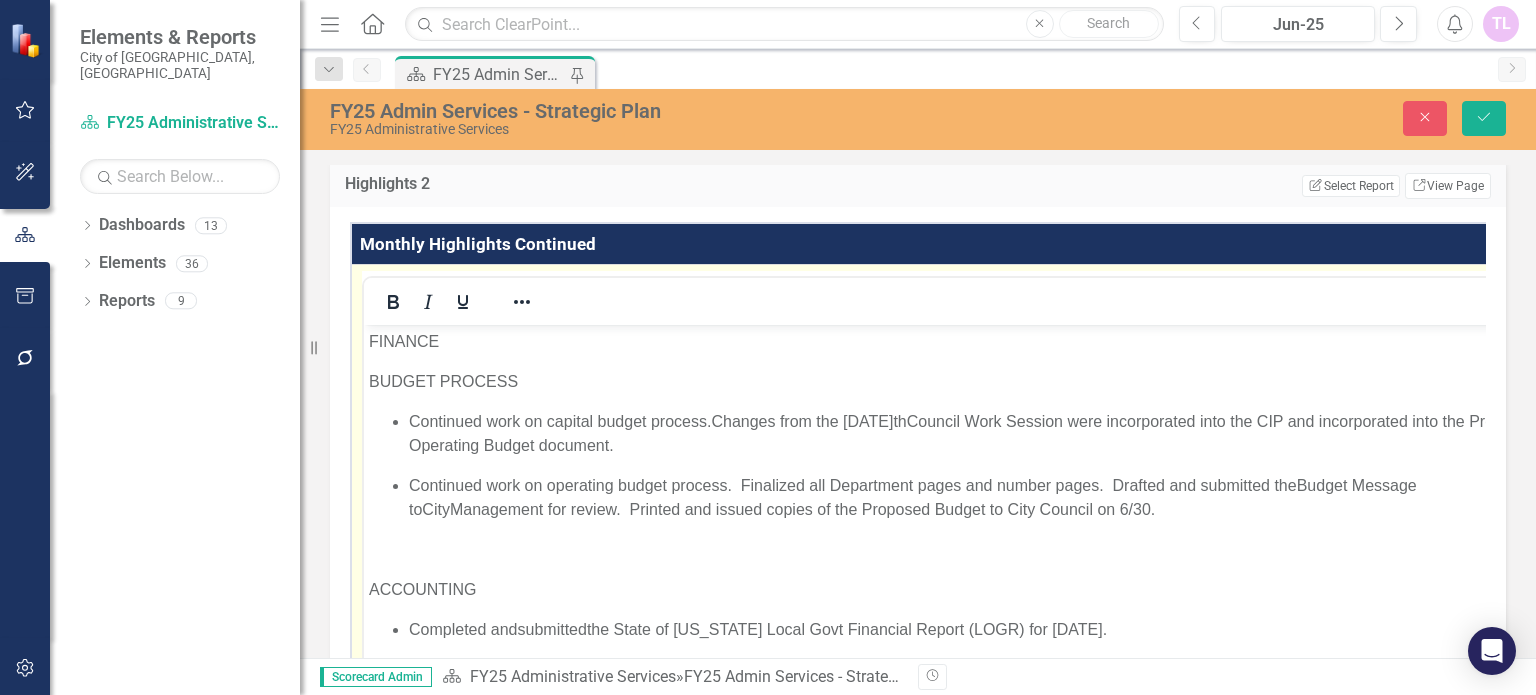 scroll, scrollTop: 0, scrollLeft: 0, axis: both 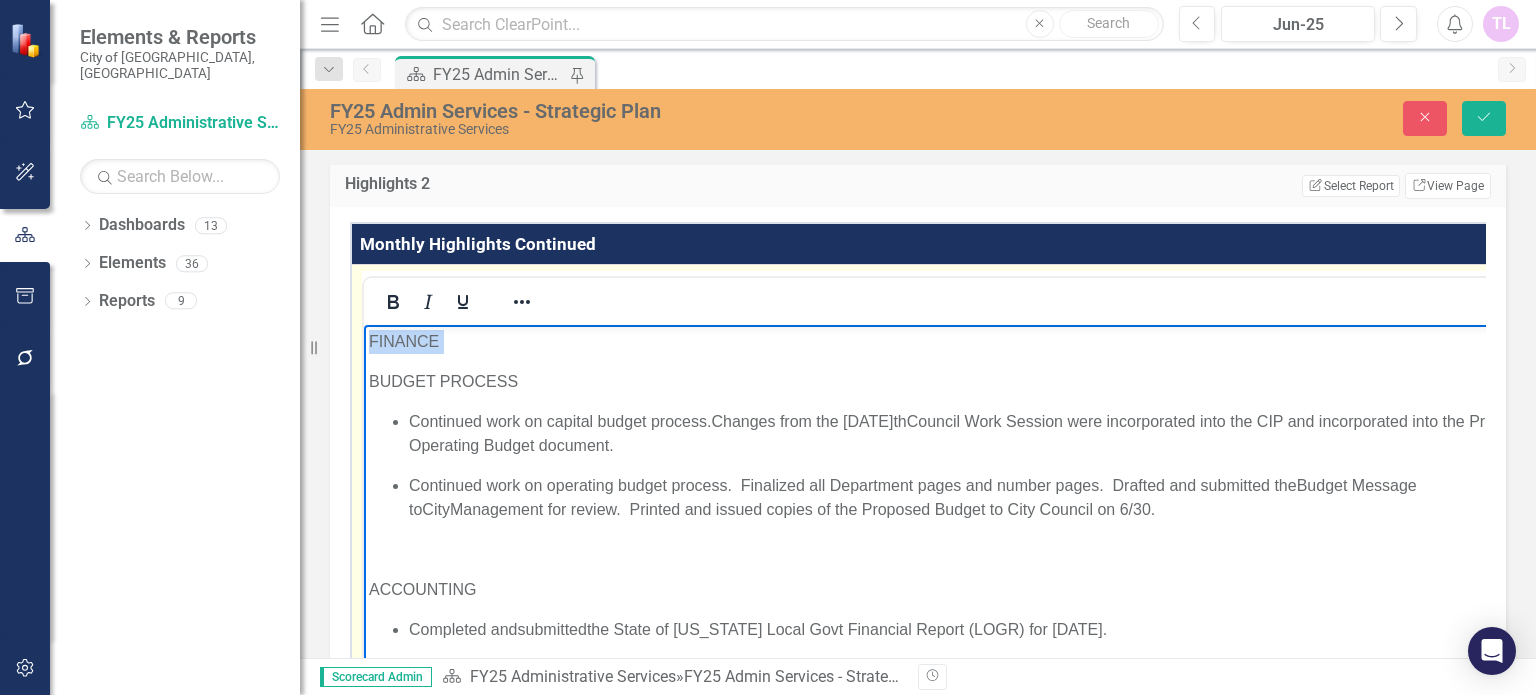 drag, startPoint x: 443, startPoint y: 338, endPoint x: 714, endPoint y: 773, distance: 512.5095 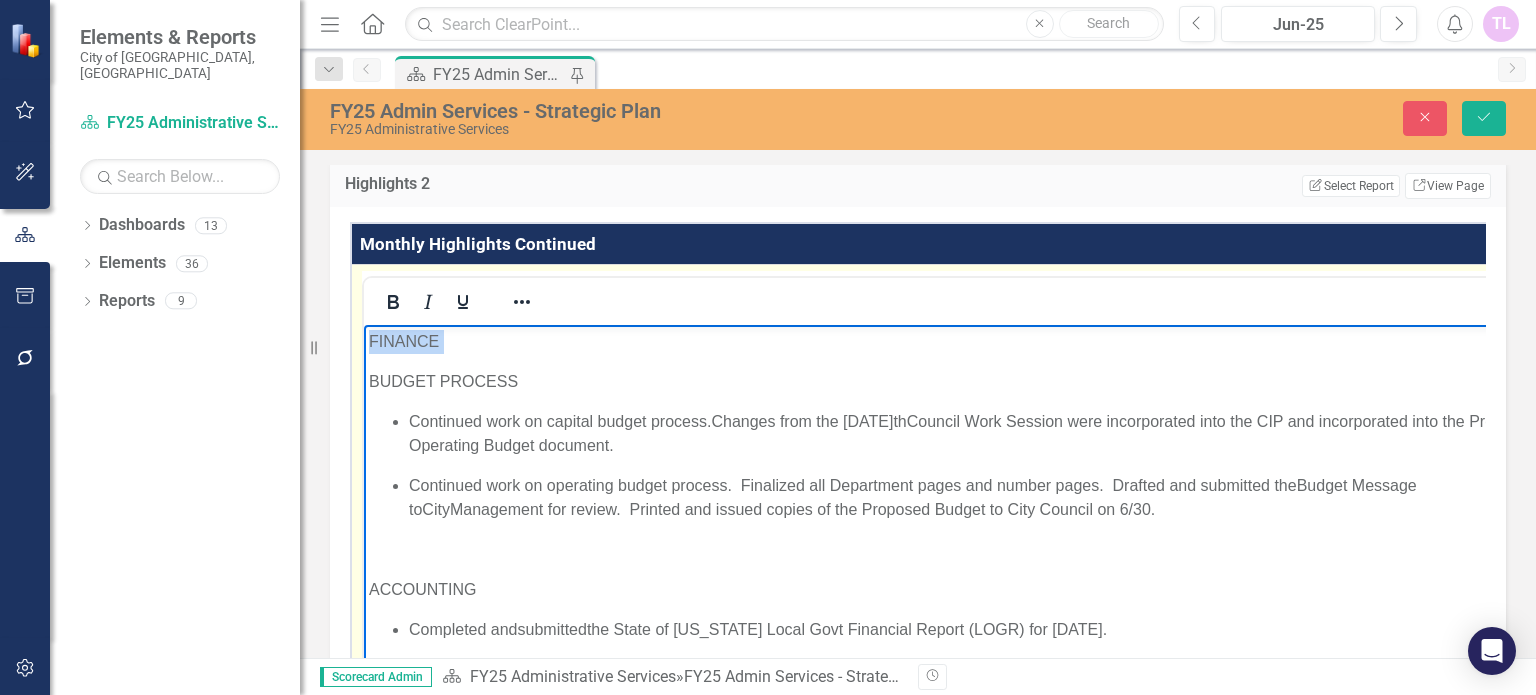 click on "FINANCE   BUDGET PROCESS   Continued work on capital budget process .   Changes from the May 29 th  Council Work Session were incorporated into the CIP and incorporated into the Proposed Operating Budget document.   Continued work on operating budget process.  Finalized all Department pages and number pages.  Drafted and submitted the  Budget Message   to  City  Management for review .    Printed and i ssued copies of the Proposed Budget to City Council on 6/30 .     ACCOUNTING   Completed and  submitted  the State of Florida Local Govt Financial Report (LOGR) for 9/30/24.   Annual PCORI fees (Patient-Centered Outcomes Research Institute fees) reported and paid via IRS form 720.   Continuing FEMA project reviews  and submissions  on various assets damaged by Hurricane Helene and Milton .           OTHER PRIORITY FINANCE PROJECTS   Attended the CIP Committee Meeting on 6/4.   Attended the Motorola security camera end user demo meeting.   Took part in meetings  regarding  (HMGP) ." at bounding box center (954, 1578) 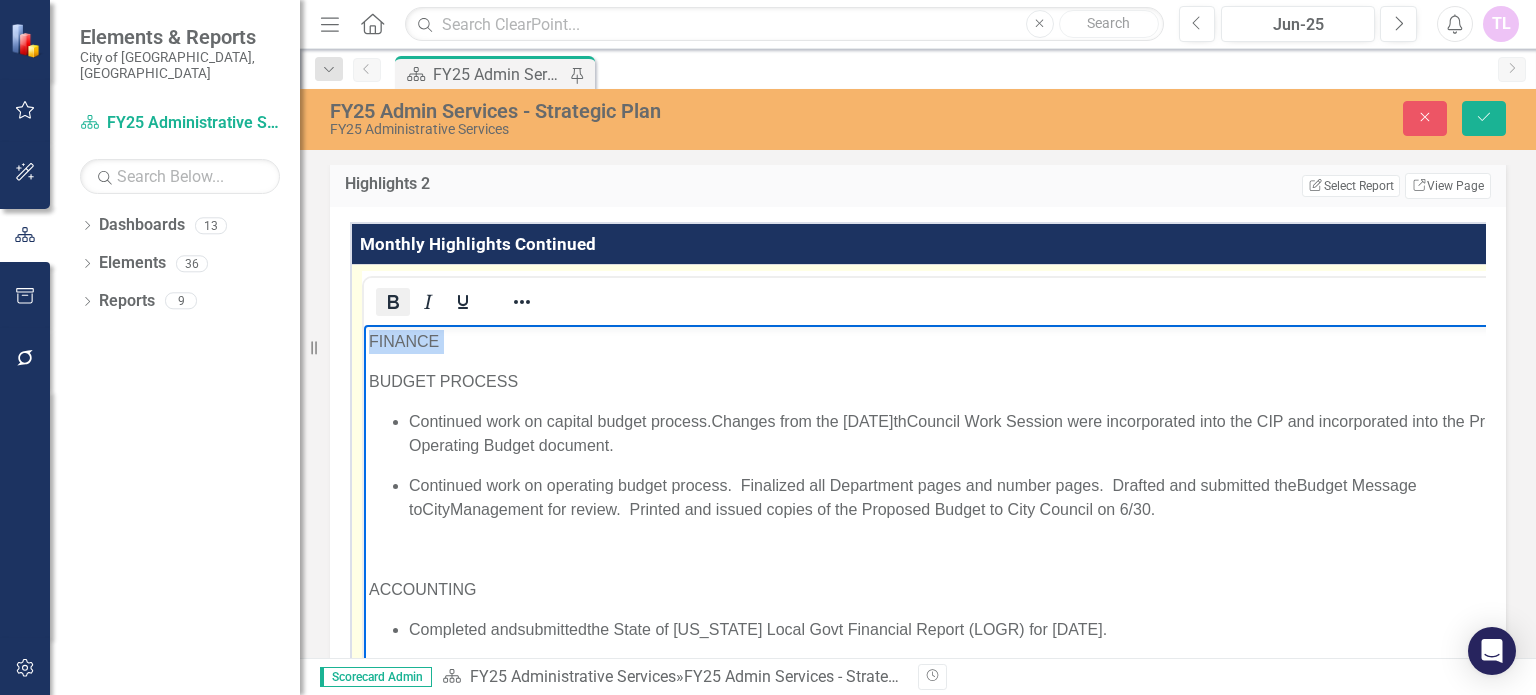 click 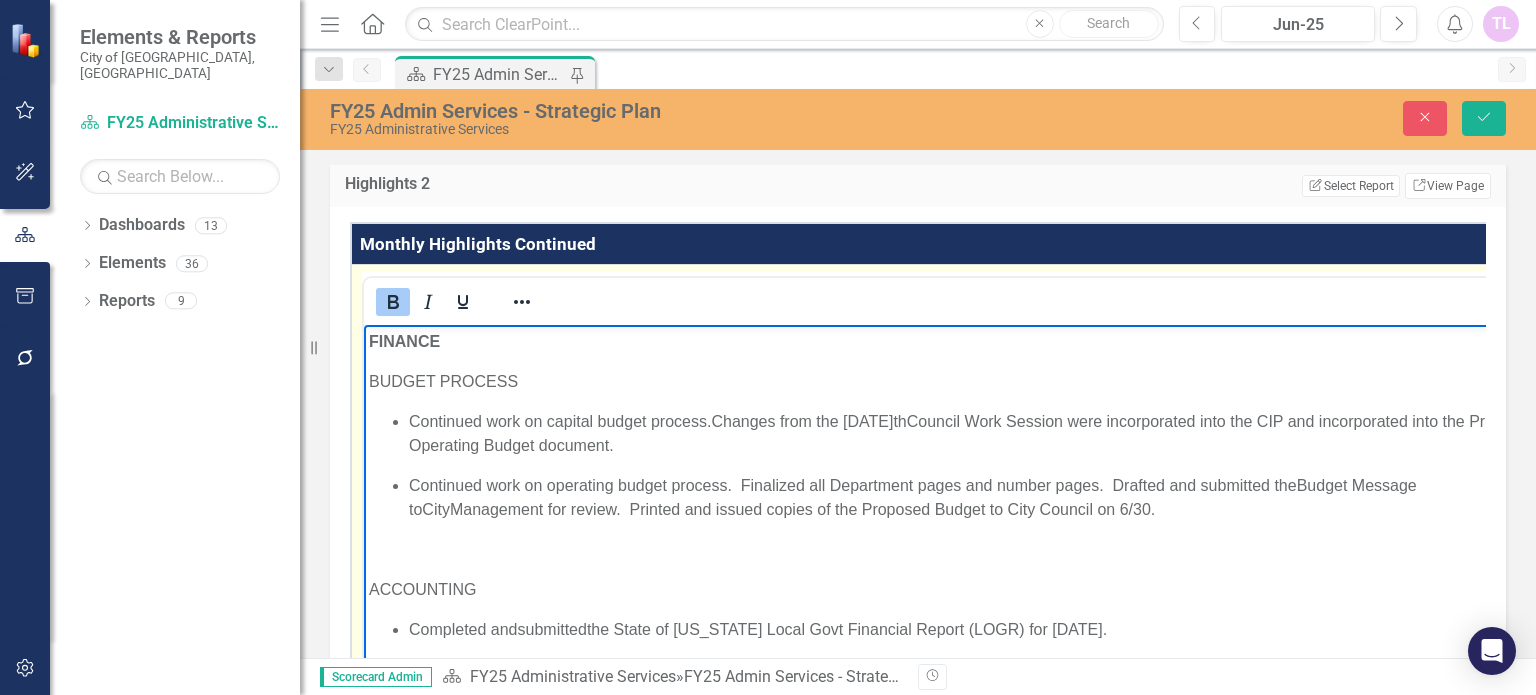 click on "Continued work on capital budget process .   Changes from the May 29 th  Council Work Session were incorporated into the CIP and incorporated into the Proposed Operating Budget document." at bounding box center (975, 434) 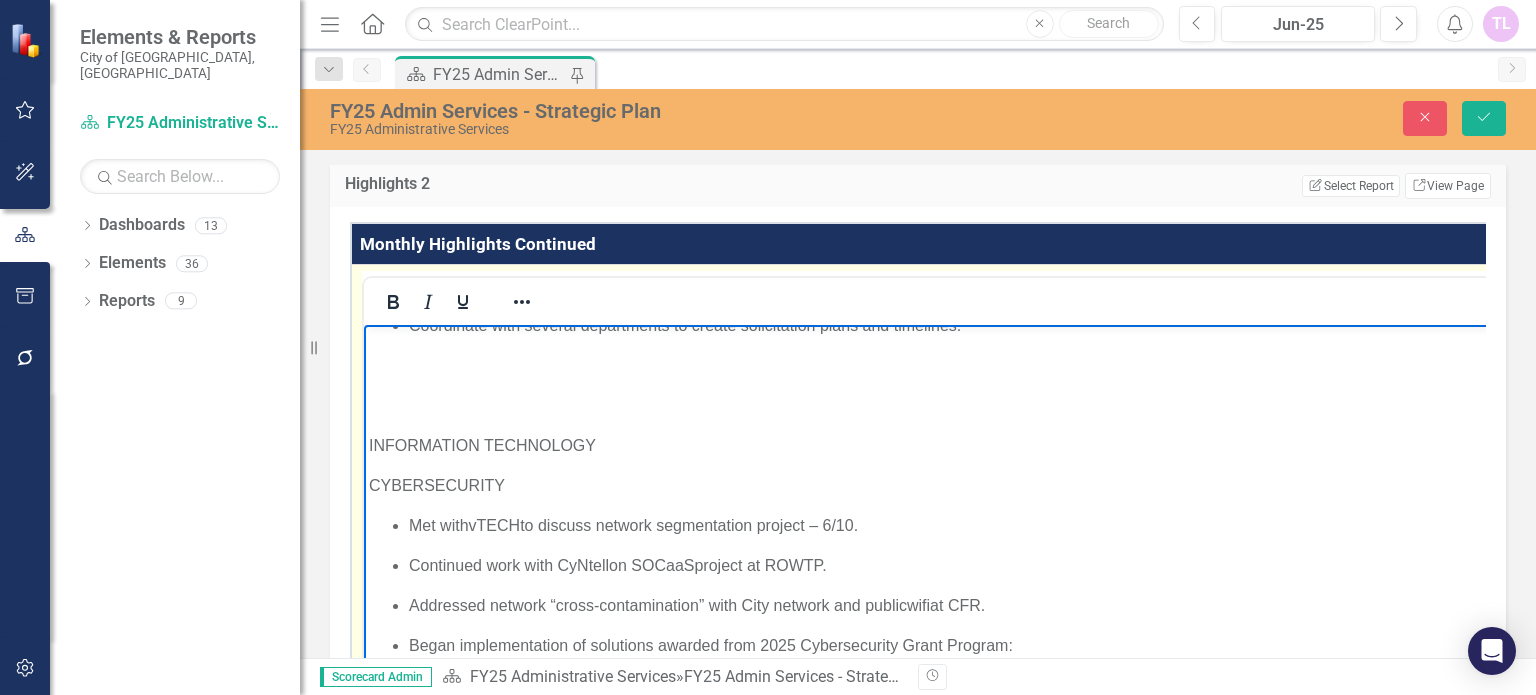 scroll, scrollTop: 1000, scrollLeft: 0, axis: vertical 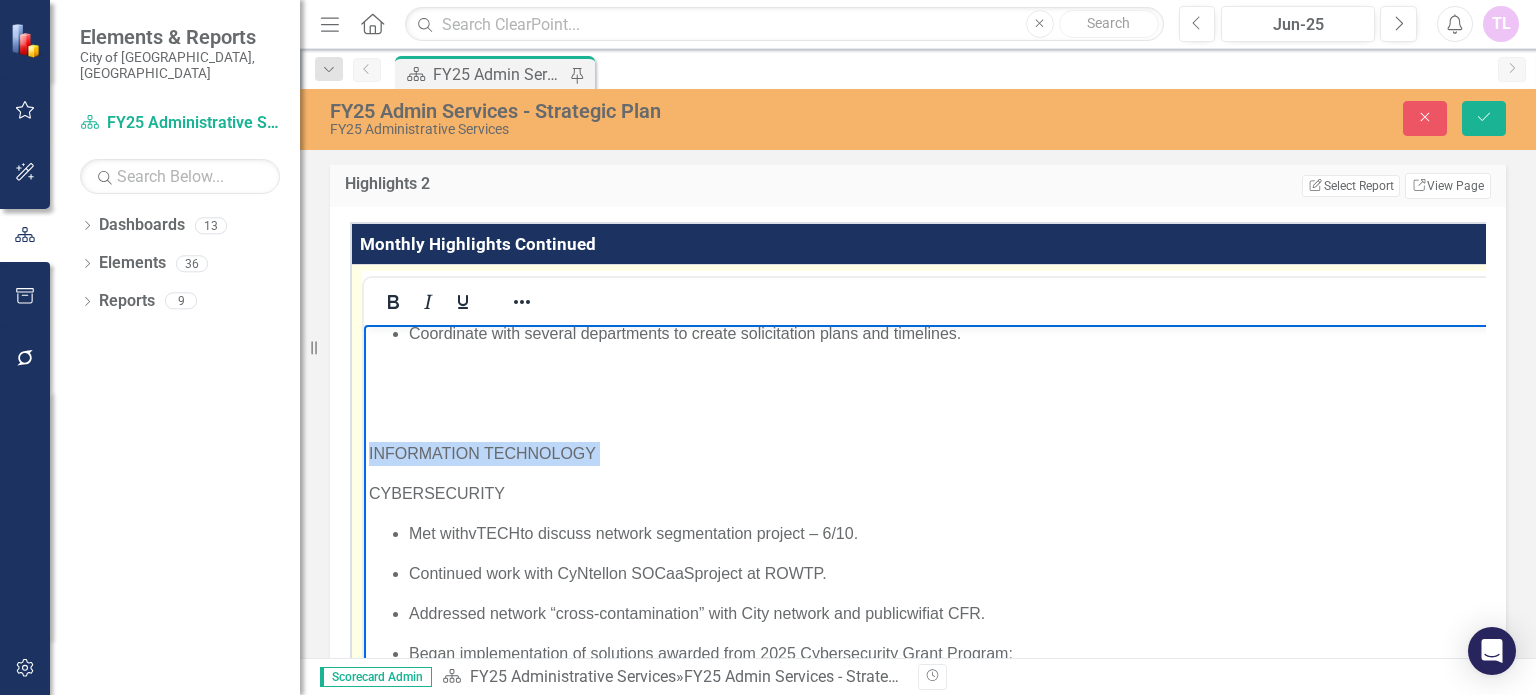 drag, startPoint x: 600, startPoint y: 450, endPoint x: 369, endPoint y: 457, distance: 231.10603 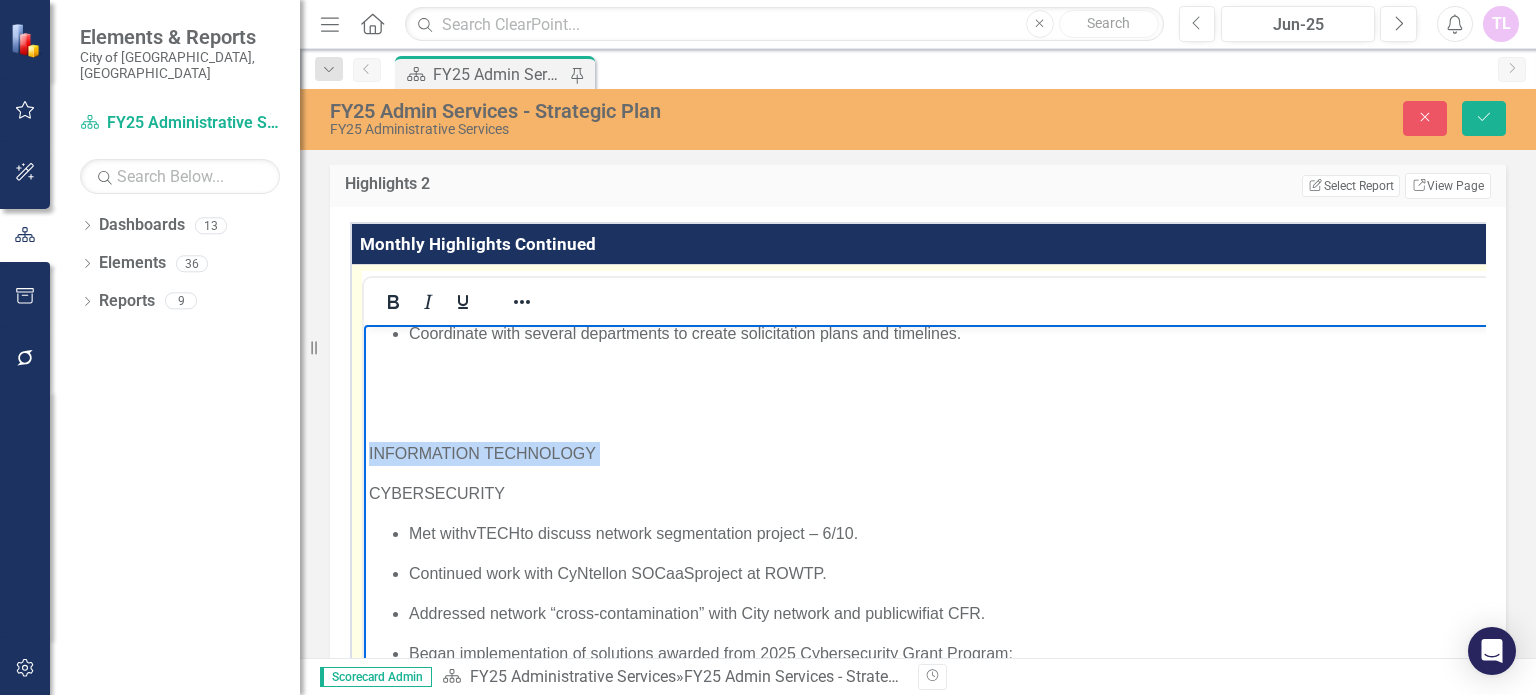 click on "INFORMATION TECHNOLOGY" at bounding box center [955, 454] 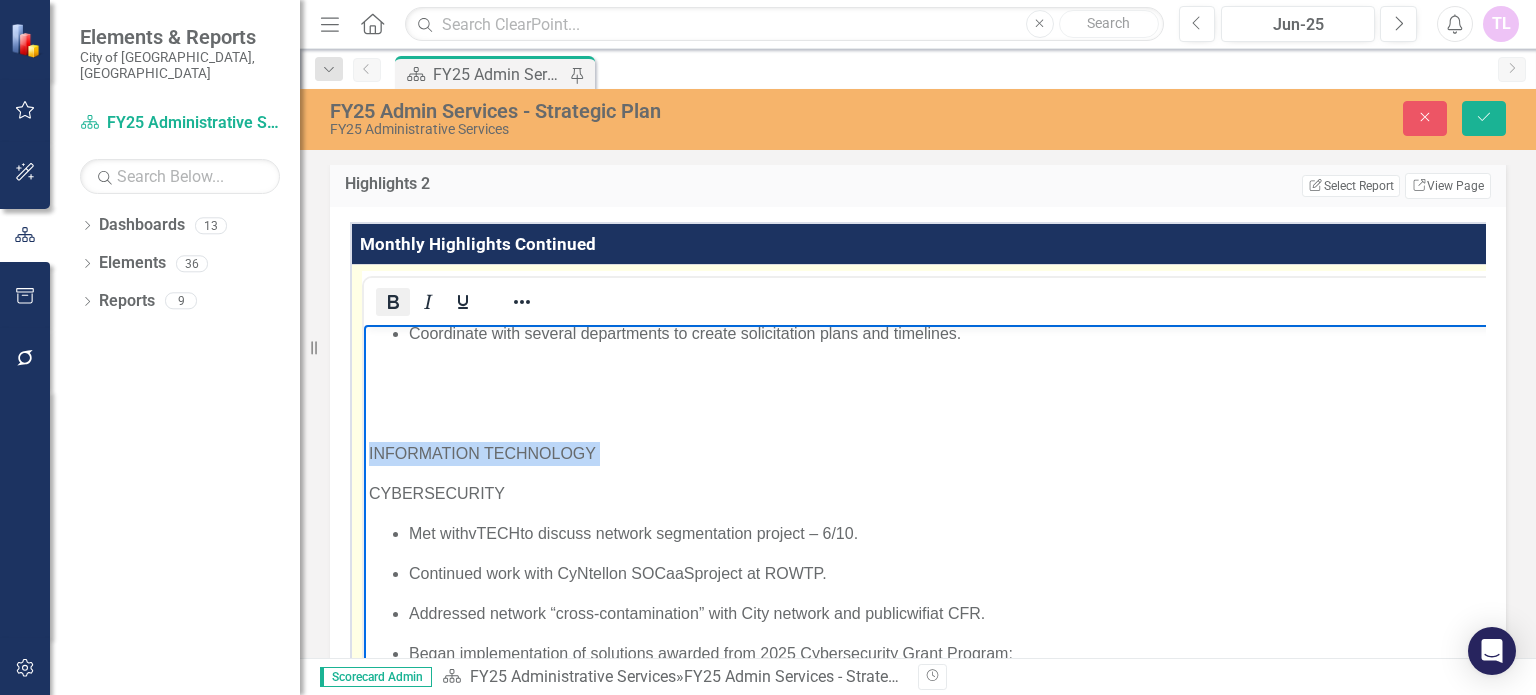 click 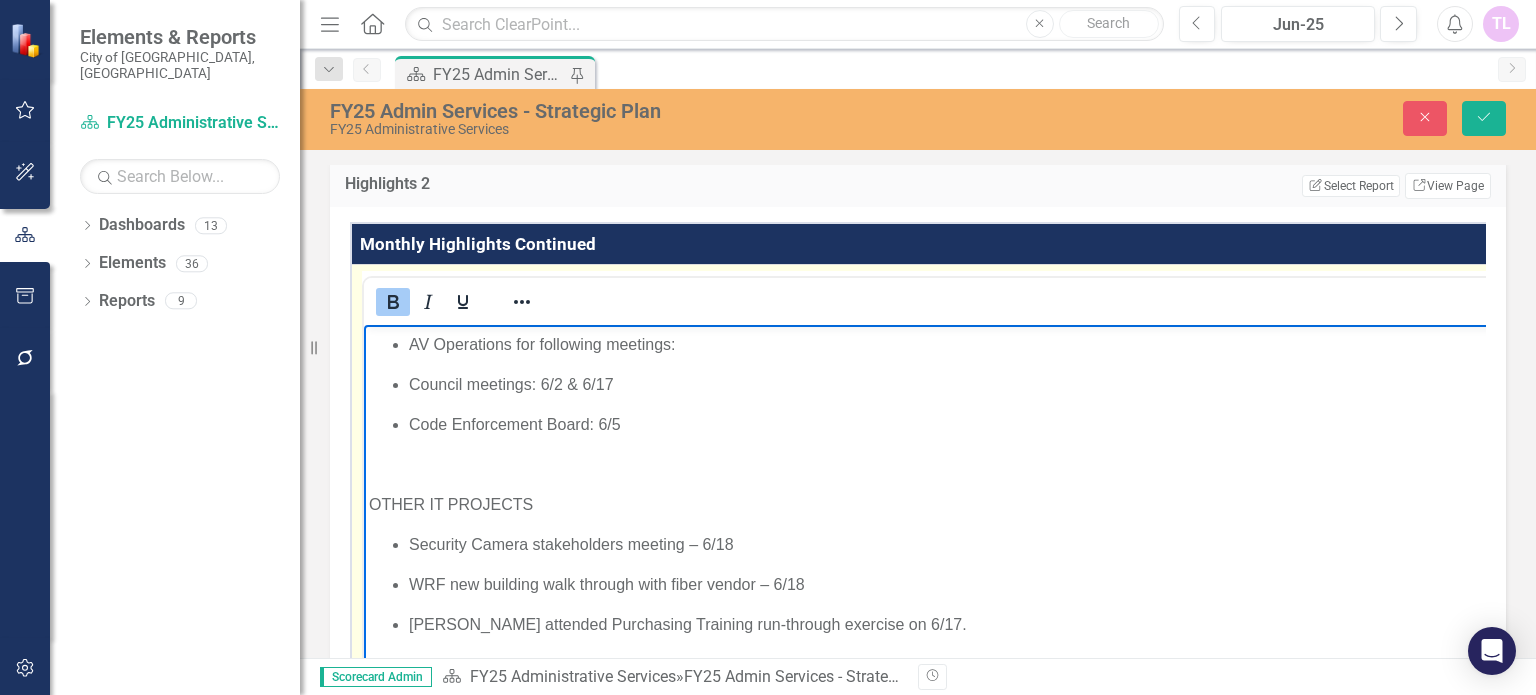 scroll, scrollTop: 2156, scrollLeft: 0, axis: vertical 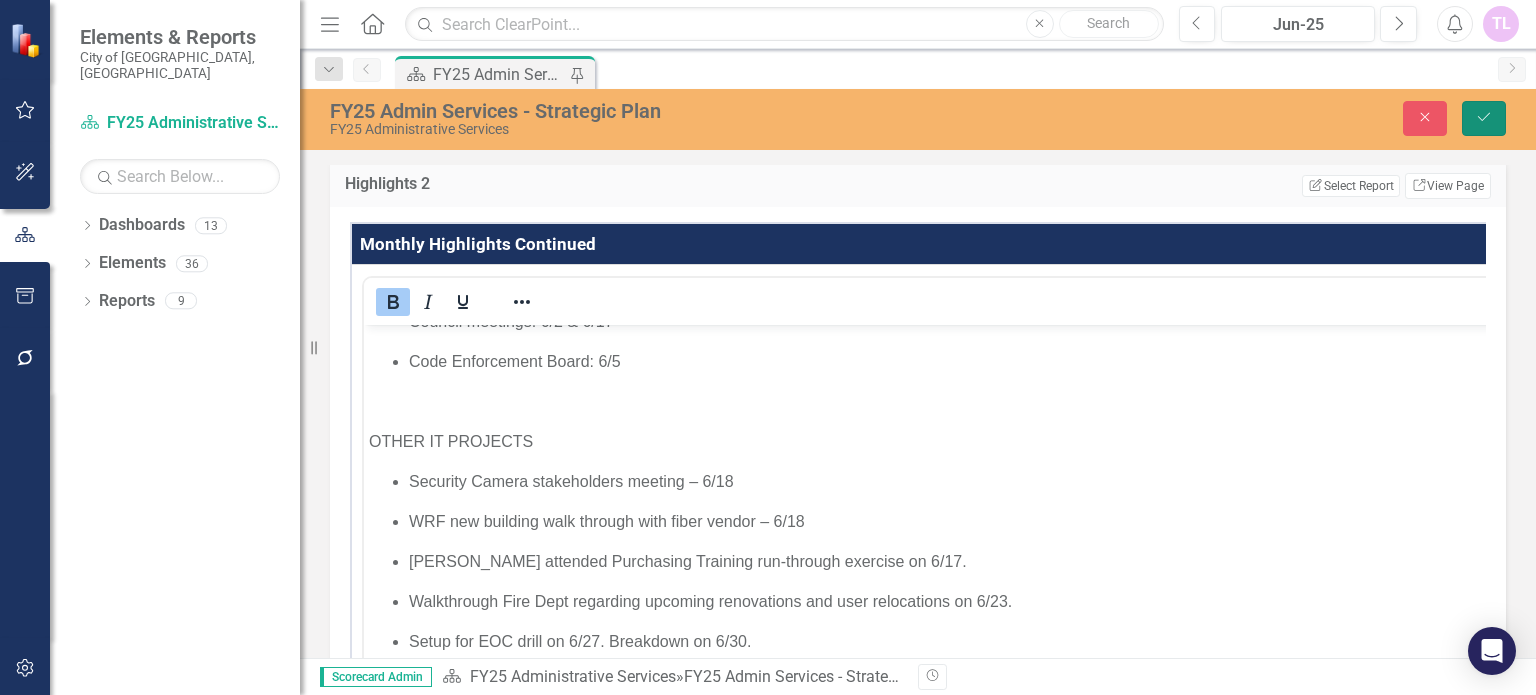 click on "Save" at bounding box center (1484, 118) 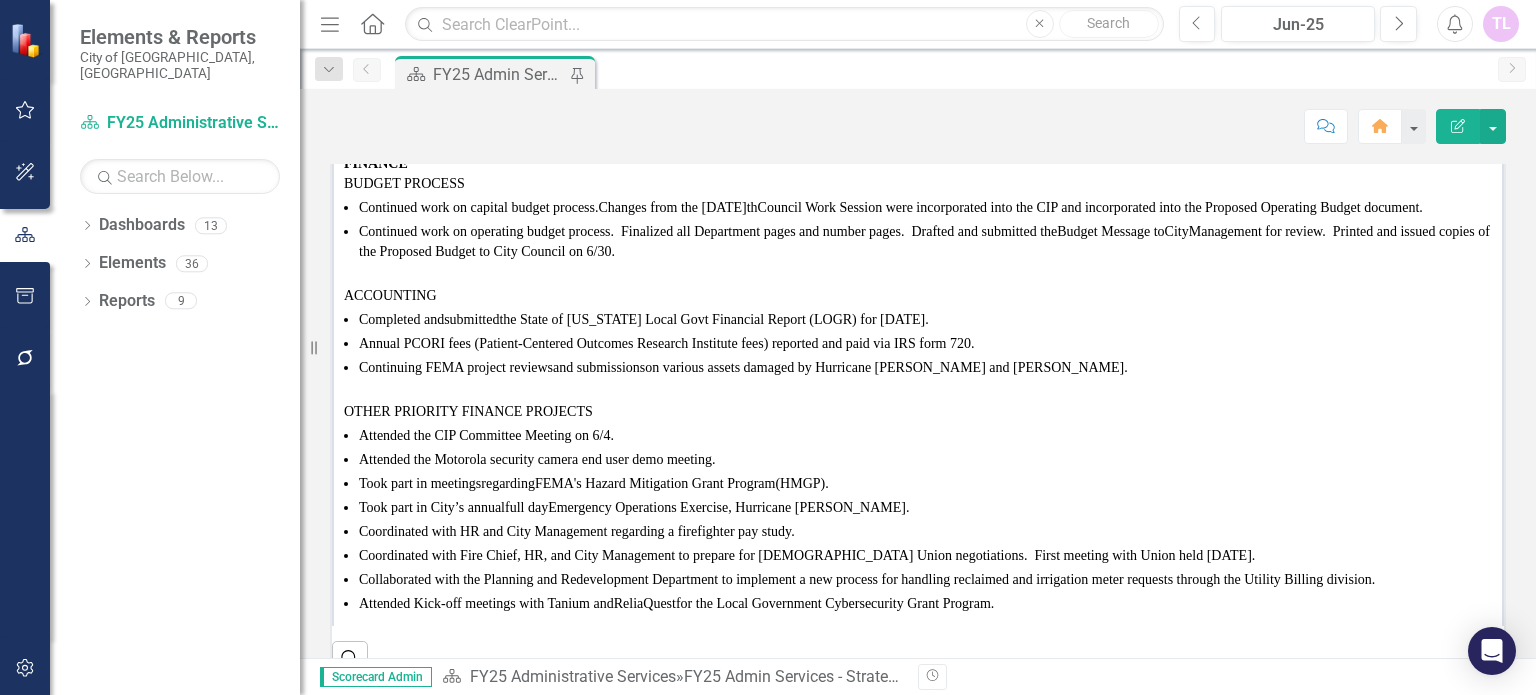 scroll, scrollTop: 400, scrollLeft: 0, axis: vertical 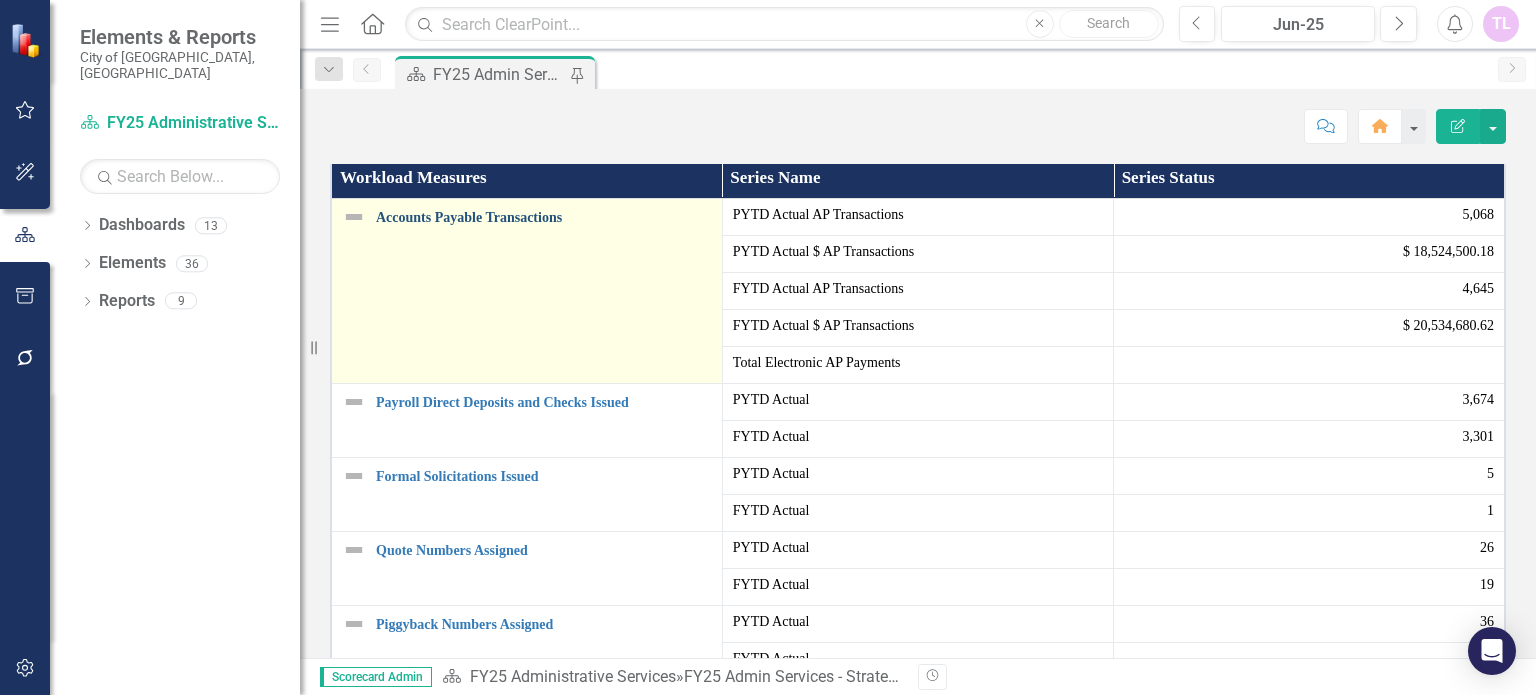 click on "Accounts Payable Transactions" at bounding box center (544, 217) 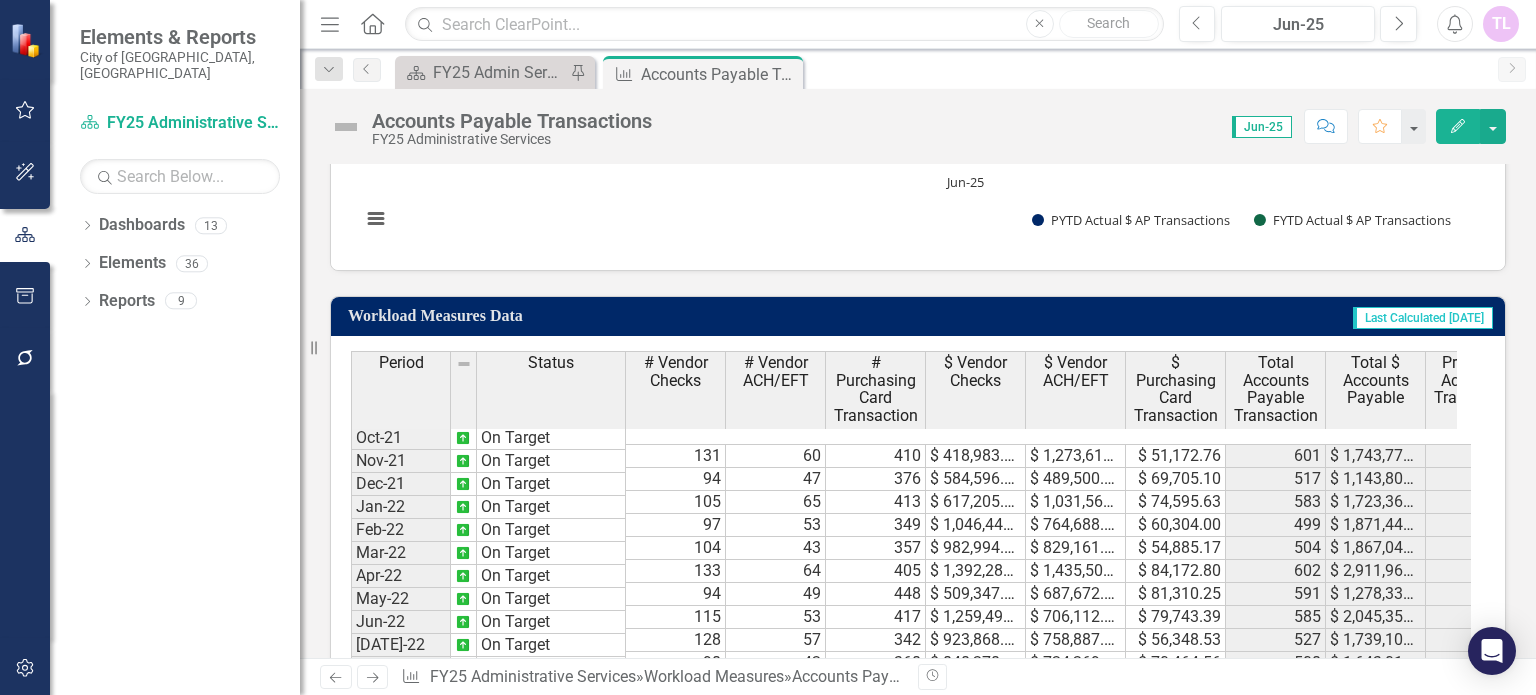 scroll, scrollTop: 1798, scrollLeft: 0, axis: vertical 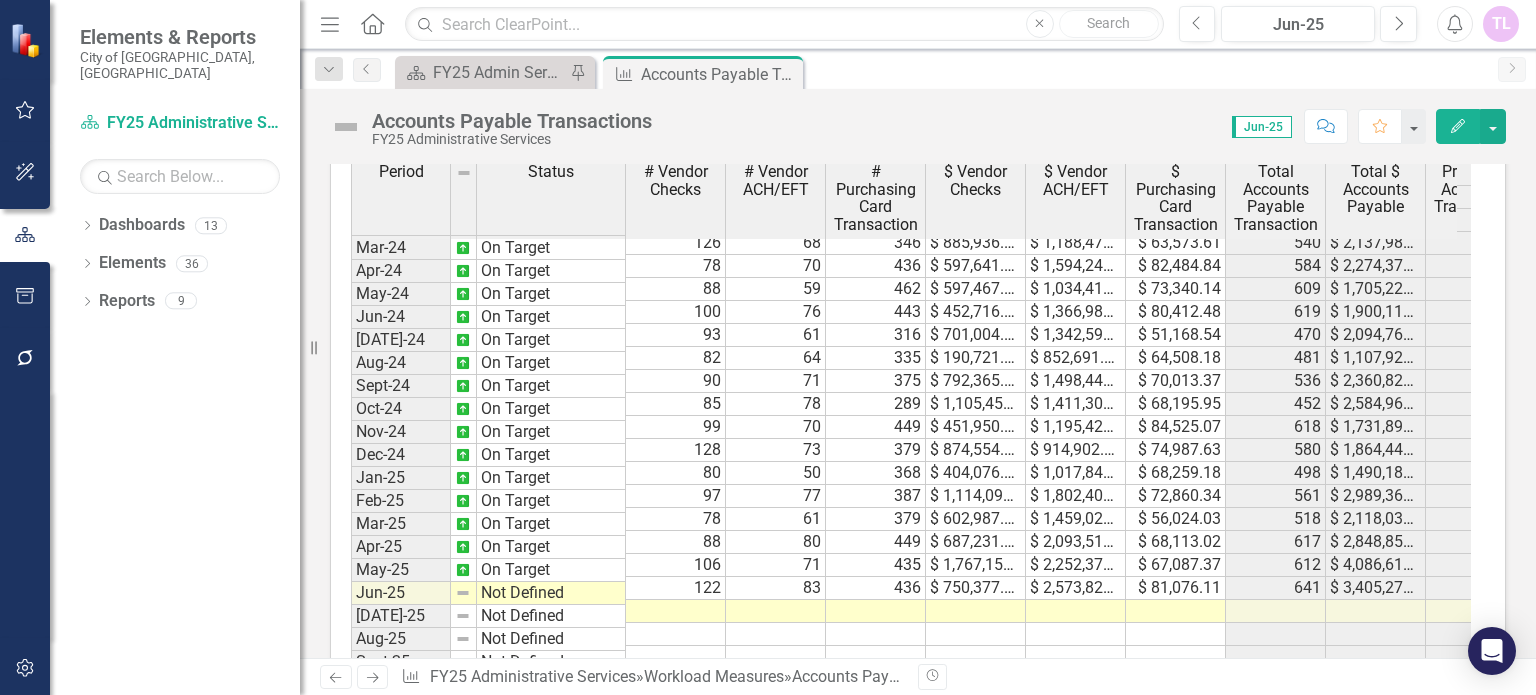 click on "Nov-22 On Target 90 57 441 $ 312,957.65 $ 568,980.24 $ 93,216.23 588 $ 975,154.12 517 1,143,802 1,118 $ 2,887,574.27 1,218 $ 3,684,629.21 Dec-22 On Target 97 61 342 $ 1,161,219.79 $ 963,042.73 $ 72,078.82 500 $ 2,196,341.34 583 1,723,362 1,701 $ 4,610,936.13 1,718 $ 5,880,970.55 Jan-23 On Target 100 56 383 $ 599,691.24 $ 795,066.56 $ 80,923.22 539 $ 1,475,681.02 499 1,871,440 2,200 $ 6,482,376.38 2,257 $ 7,356,651.57 Feb-23 On Target 101 52 411 $ 153,447.92 $ 967,093.71 $ 72,978.57 564 $ 1,193,520.20 504 1,867,042 2,704 $ 8,349,418.10 2,821 $ 8,550,171.77 Mar-23 On Target 141 60 429 $ 1,590,682.26 $ 1,569,945.61 $ 71,779.54 630 $ 3,232,407.41 602 2,911,961 3,306 $ 11,261,379.32 3,451 $ 11,782,579.18 Apr-23 On Target 105 50 411 $ 241,239.62 $ 902,820.69 $ 78,072.30 566 $ 1,222,132.61 591 1,278,330 3,897 $ 12,539,709.42 4,017 $ 13,004,711.79 May-23 On Target 112 58 452 $ 789,552.26 $ 1,015,900.57 $ 74,793.19 622 $ 1,880,246.02 585 2,045,353 4,482 $ 14,585,062.10 4,639 $ 14,884,957.81 Jun-23 On Target 119 68 423" at bounding box center (1238, 300) 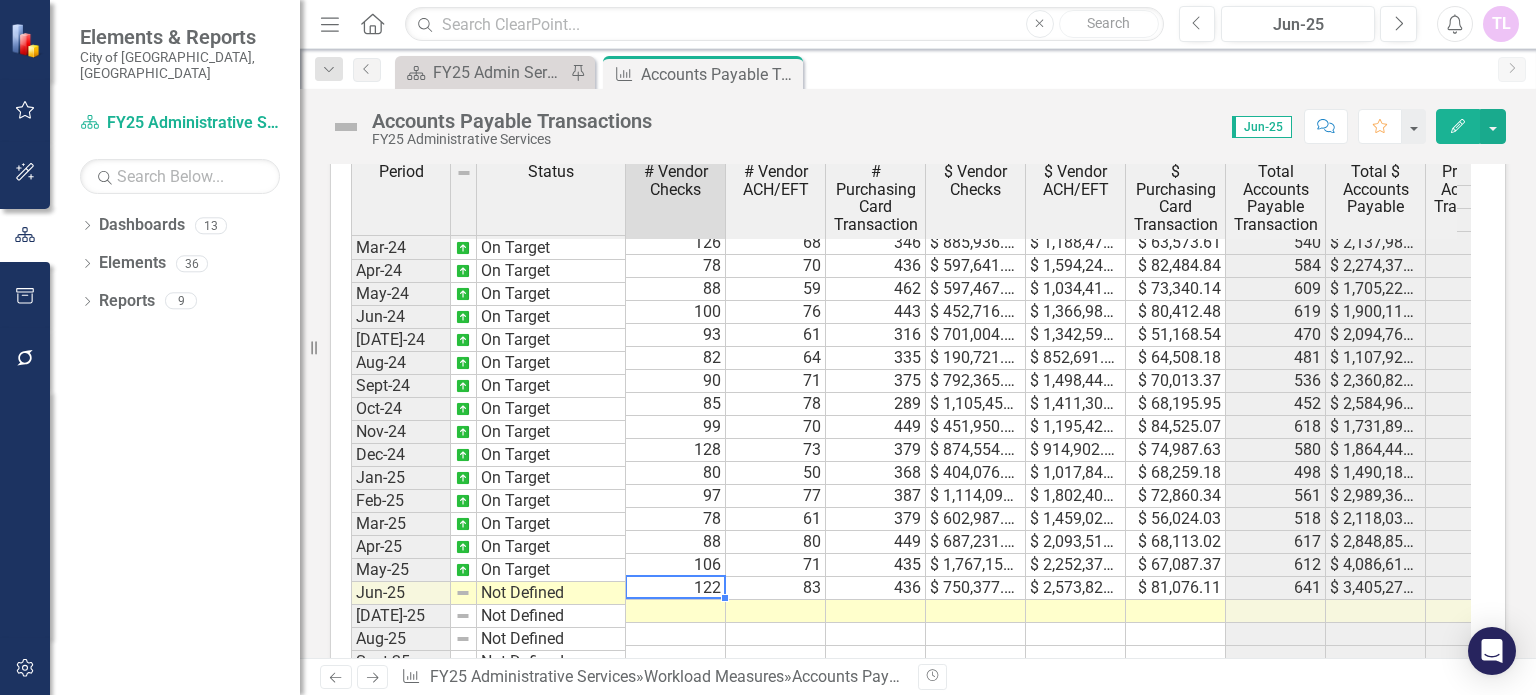 click at bounding box center (676, 611) 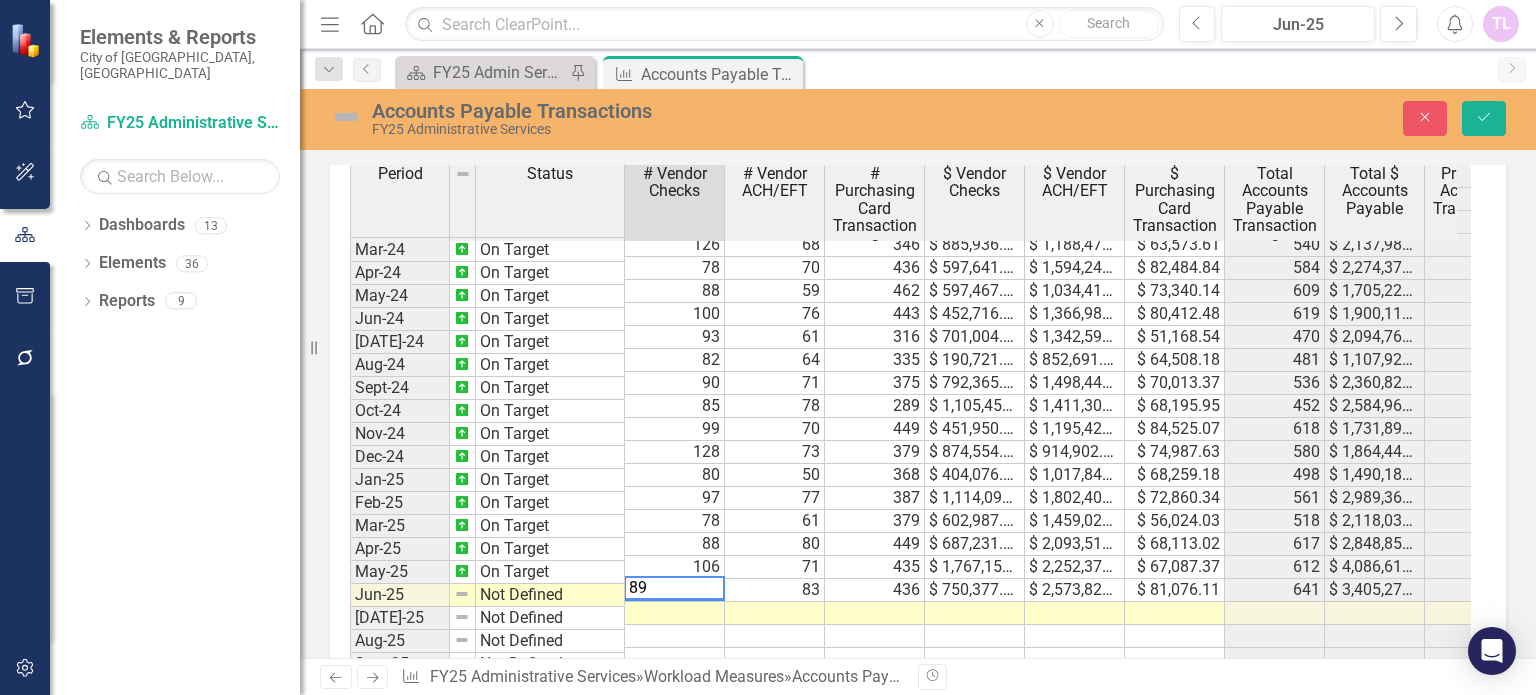 click at bounding box center [775, 613] 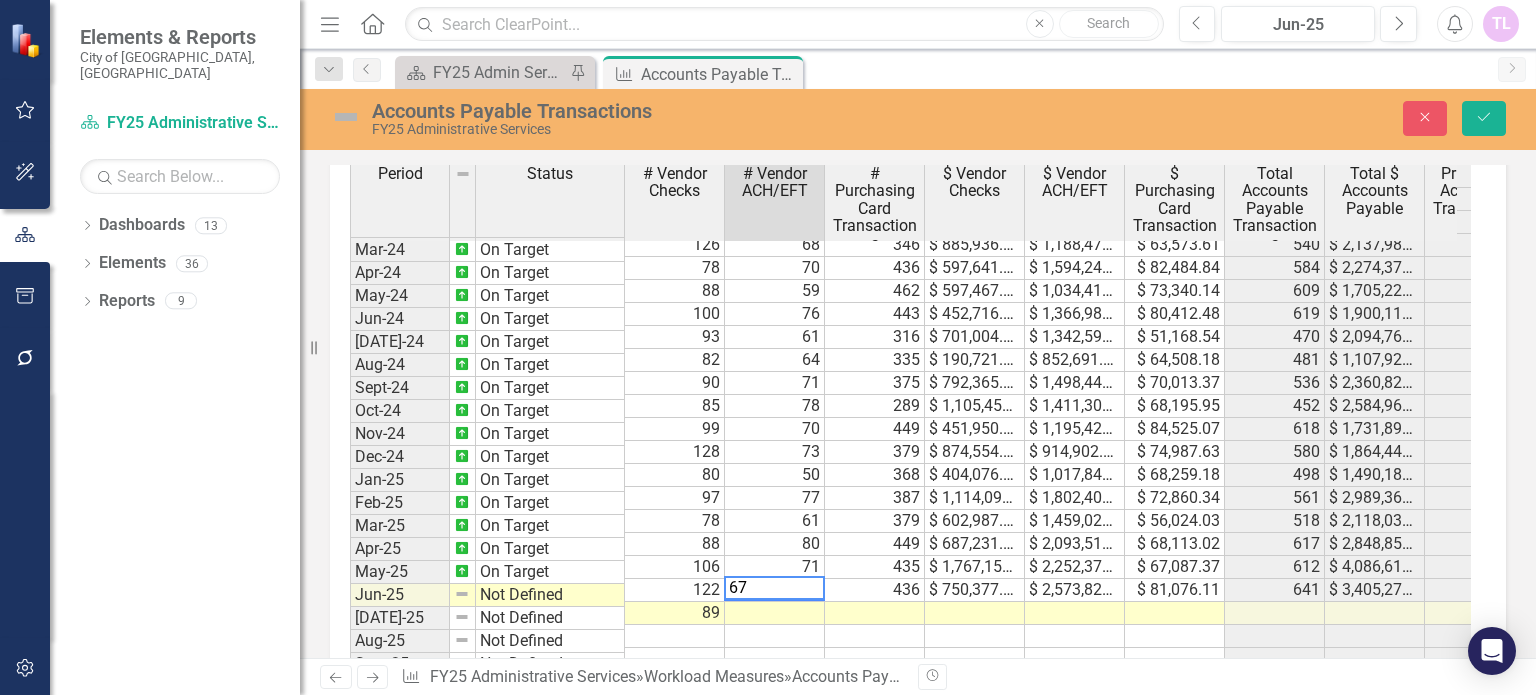 click at bounding box center [875, 613] 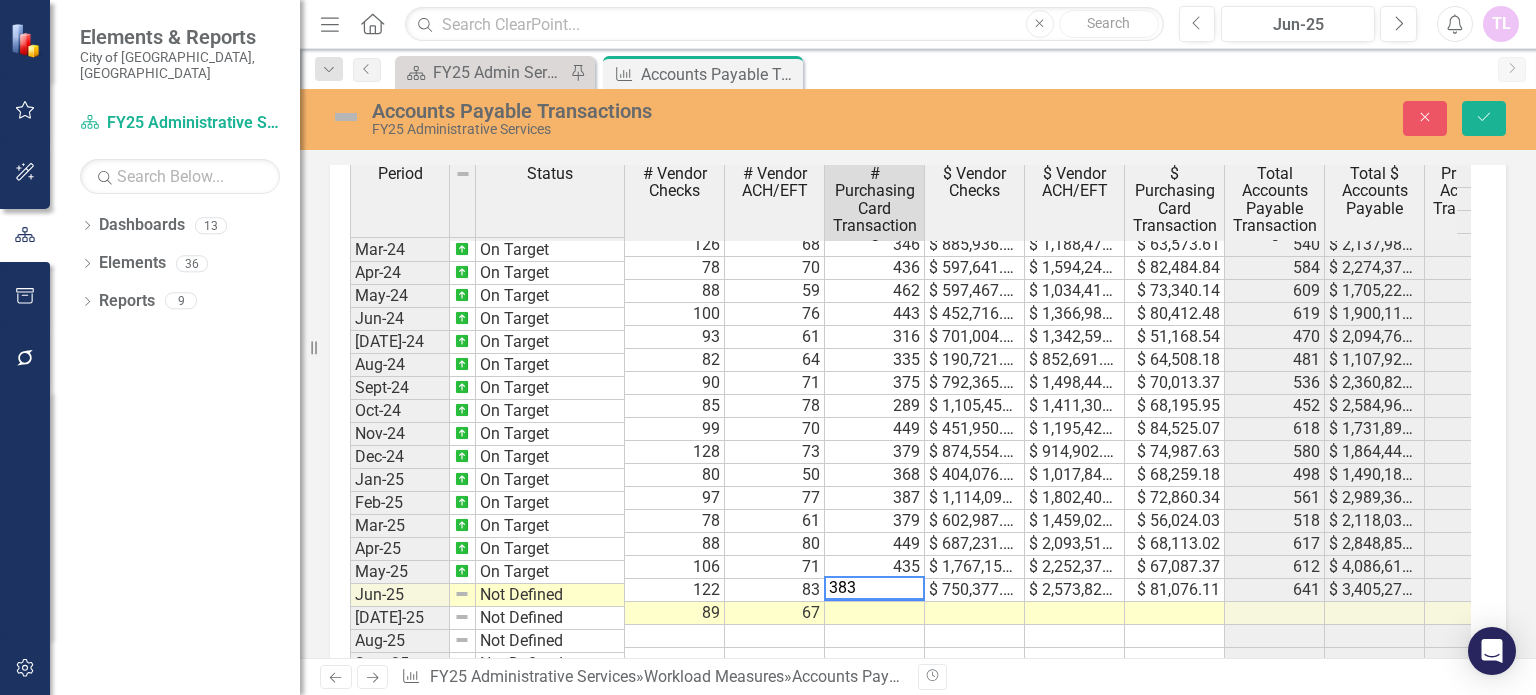 click at bounding box center [975, 613] 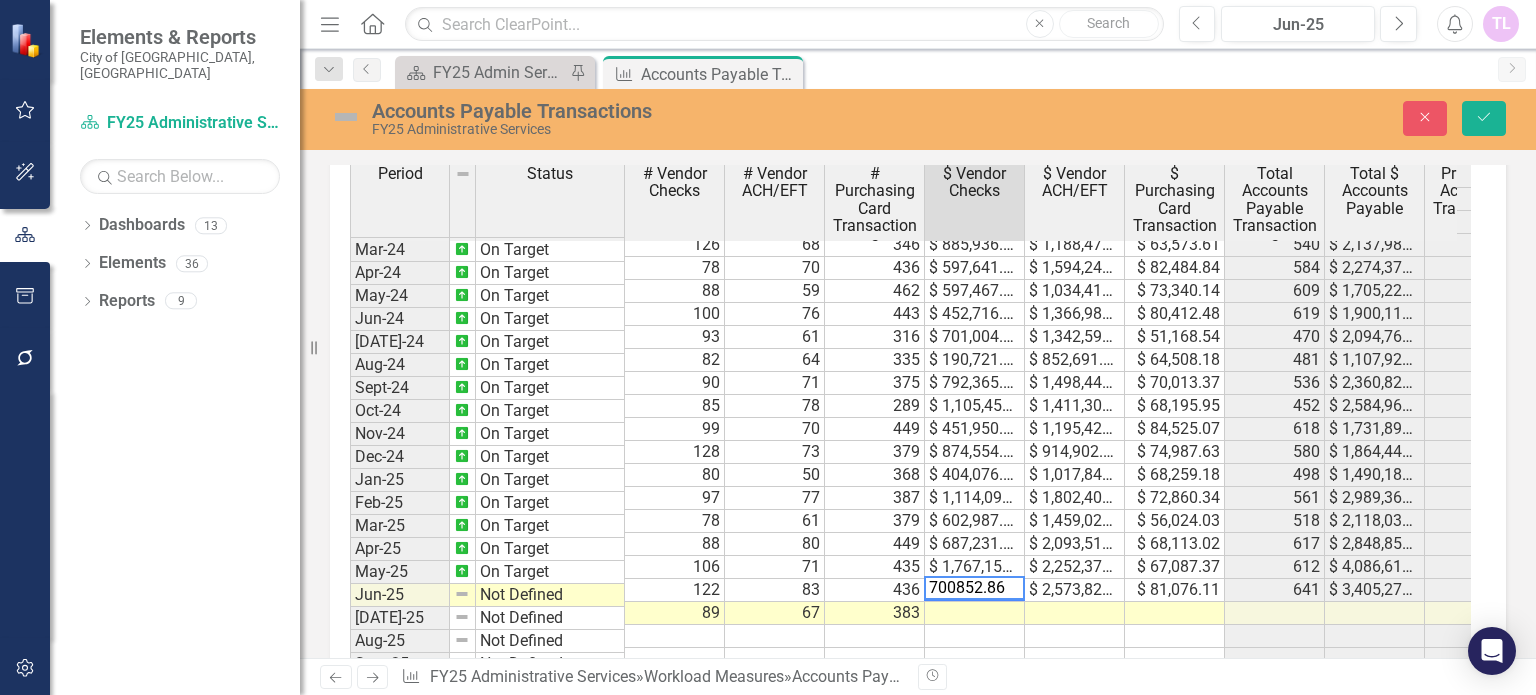 click on "Period Status # Vendor Checks # Vendor ACH/EFT # Purchasing Card Transactions $ Vendor Checks $ Vendor ACH/EFT $ Purchasing Card Transactions Total Accounts Payable Transactions Total $ Accounts Payable Prior Year Actual AP Transactions Prior Year Actual $ AP Transactions  PYTD Actual AP Transactions PYTD Actual $ AP Transactions  FYTD Actual AP Transactions FYTD Actual $ AP Transactions  Total Electronic AP Payments Feb-23 On Target 101 52 411 $ 153,447.92 $ 967,093.71 $ 72,978.57 564 $ 1,193,520.20 504 1,867,042 2,704 $ 8,349,418.10 2,821 $ 8,550,171.77 Mar-23 On Target 141 60 429 $ 1,590,682.26 $ 1,569,945.61 $ 71,779.54 630 $ 3,232,407.41 602 2,911,961 3,306 $ 11,261,379.32 3,451 $ 11,782,579.18 Apr-23 On Target 105 50 411 $ 241,239.62 $ 902,820.69 $ 78,072.30 566 $ 1,222,132.61 591 1,278,330 3,897 $ 12,539,709.42 4,017 $ 13,004,711.79 May-23 On Target 112 58 452 $ 789,552.26 $ 1,015,900.57 $ 74,793.19 622 $ 1,880,246.02 585 2,045,353 4,482 $ 14,585,062.10 4,639 $ 14,884,957.81 Jun-23 On Target 119 68 423" at bounding box center [350, 290] 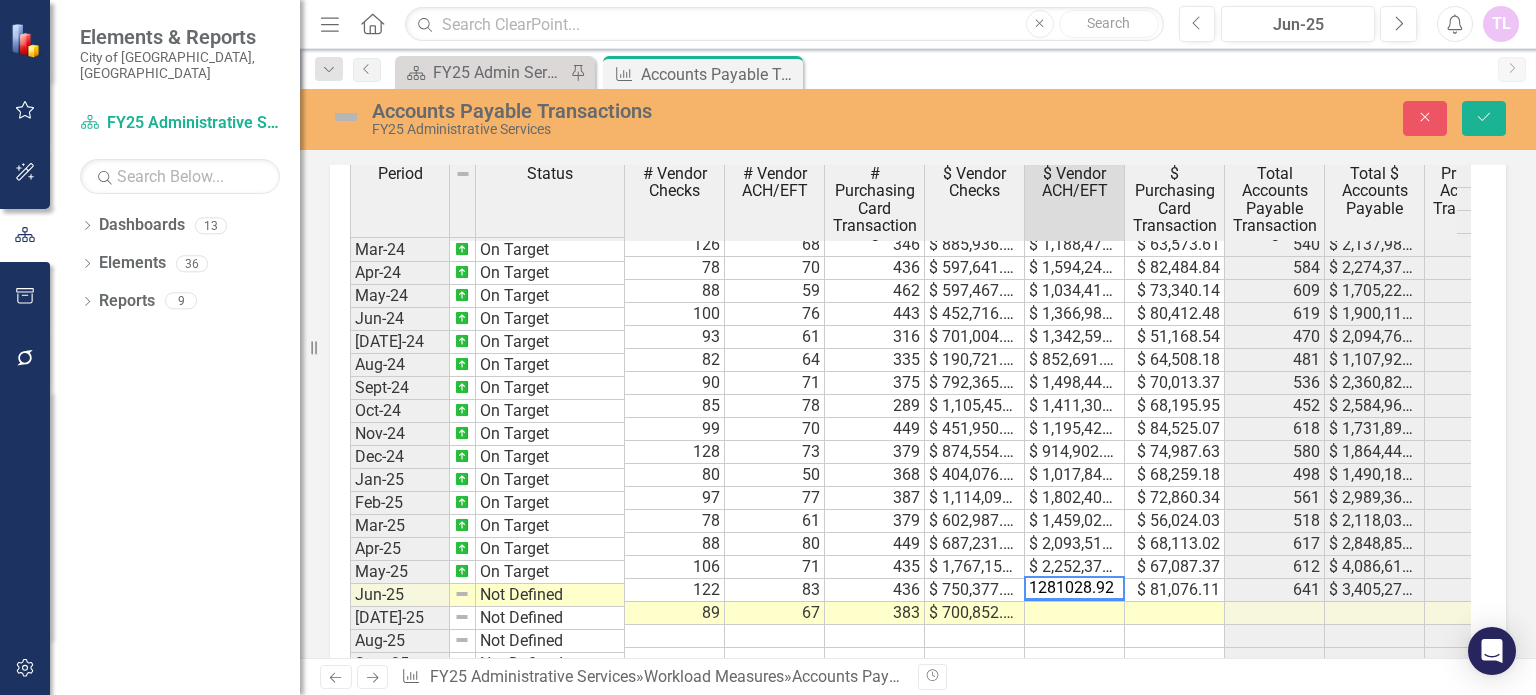 type on "1281028.92" 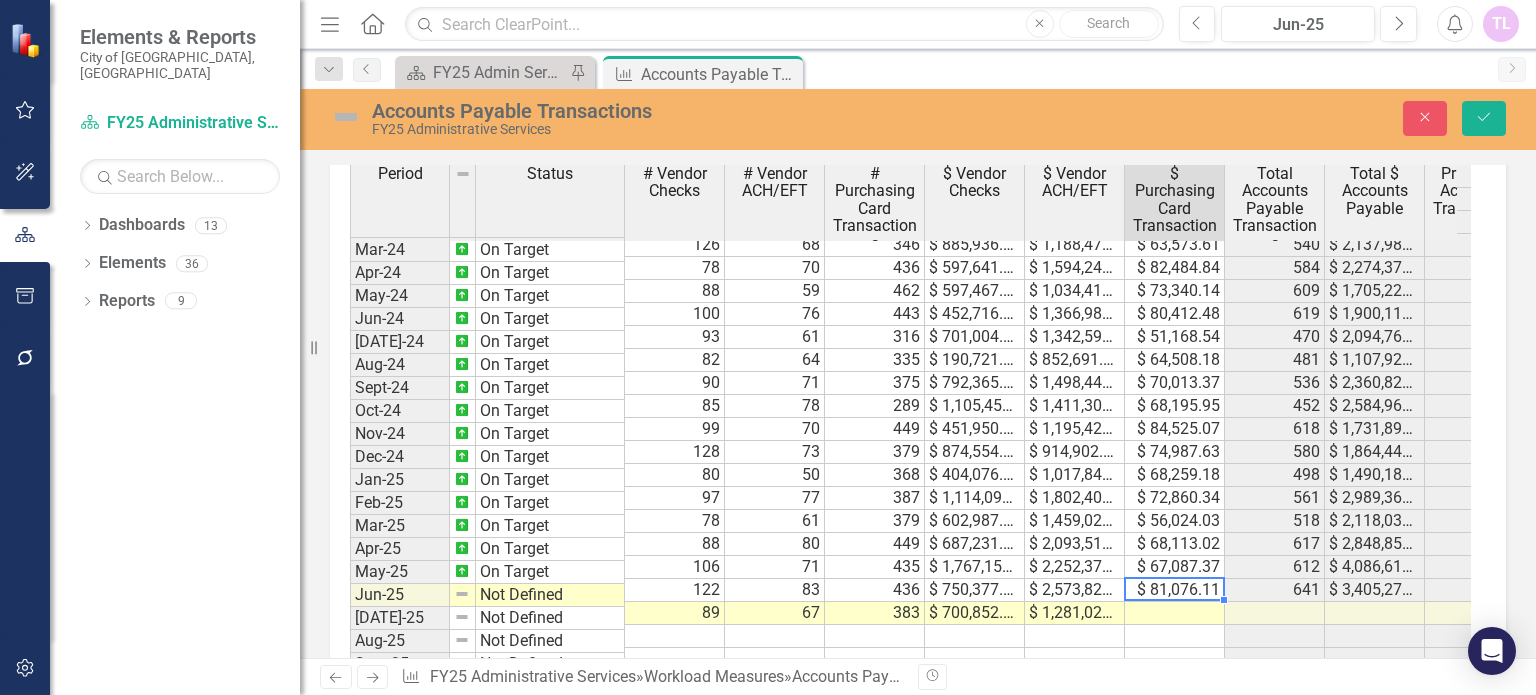 click at bounding box center (1175, 613) 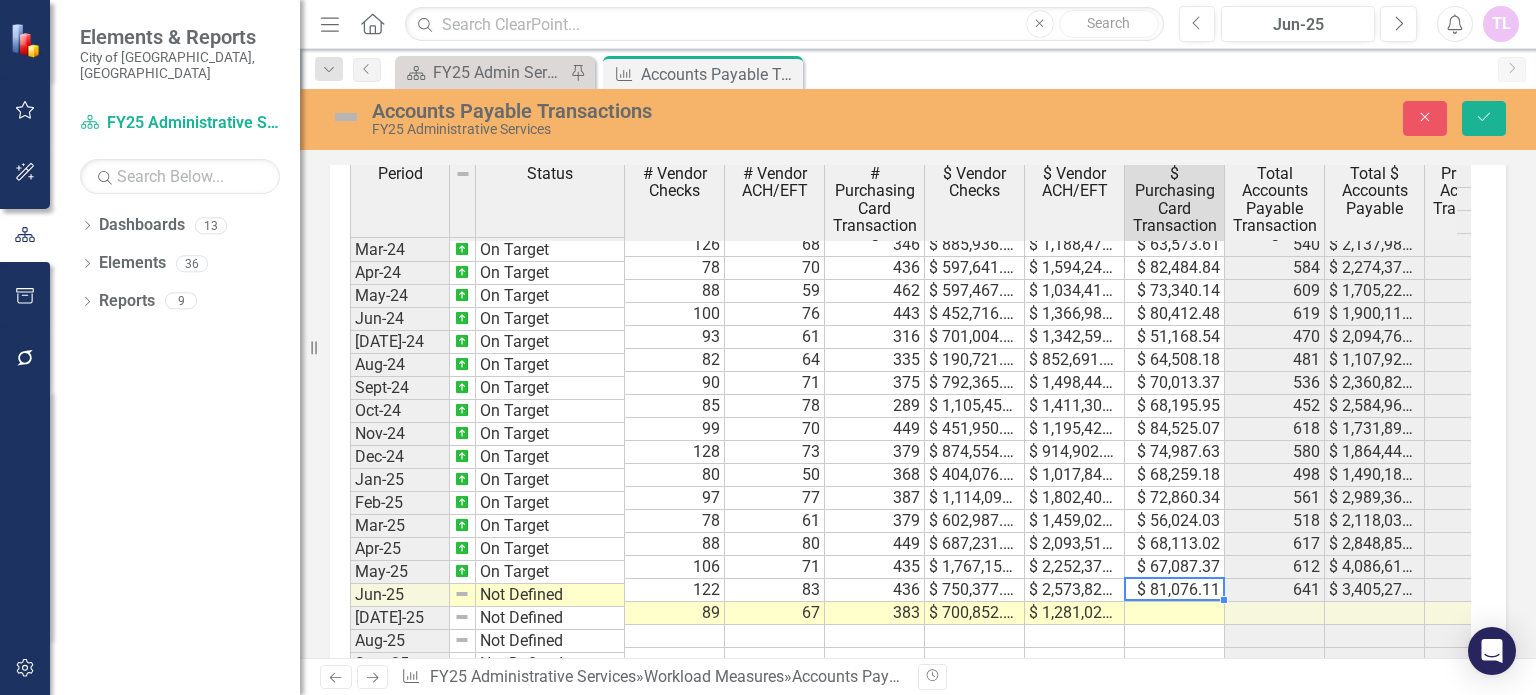 click at bounding box center (1175, 613) 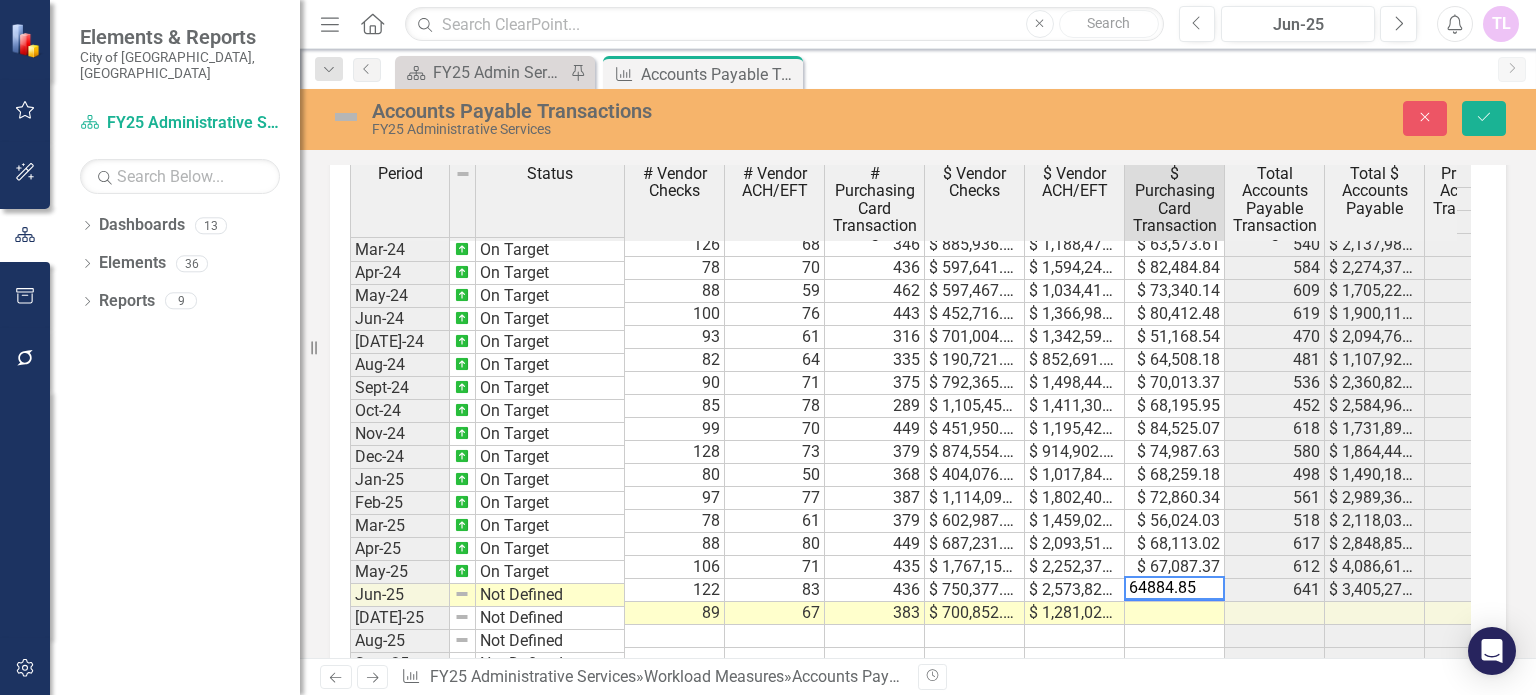 type on "64884.85" 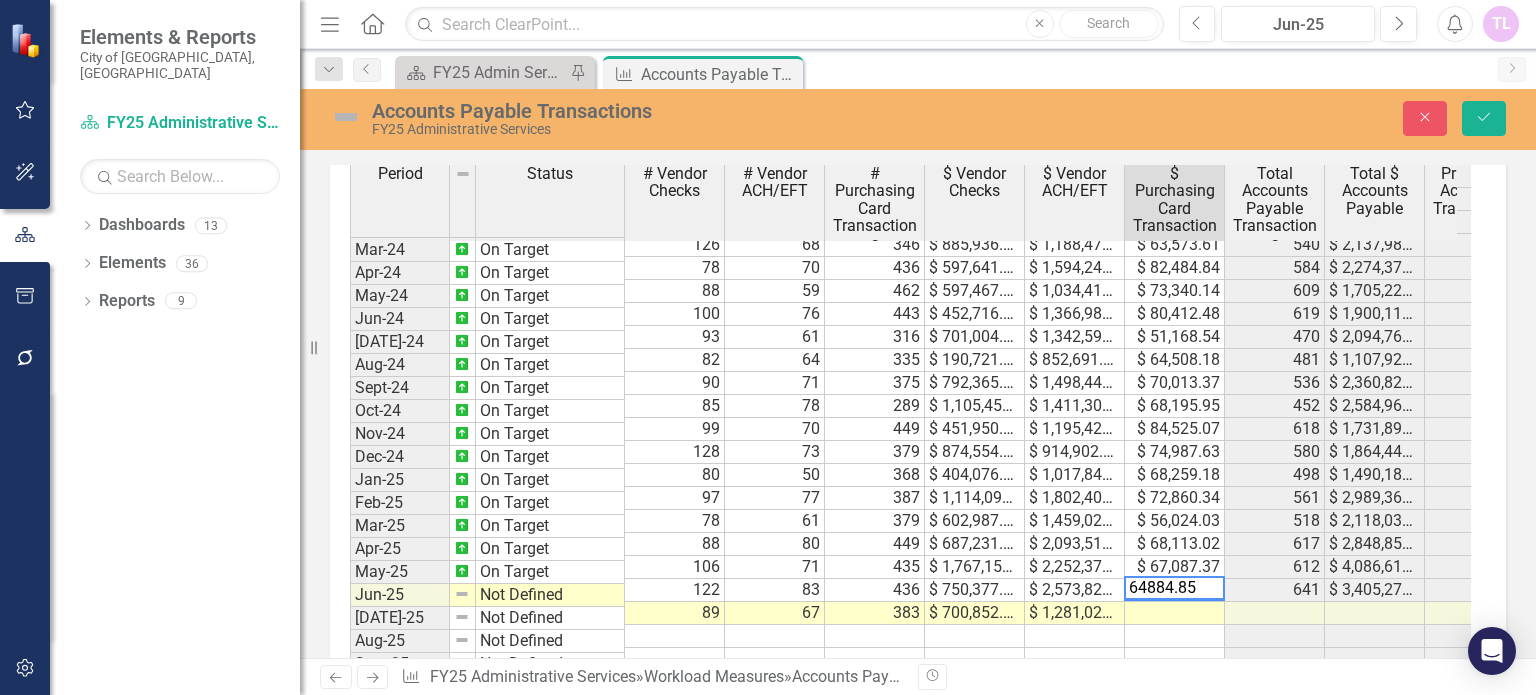 click on "Period Status # Vendor Checks # Vendor ACH/EFT # Purchasing Card Transactions $ Vendor Checks $ Vendor ACH/EFT $ Purchasing Card Transactions Total Accounts Payable Transactions Total $ Accounts Payable Prior Year Actual AP Transactions Prior Year Actual $ AP Transactions  PYTD Actual AP Transactions PYTD Actual $ AP Transactions  FYTD Actual AP Transactions FYTD Actual $ AP Transactions  Total Electronic AP Payments Feb-23 On Target 101 52 411 $ 153,447.92 $ 967,093.71 $ 72,978.57 564 $ 1,193,520.20 504 1,867,042 2,704 $ 8,349,418.10 2,821 $ 8,550,171.77 Mar-23 On Target 141 60 429 $ 1,590,682.26 $ 1,569,945.61 $ 71,779.54 630 $ 3,232,407.41 602 2,911,961 3,306 $ 11,261,379.32 3,451 $ 11,782,579.18 Apr-23 On Target 105 50 411 $ 241,239.62 $ 902,820.69 $ 78,072.30 566 $ 1,222,132.61 591 1,278,330 3,897 $ 12,539,709.42 4,017 $ 13,004,711.79 May-23 On Target 112 58 452 $ 789,552.26 $ 1,015,900.57 $ 74,793.19 622 $ 1,880,246.02 585 2,045,353 4,482 $ 14,585,062.10 4,639 $ 14,884,957.81 Jun-23 On Target 119 68 423" at bounding box center (350, 290) 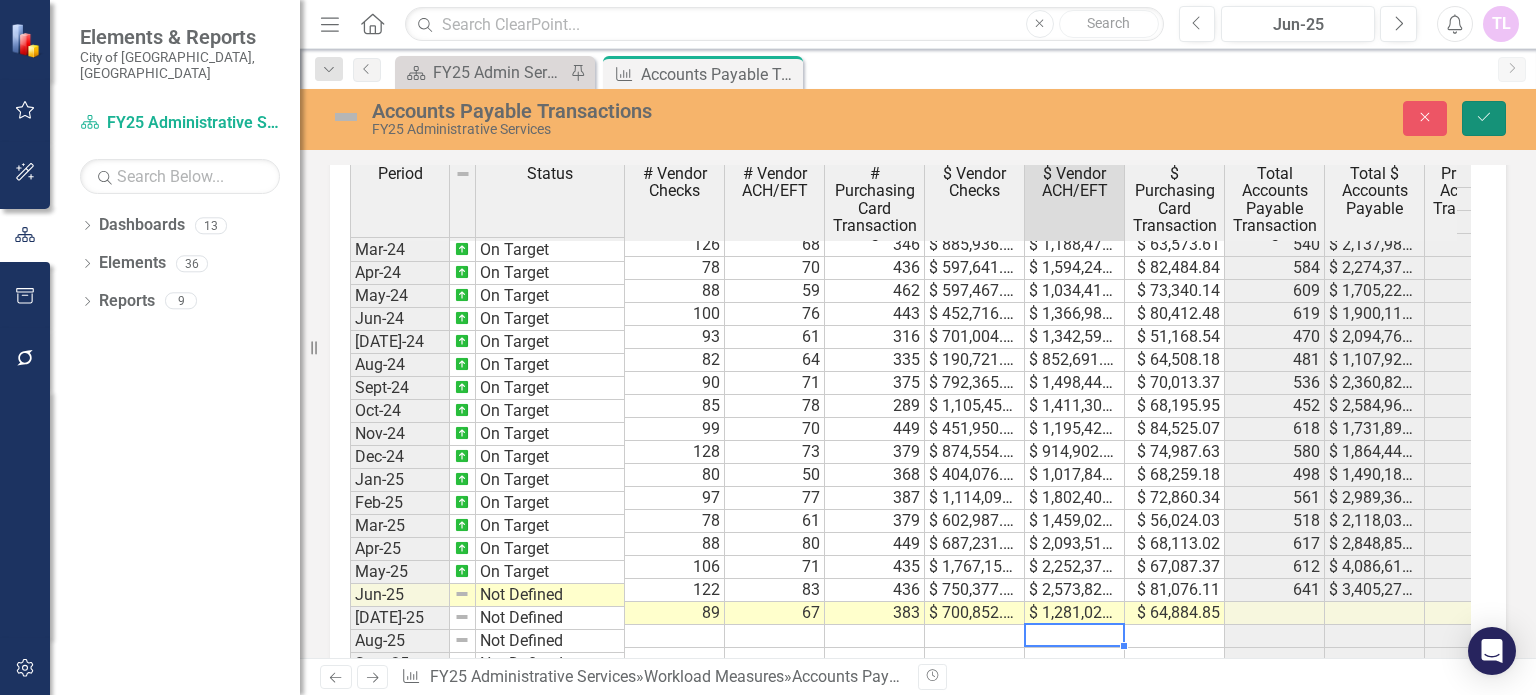click on "Save" at bounding box center [1484, 118] 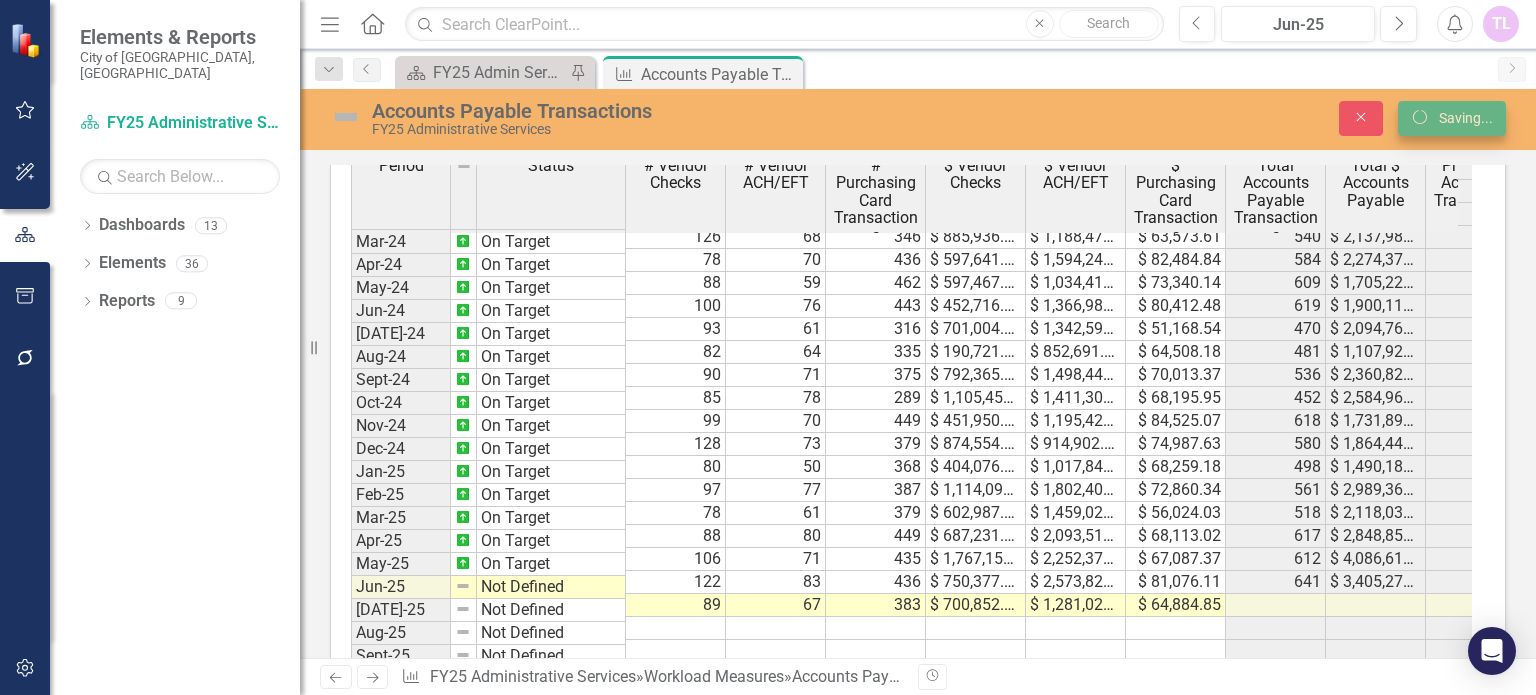 scroll, scrollTop: 2000, scrollLeft: 0, axis: vertical 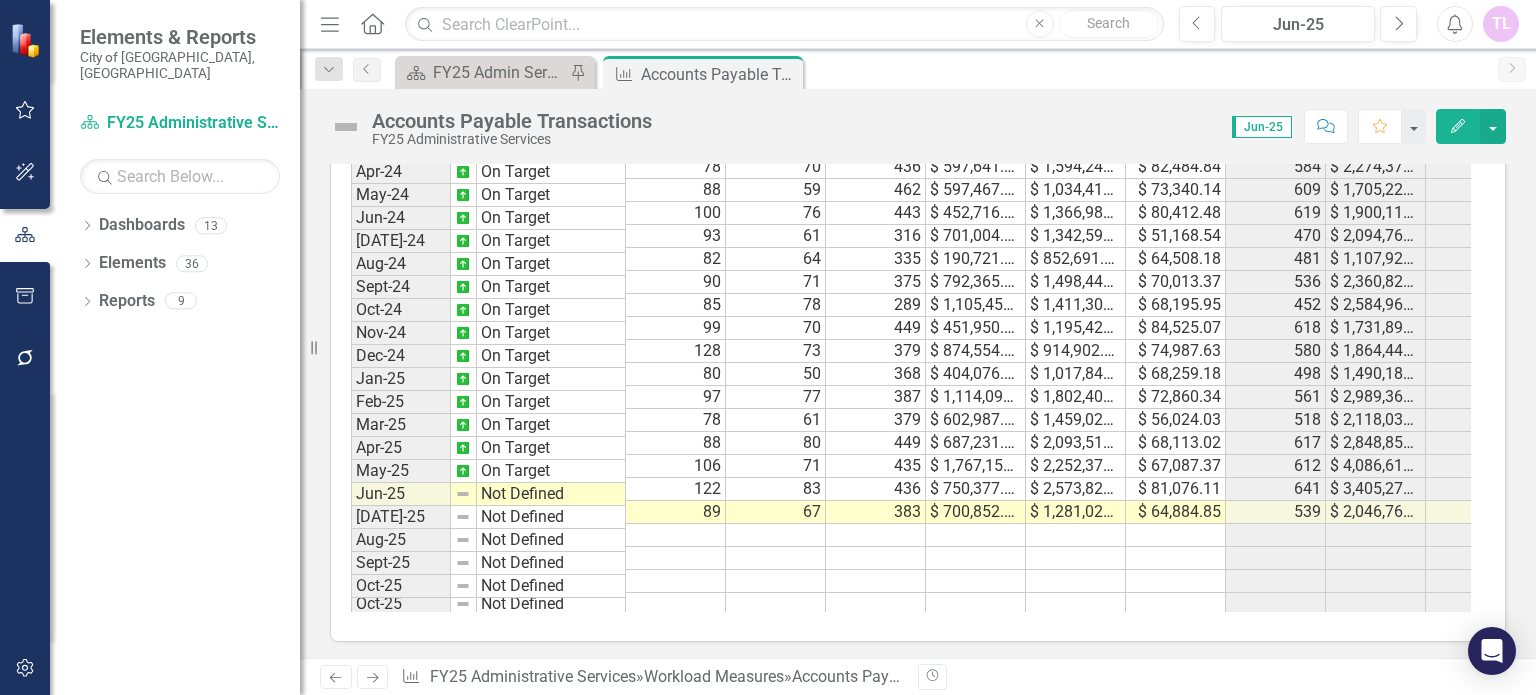 click on "Not Defined" at bounding box center [551, 494] 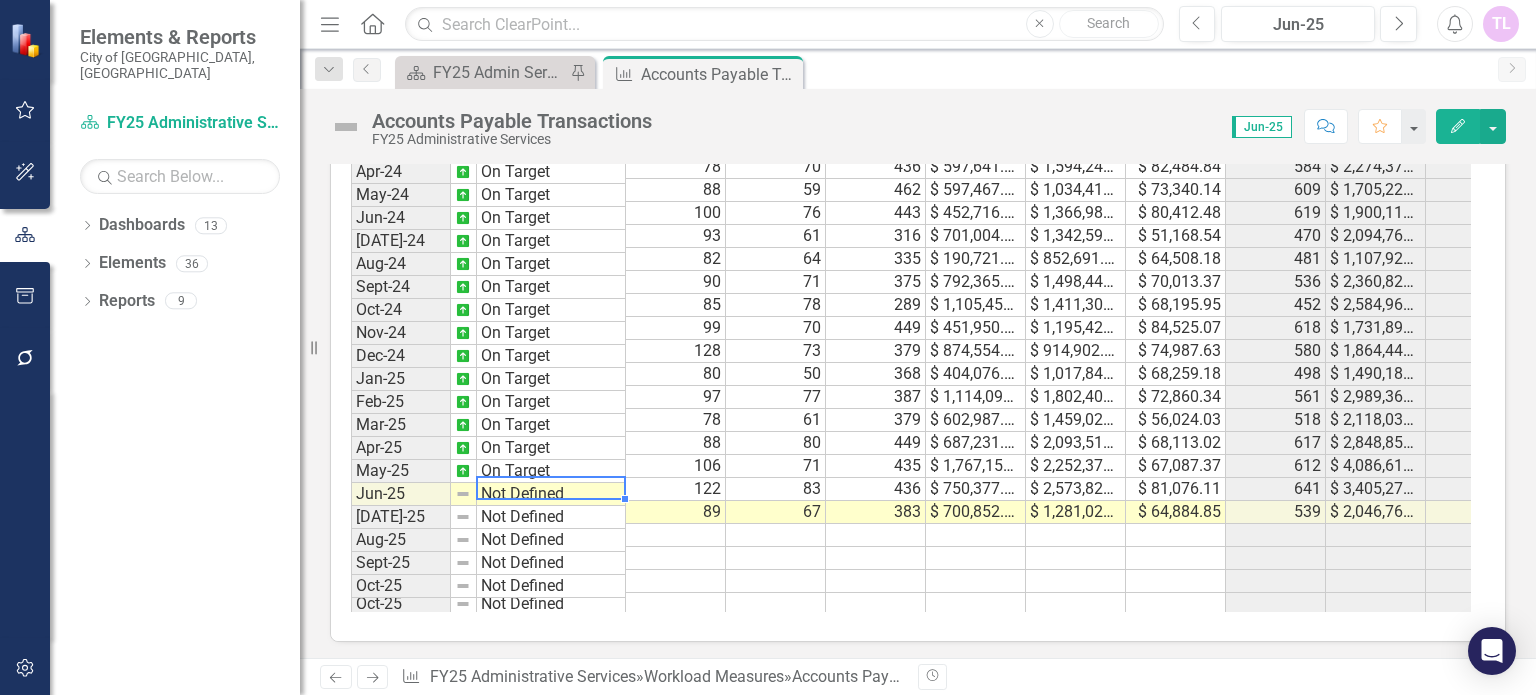 click on "Not Defined" at bounding box center [551, 494] 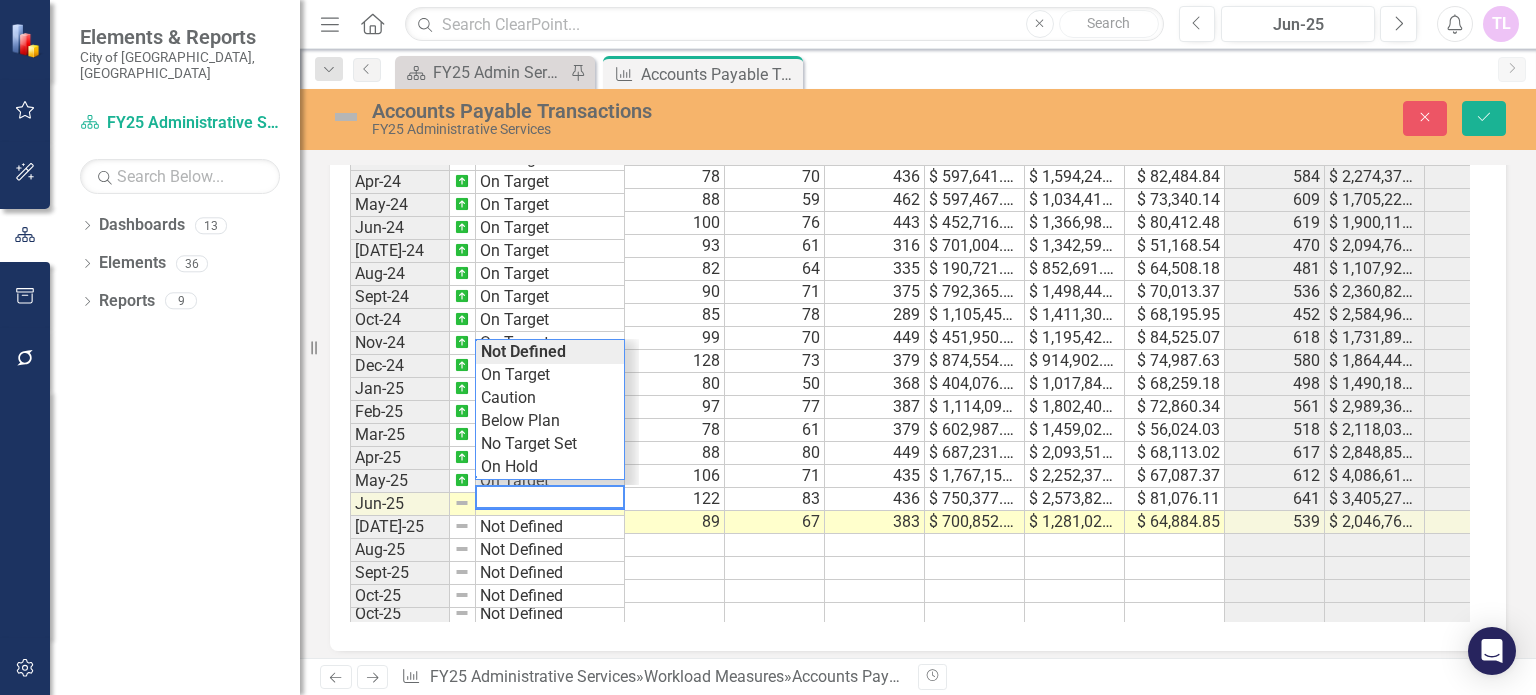 scroll, scrollTop: 2107, scrollLeft: 0, axis: vertical 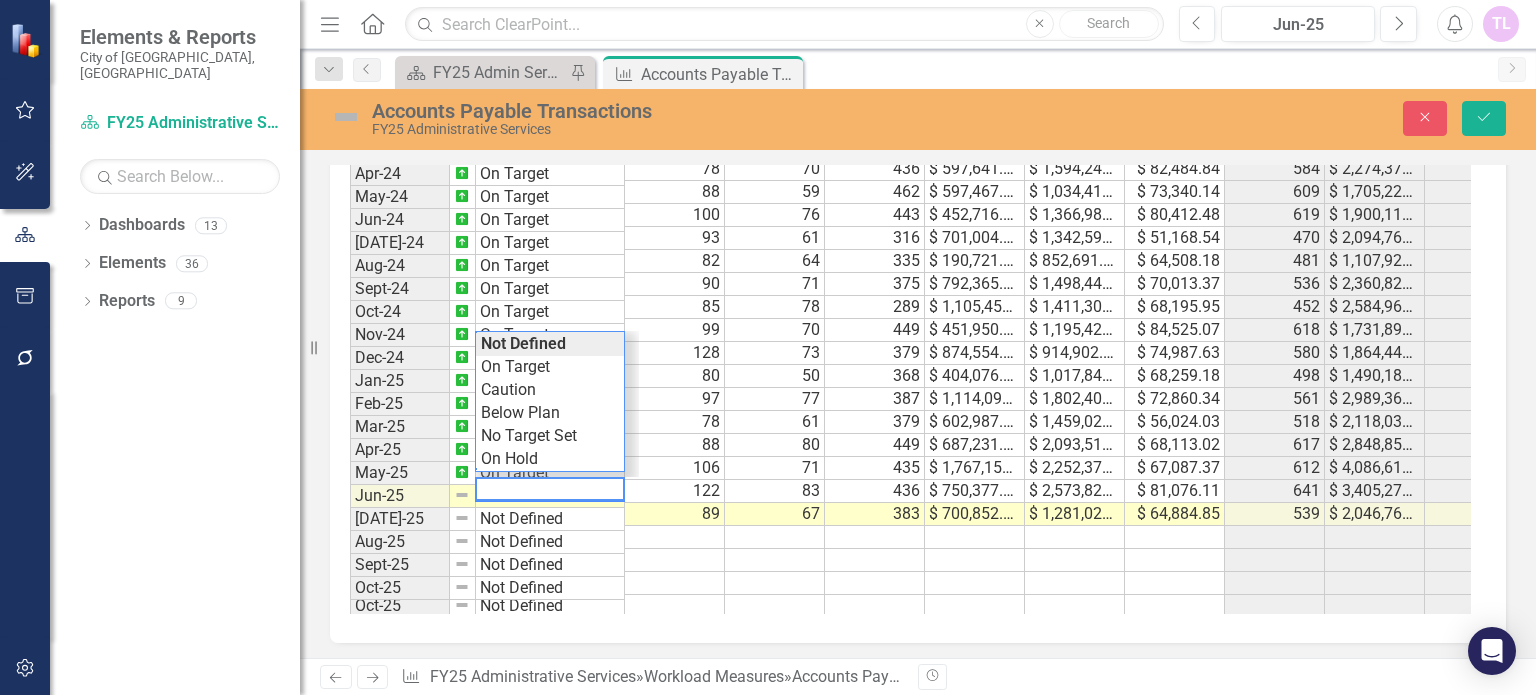 click on "Period Status # Vendor Checks # Vendor ACH/EFT # Purchasing Card Transactions $ Vendor Checks $ Vendor ACH/EFT $ Purchasing Card Transactions Total Accounts Payable Transactions Total $ Accounts Payable Prior Year Actual AP Transactions Prior Year Actual $ AP Transactions  PYTD Actual AP Transactions PYTD Actual $ AP Transactions  FYTD Actual AP Transactions FYTD Actual $ AP Transactions  Total Electronic AP Payments Feb-23 On Target 101 52 411 $ 153,447.92 $ 967,093.71 $ 72,978.57 564 $ 1,193,520.20 504 1,867,042 2,704 $ 8,349,418.10 2,821 $ 8,550,171.77 Mar-23 On Target 141 60 429 $ 1,590,682.26 $ 1,569,945.61 $ 71,779.54 630 $ 3,232,407.41 602 2,911,961 3,306 $ 11,261,379.32 3,451 $ 11,782,579.18 Apr-23 On Target 105 50 411 $ 241,239.62 $ 902,820.69 $ 78,072.30 566 $ 1,222,132.61 591 1,278,330 3,897 $ 12,539,709.42 4,017 $ 13,004,711.79 May-23 On Target 112 58 452 $ 789,552.26 $ 1,015,900.57 $ 74,793.19 622 $ 1,880,246.02 585 2,045,353 4,482 $ 14,585,062.10 4,639 $ 14,884,957.81 Jun-23 On Target 119 68 423" at bounding box center [910, 338] 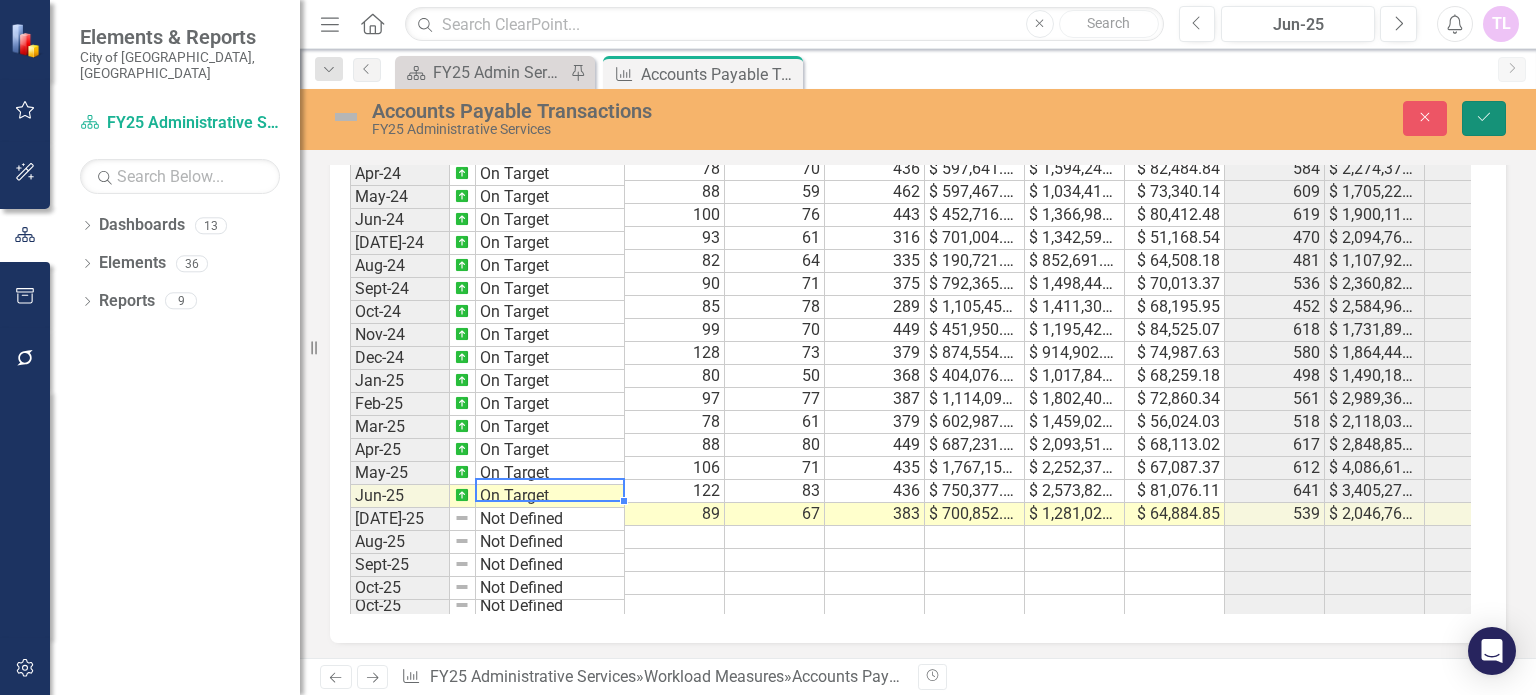 click on "Save" 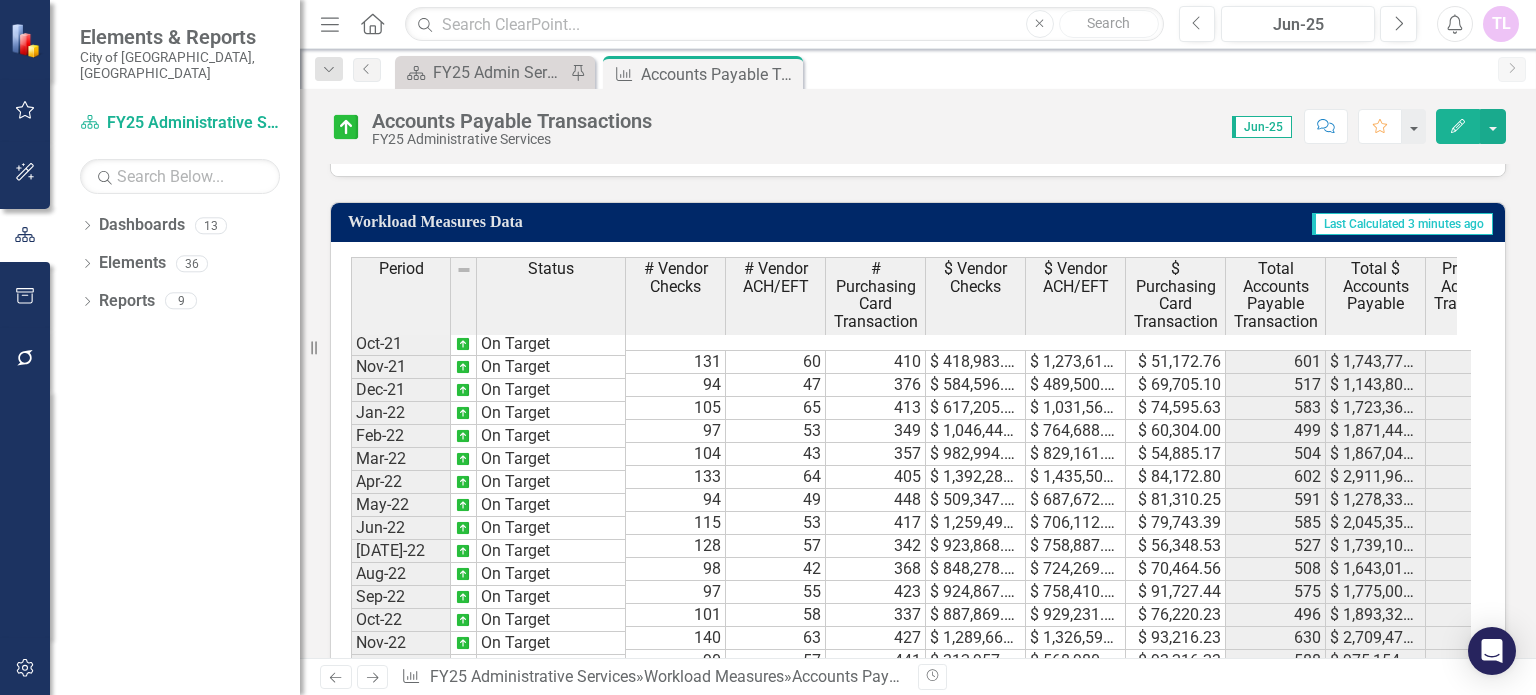 scroll, scrollTop: 2098, scrollLeft: 0, axis: vertical 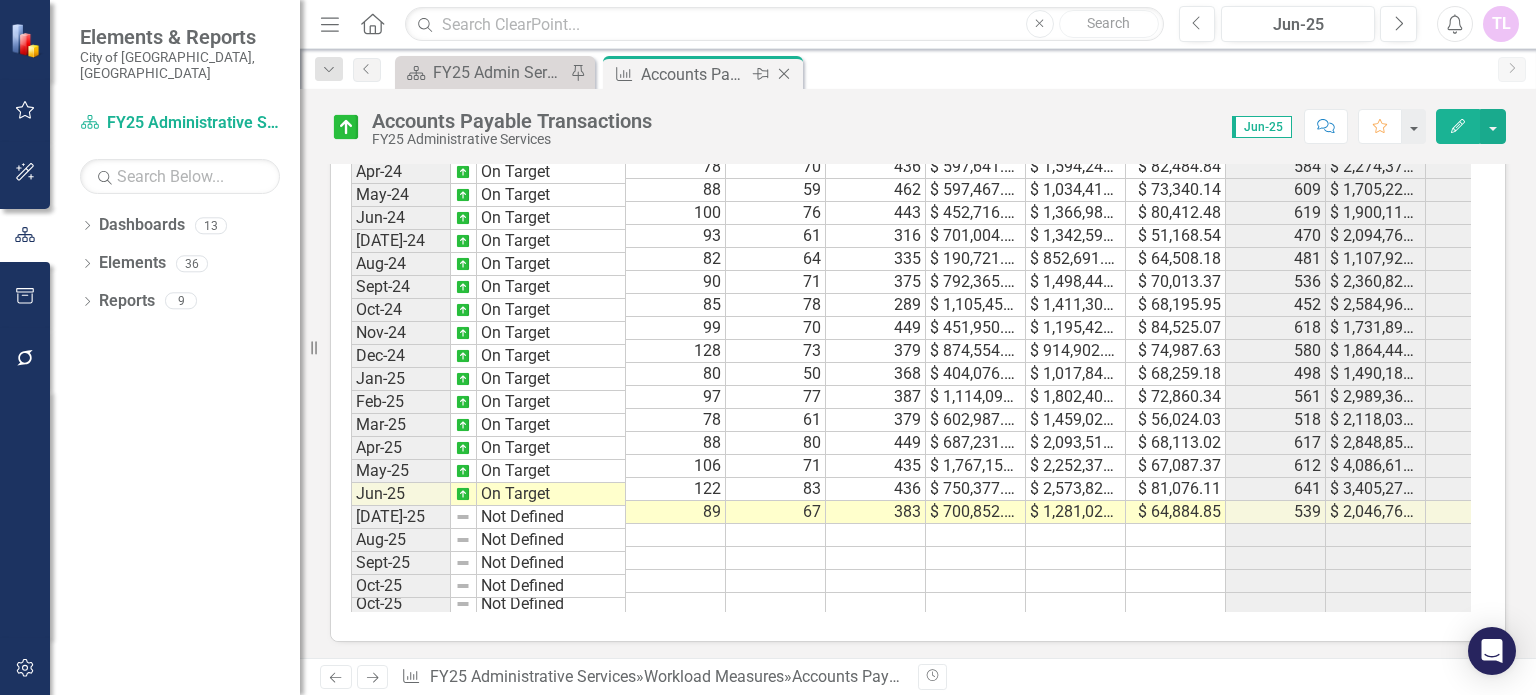 click on "Close" 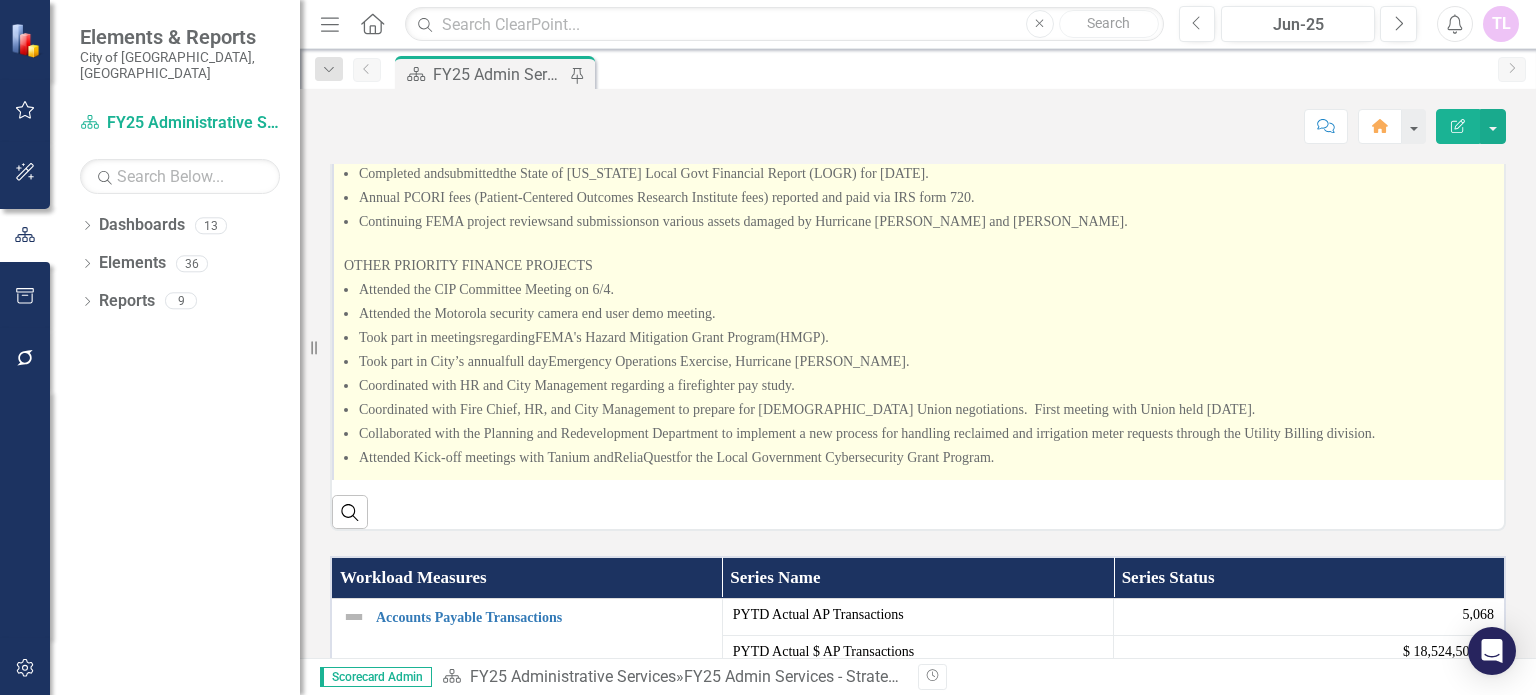 scroll, scrollTop: 800, scrollLeft: 0, axis: vertical 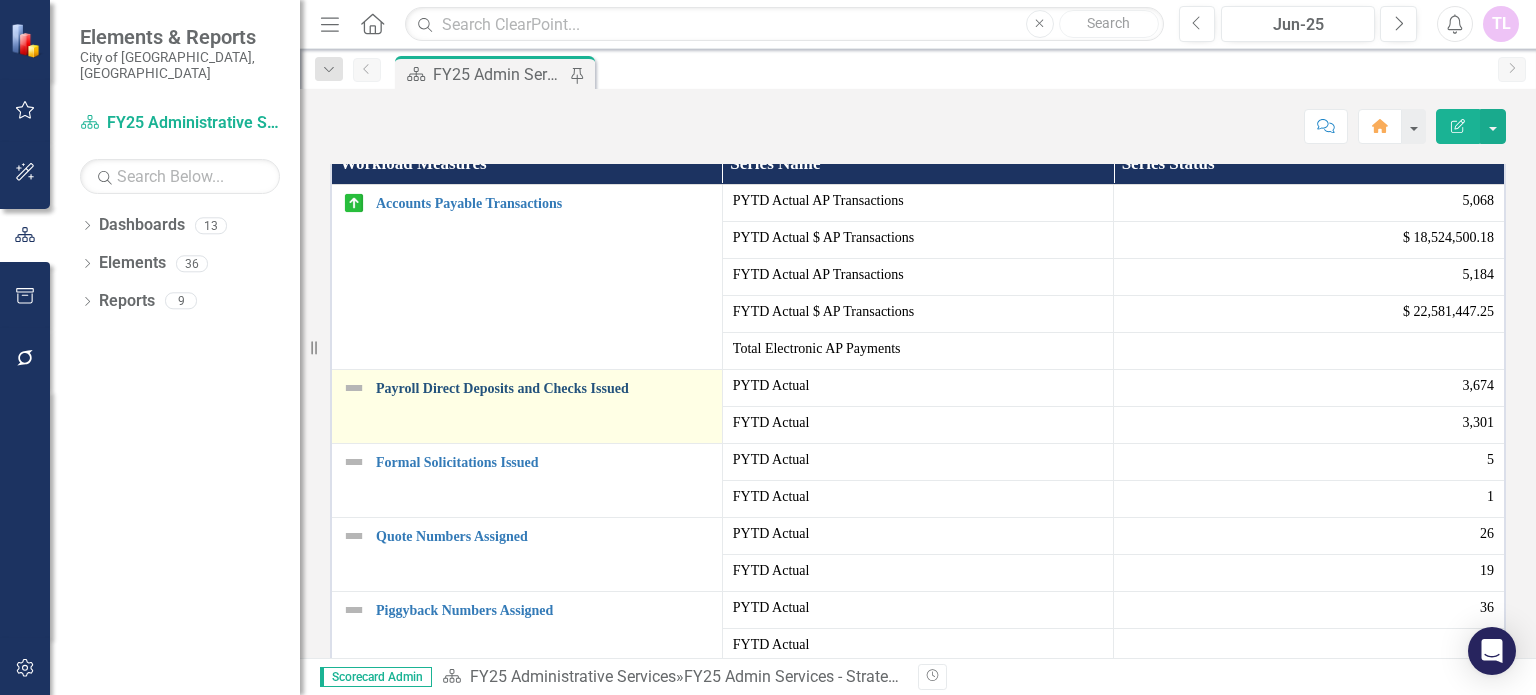 click on "Payroll Direct Deposits and Checks Issued" at bounding box center [544, 388] 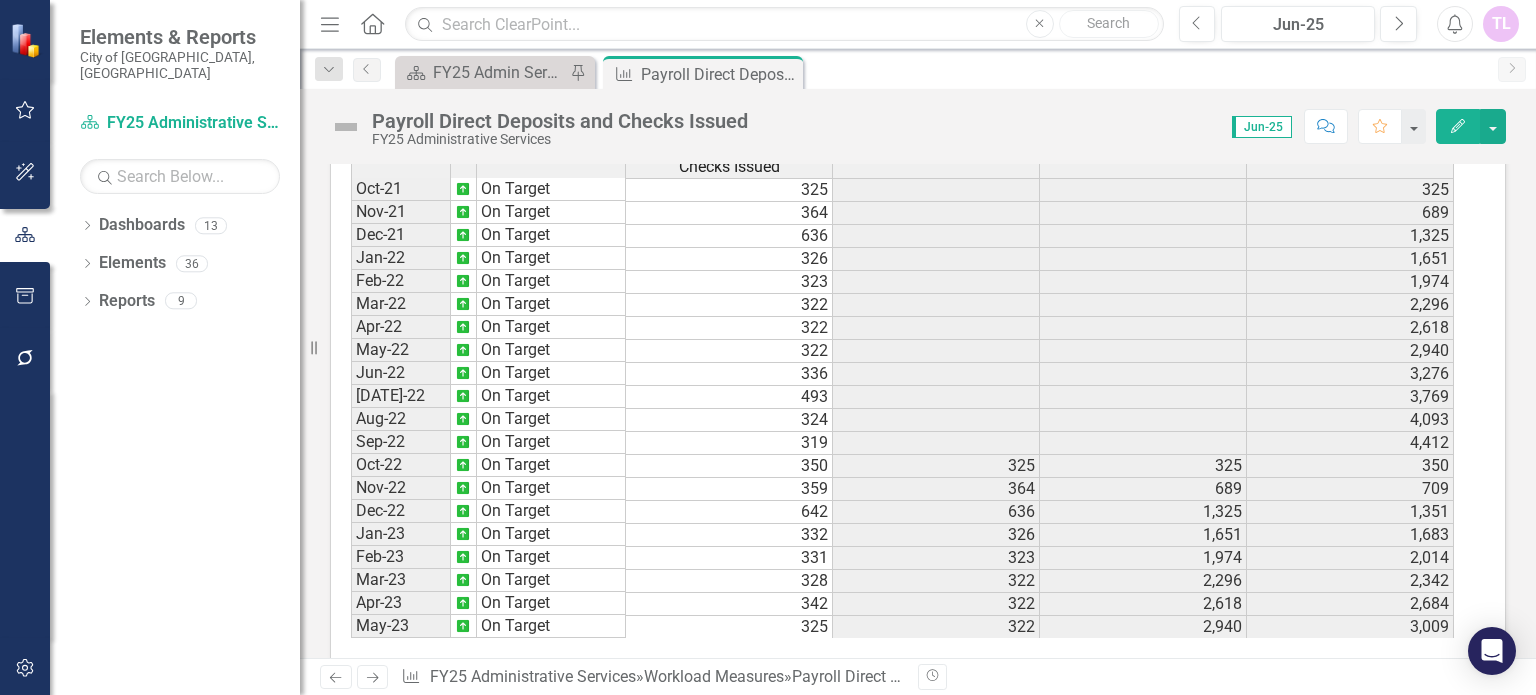 scroll, scrollTop: 792, scrollLeft: 0, axis: vertical 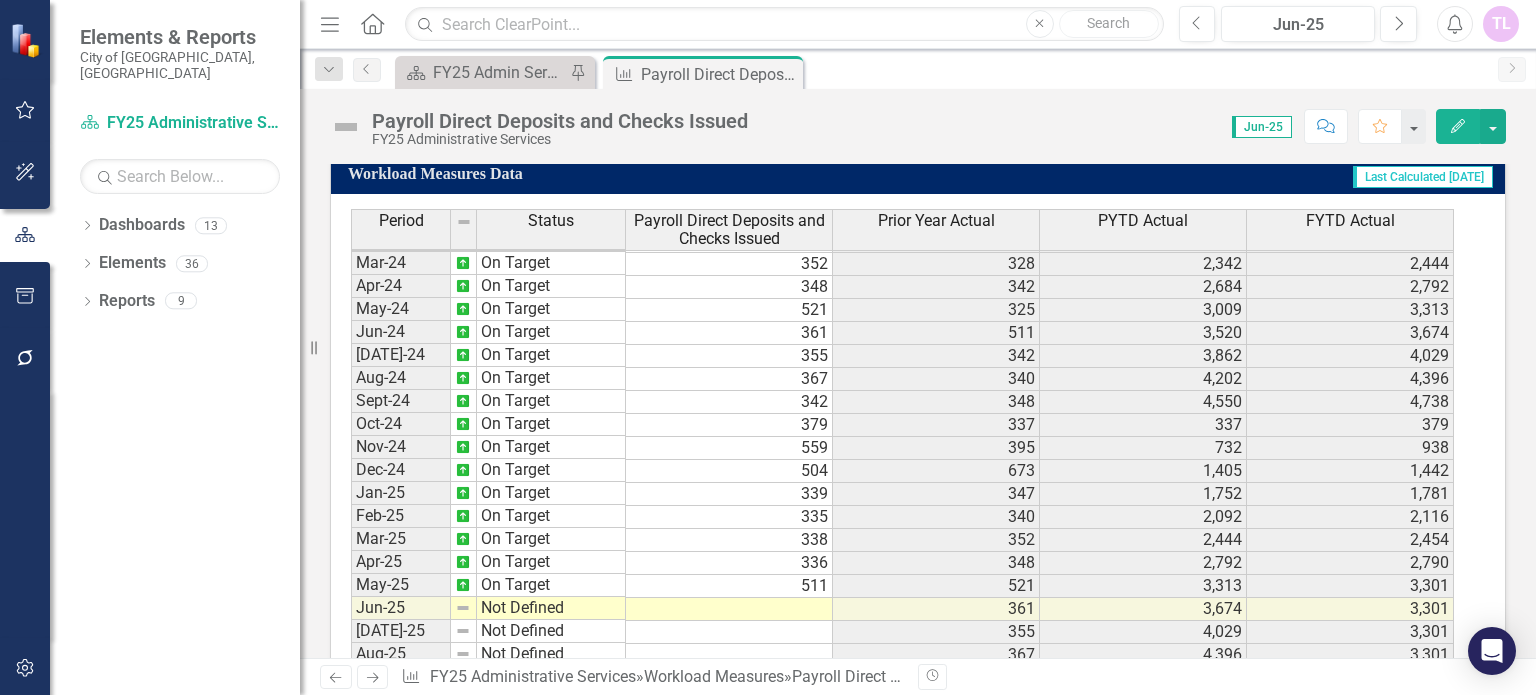 click at bounding box center [729, 609] 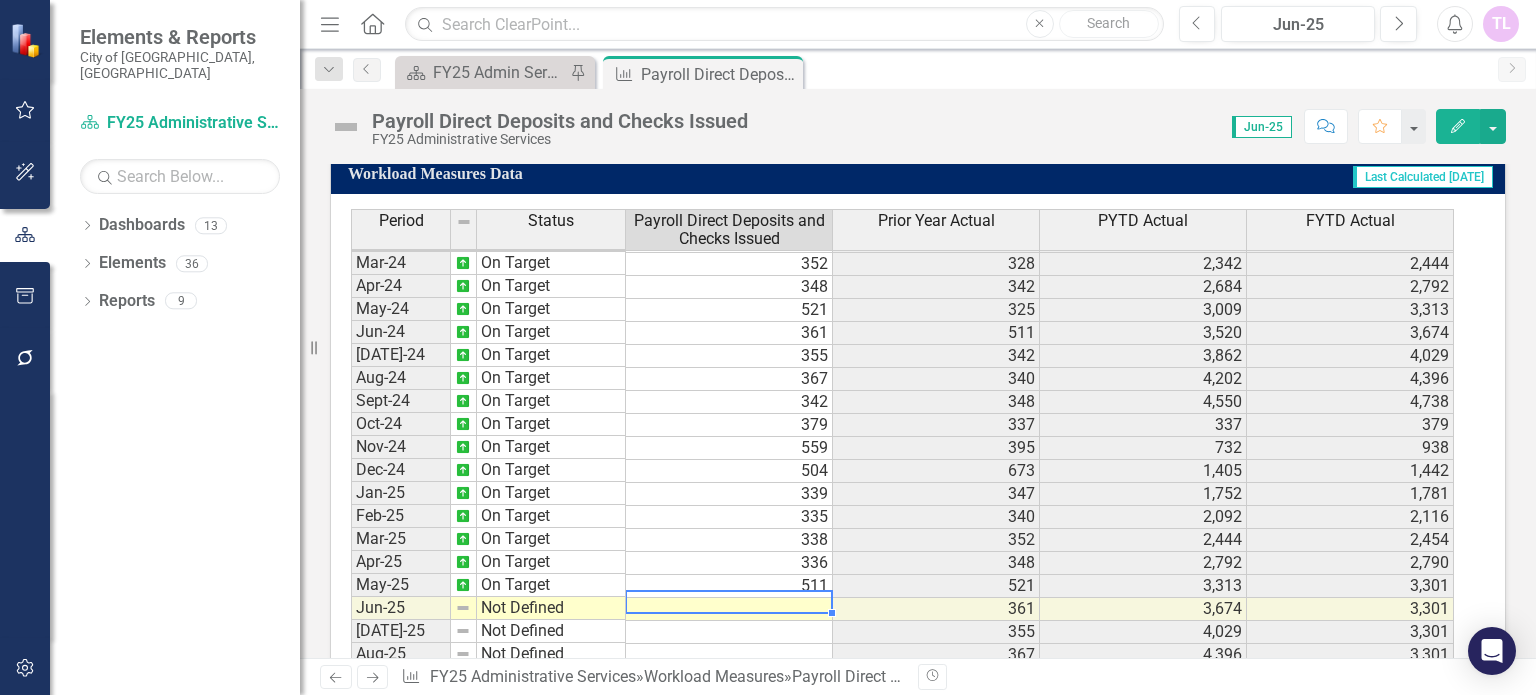 click at bounding box center [729, 609] 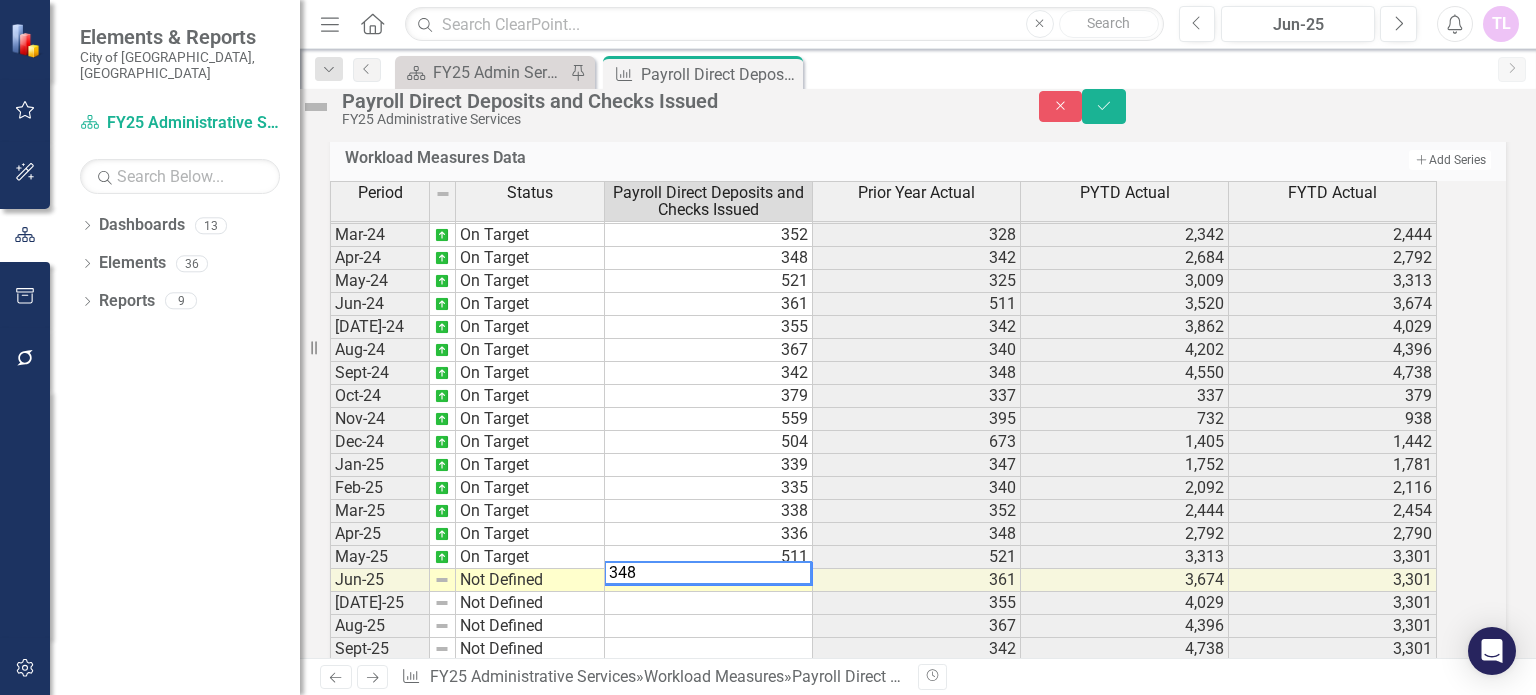 type on "348" 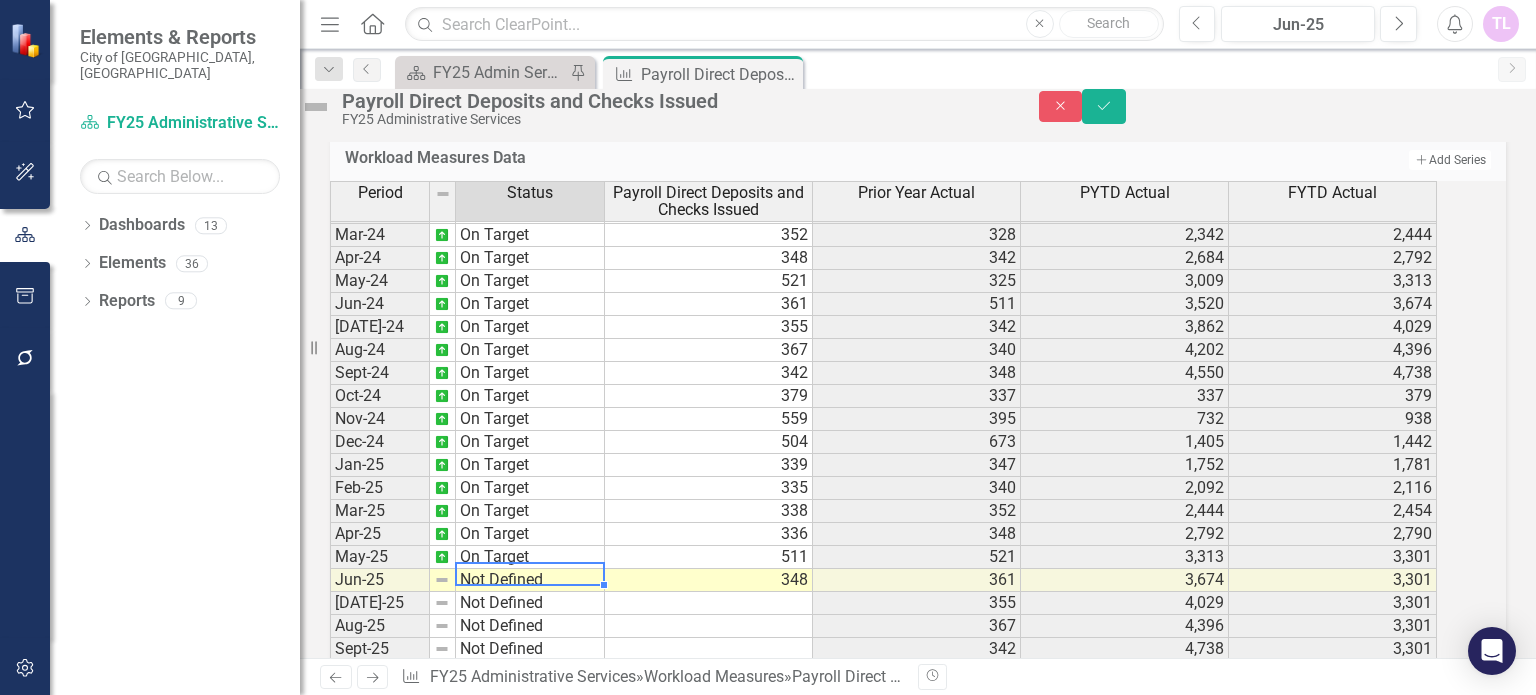 click on "Not Defined" at bounding box center (530, 580) 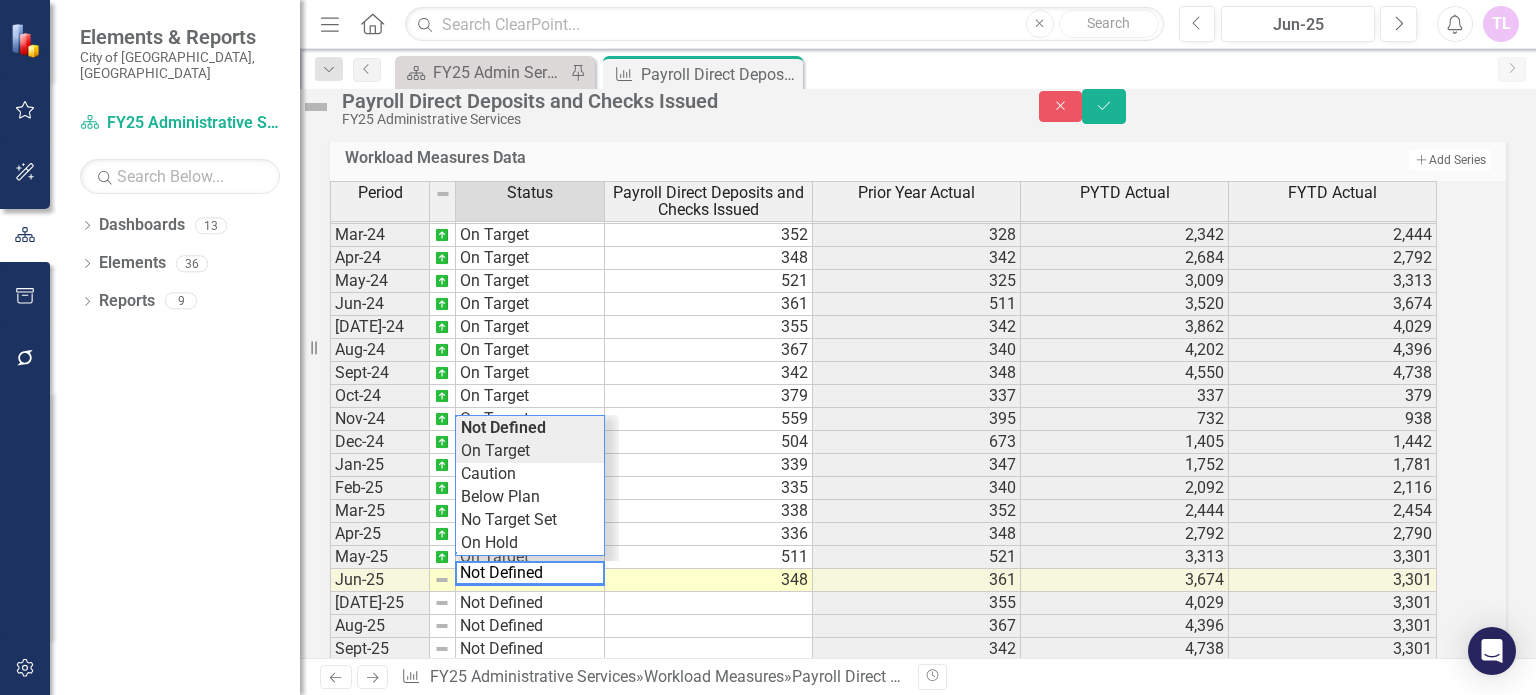 click on "Period Status Payroll Direct Deposits and Checks Issued Prior Year Actual PYTD Actual FYTD Actual Feb-23 On Target 331 323 1,974 2,014 Mar-23 On Target 328 322 2,296 2,342 Apr-23 On Target 342 322 2,618 2,684 May-23 On Target 325 322 2,940 3,009 Jun-23 On Target 511 336 3,276 3,520 [DATE]-23 On Target 342 493 3,769 3,862 Aug-23 On Target 340 324 4,093 4,202 Sep-23 On Target 348 319 4,412 4,550 Oct-23 On Target 337 350 350 337 Nov-23 On Target 395 359 709 732 Dec-23 On Target 673 642 1,351 1,405 Jan-24 On Target 347 332 1,683 1,752 Feb-24 On Target 340 331 2,014 2,092 Mar-24 On Target 352 328 2,342 2,444 Apr-24 On Target 348 342 2,684 2,792 May-24 On Target 521 325 3,009 3,313 Jun-24 On Target 361 511 3,520 3,674 [DATE]-24 On Target 355 342 3,862 4,029 Aug-24 On Target 367 340 4,202 4,396 Sept-24 On Target 342 348 4,550 4,738 Oct-24 On Target 379 337 337 379 Nov-24 On Target 559 395 732 938 Dec-24 On Target 504 673 1,405 1,442 Jan-25 On Target 339 347 1,752 1,781 Feb-25 On Target 335 340 2,092 2,116 Mar-25 On Target" at bounding box center (890, 432) 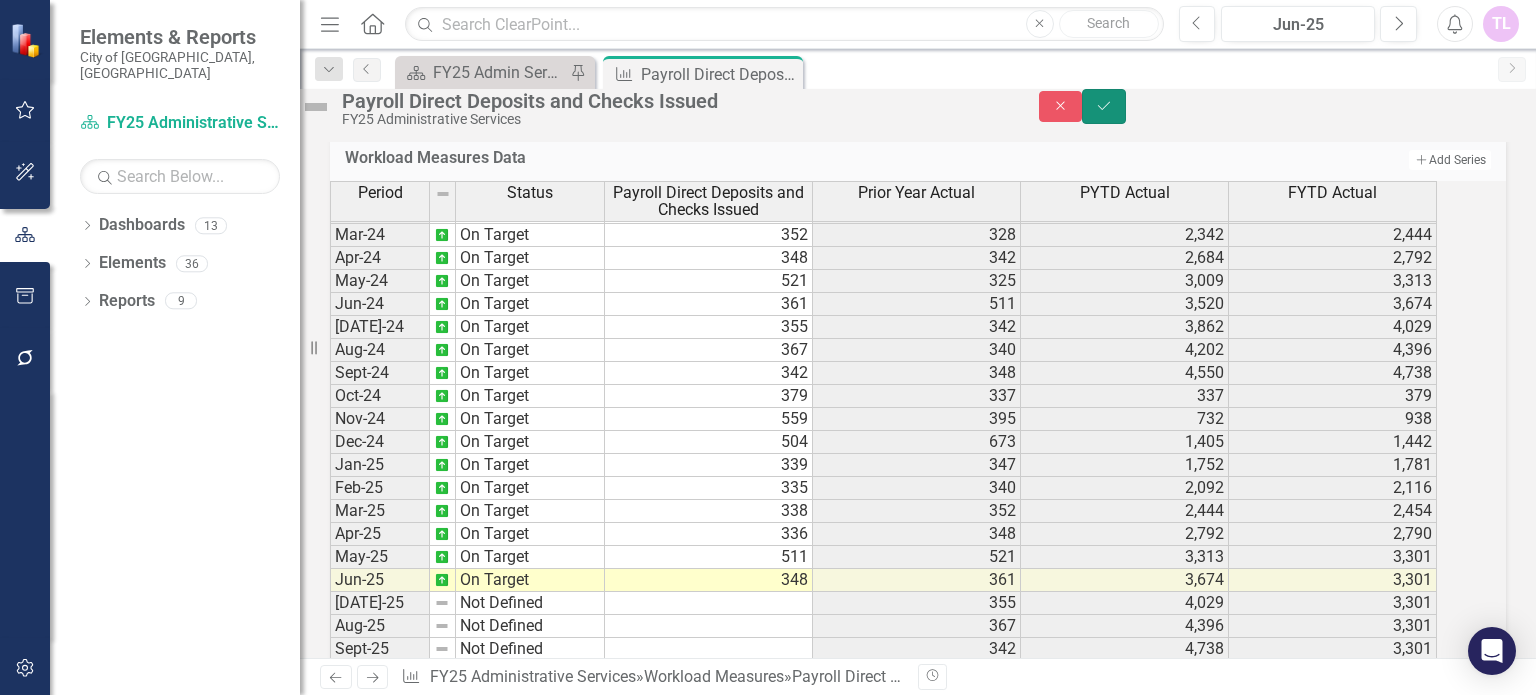 click on "Save" at bounding box center [1104, 106] 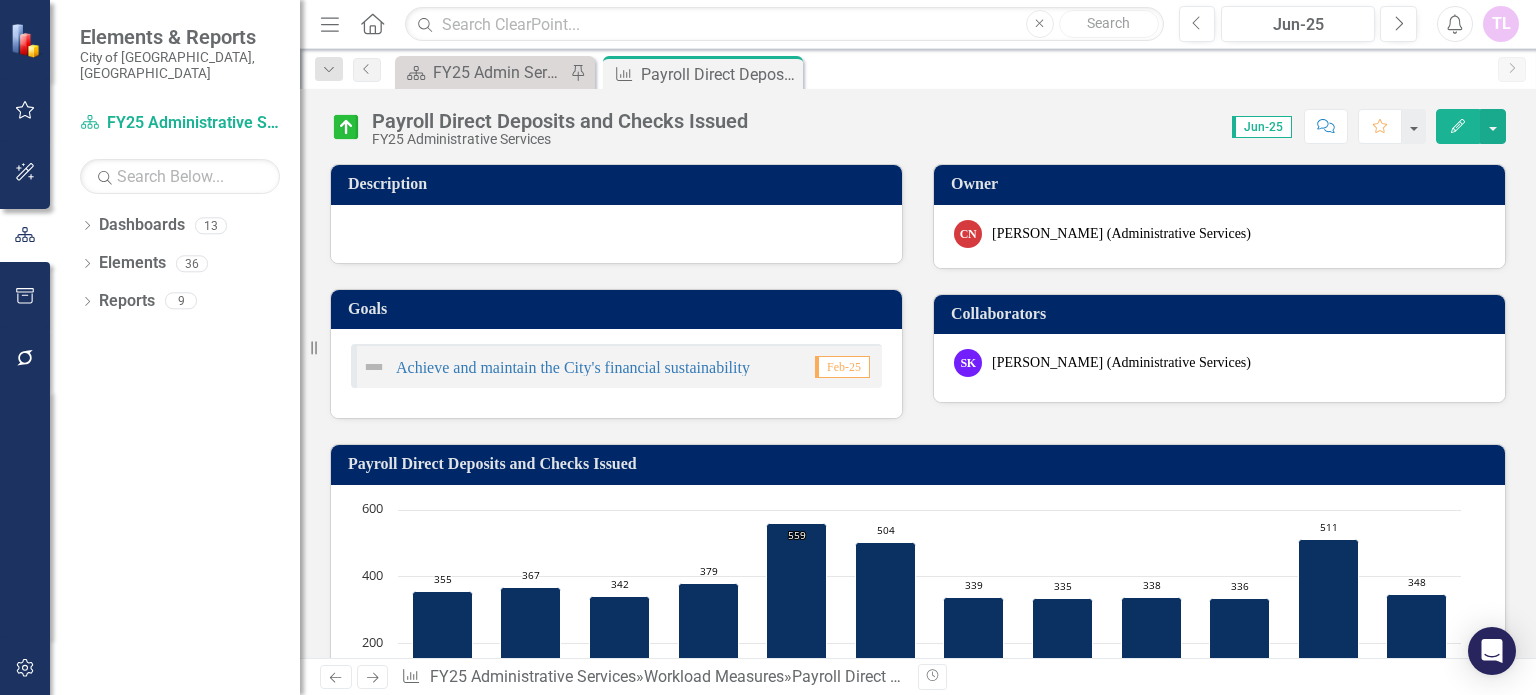 click on "Close" 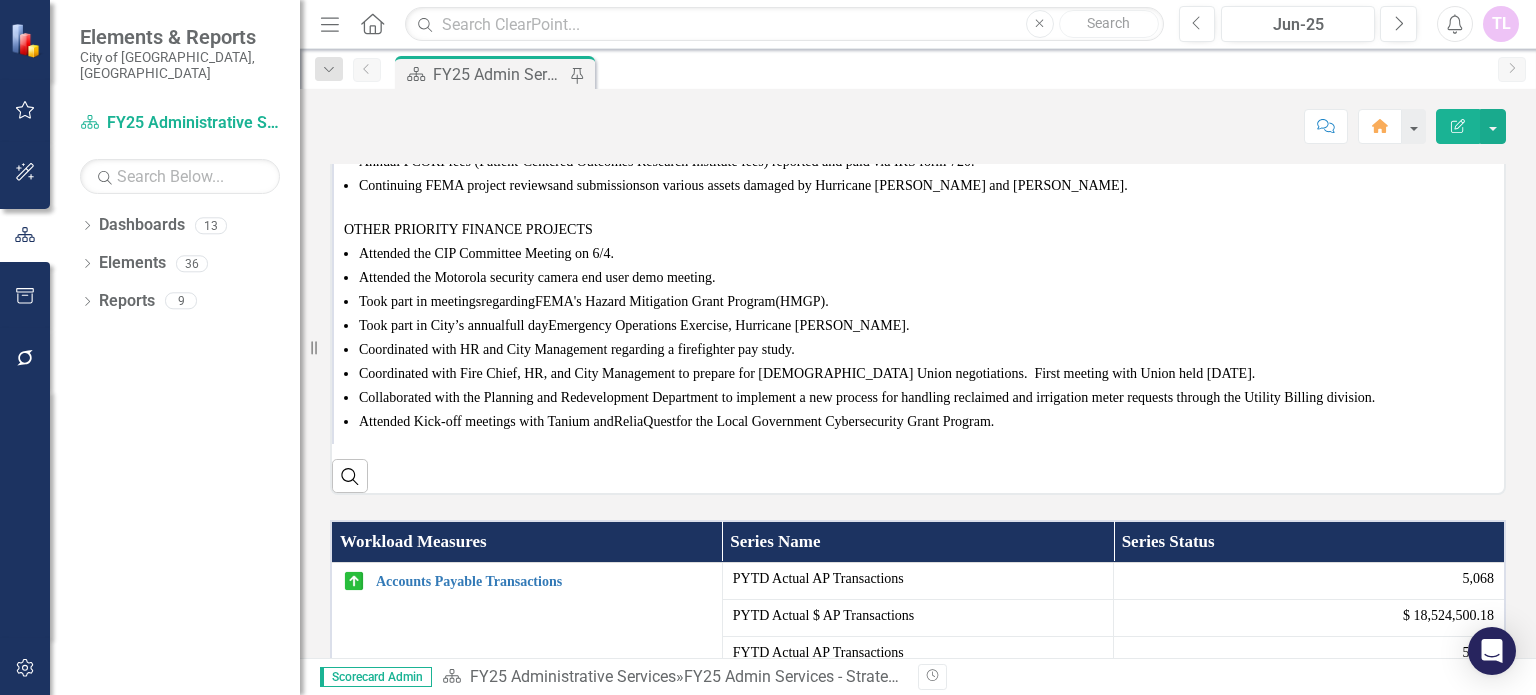 scroll, scrollTop: 600, scrollLeft: 0, axis: vertical 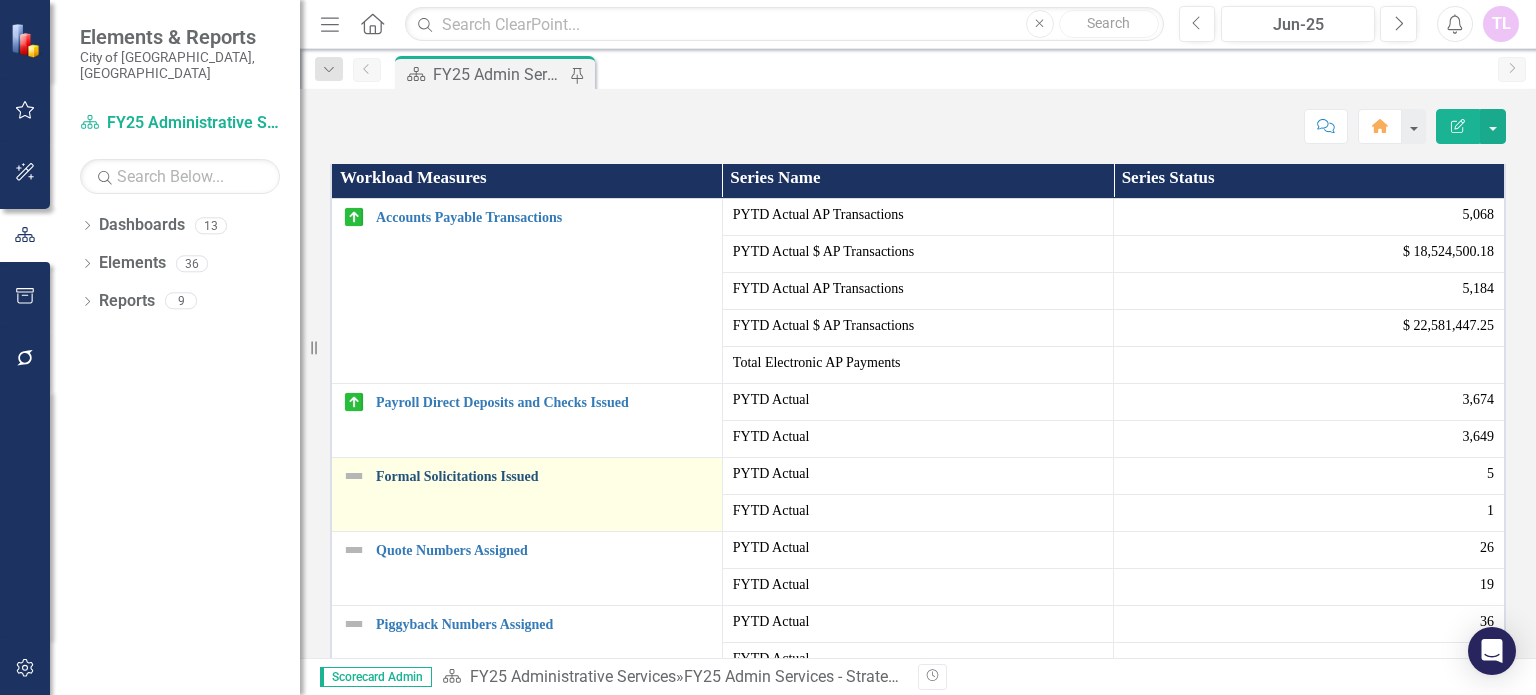 click on "Formal Solicitations Issued" at bounding box center [544, 476] 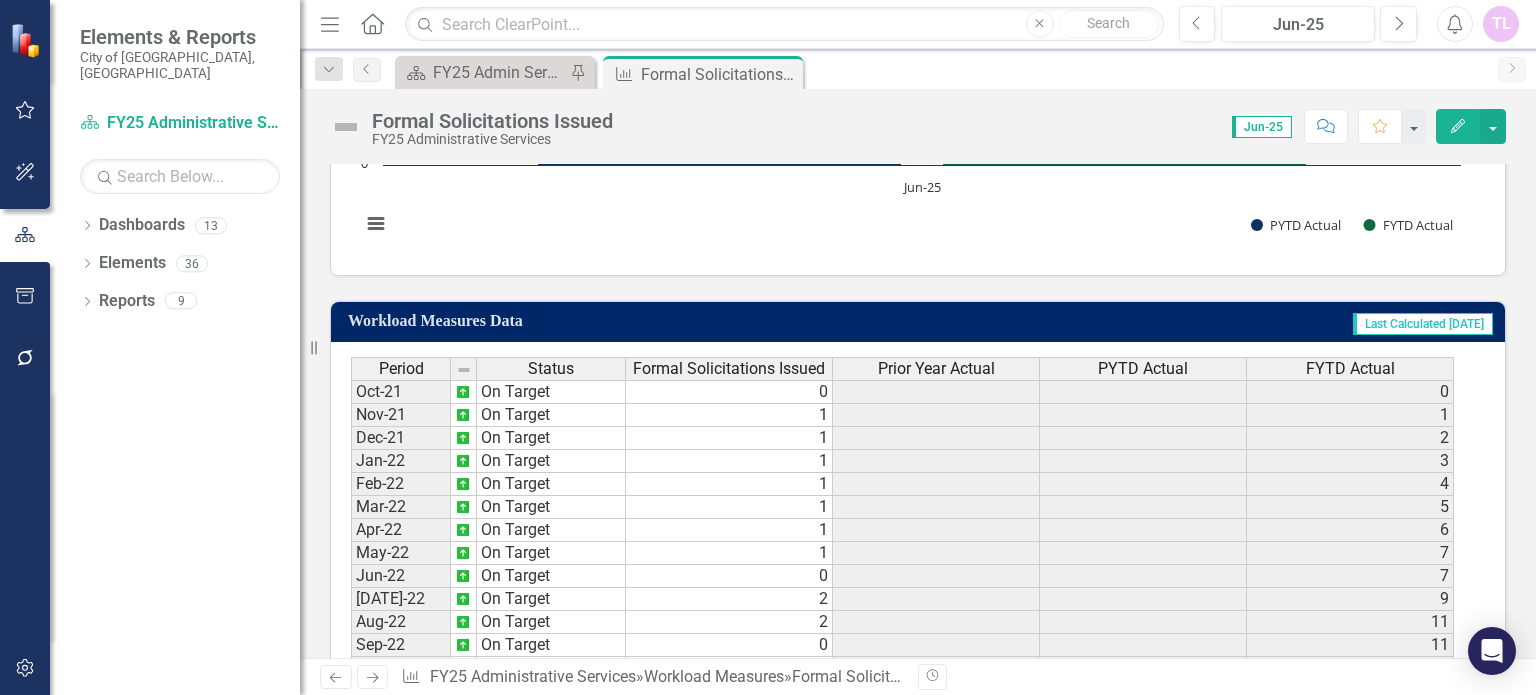 scroll, scrollTop: 1100, scrollLeft: 0, axis: vertical 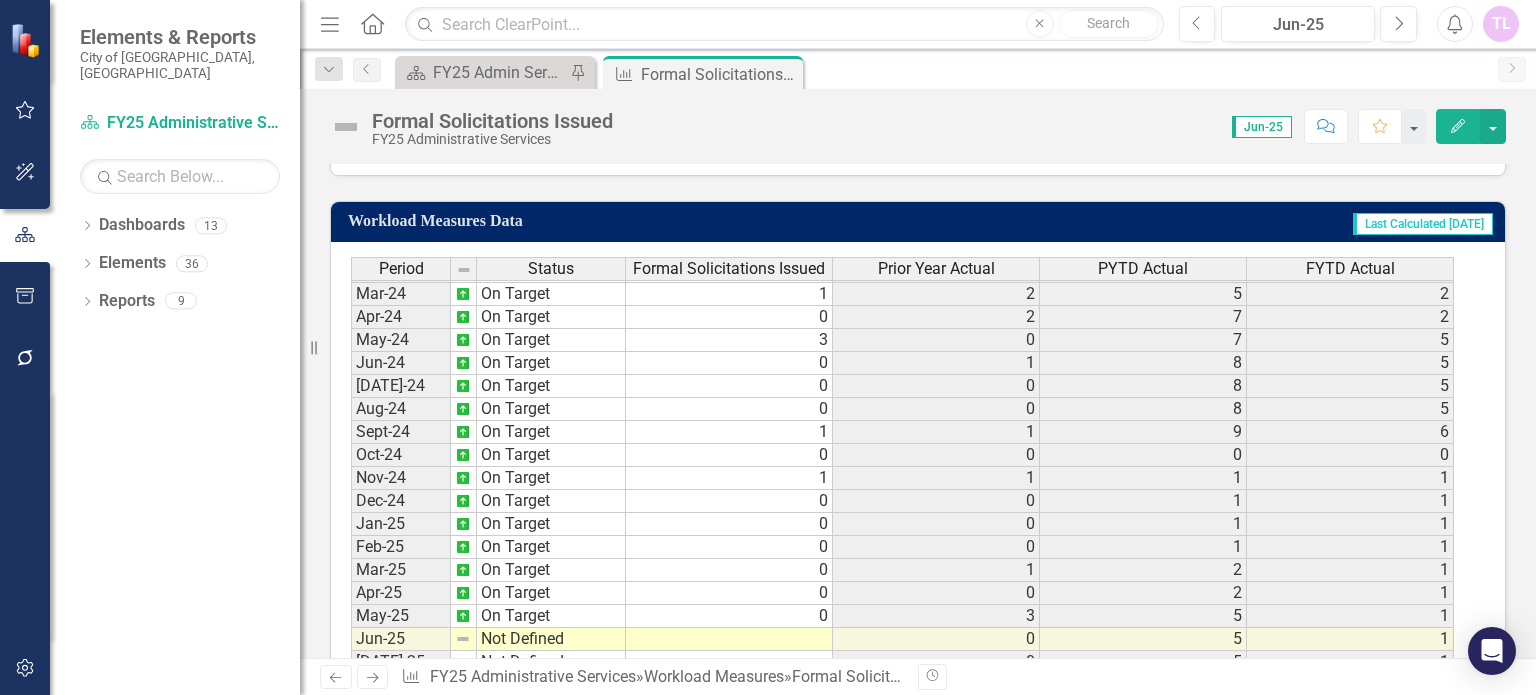 click on "Dec-22 On Target 0 1 2 [DATE]-23 On Target 1 1 3 [DATE]-23 On Target 0 1 4 [DATE]-23 On Target 2 1 5 [DATE]-23 On Target 2 1 6 [DATE]-23 On Target 0 1 7 [DATE]-23 On Target 1 0 7 [DATE]-23 On Target 0 2 9 [DATE]-23 On Target 0 2 11 [DATE]-23 On Target 1 0 11 [DATE]-23 On Target 0 1 1 0 Nov-23 On Target 1 1 2 [DATE]-23 On Target 0 0 2 [DATE]-24 On Target 0 1 3 [DATE]-24 On Target 0 0 3 [DATE]-24 On Target 1 2 5 [DATE]-24 On Target 0 2 7 [DATE]-24 On Target 3 0 7 [DATE]-24 On Target 0 1 8 [DATE]-24 On Target 0 0 8 [DATE]-24 On Target 0 0 8 [DATE]-24 On Target 1 1 9 [DATE]-24 On Target 0 0 0 0 Nov-24 On Target 1 1 1 [DATE]-24 On Target 0 0 1 [DATE]-25 On Target 0 0 1 [DATE]-25 On Target 0 0 1 [DATE]-25 On Target 0 1 2 [DATE]-25 On Target 0 0 2 [DATE]-25 On Target 0 3 5 [DATE]-25 Not Defined 0 5 [DATE]-25 Not Defined 0 5 [DATE]-25 Not Defined 0 5 [DATE]-25 Not Defined 1 6 [DATE]-25 Not Defined 0" at bounding box center [902, 340] 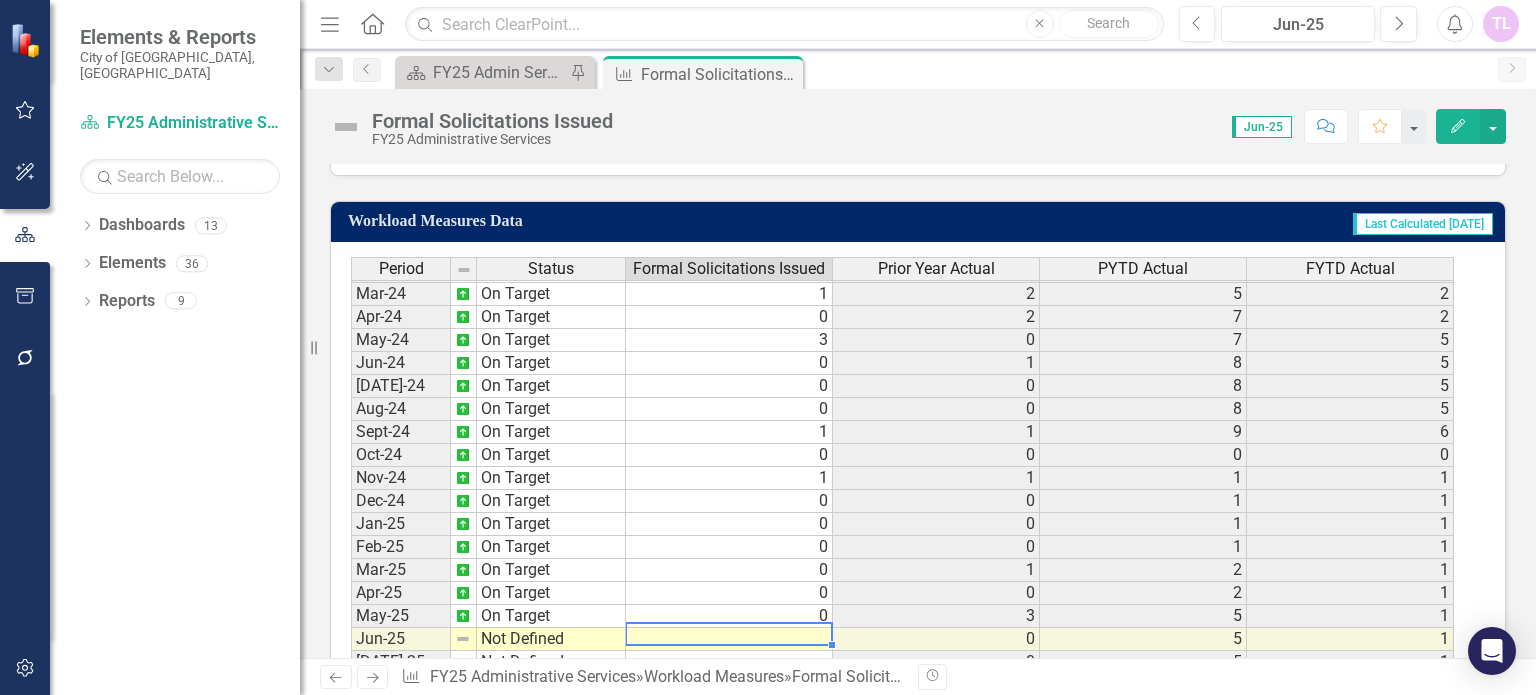 click at bounding box center (729, 639) 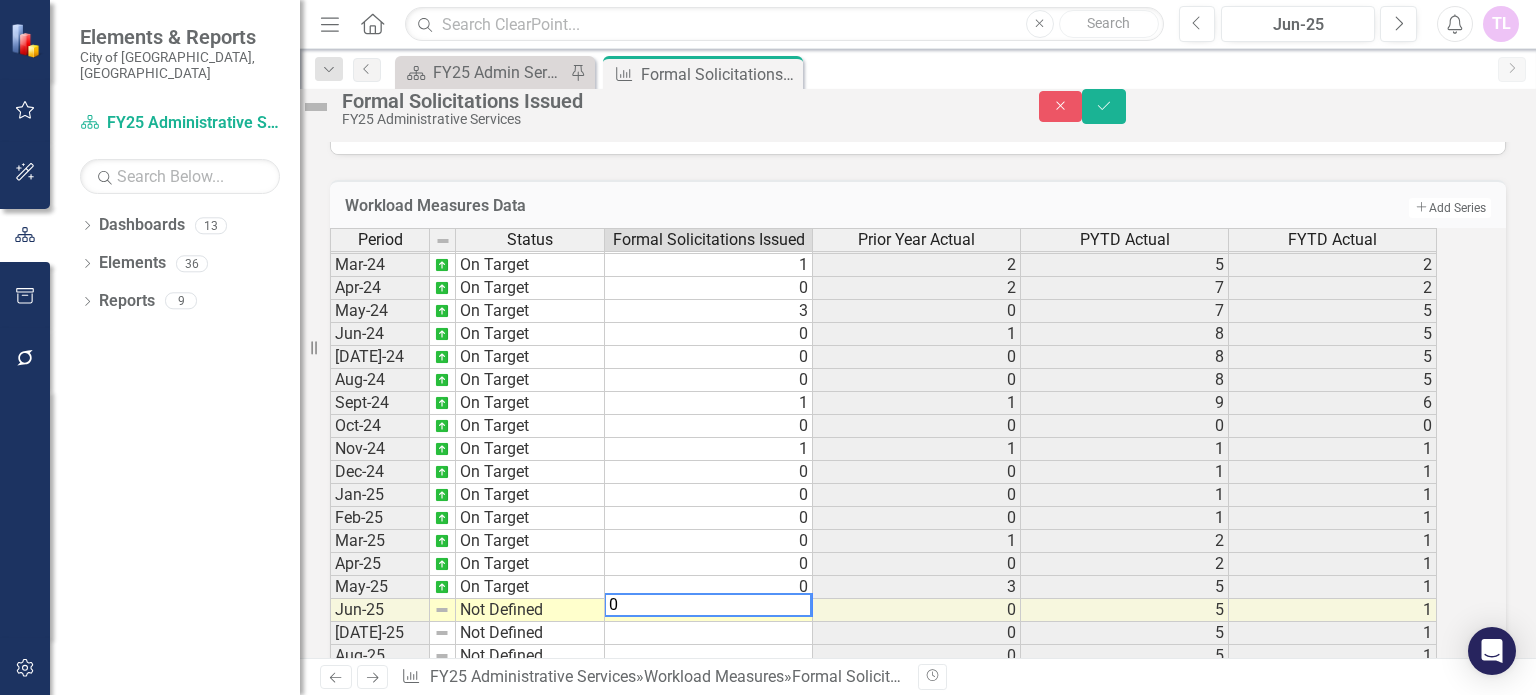 type on "0" 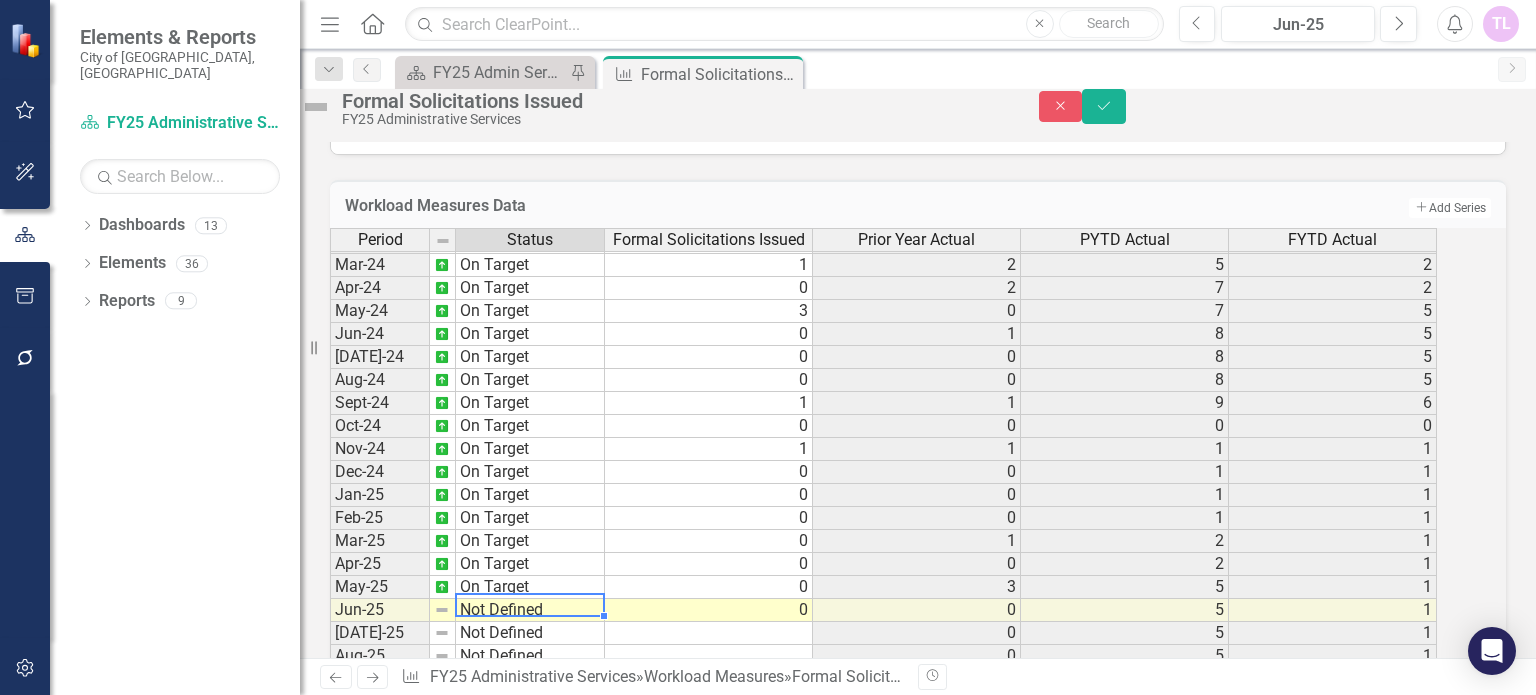 click on "Not Defined" at bounding box center (530, 610) 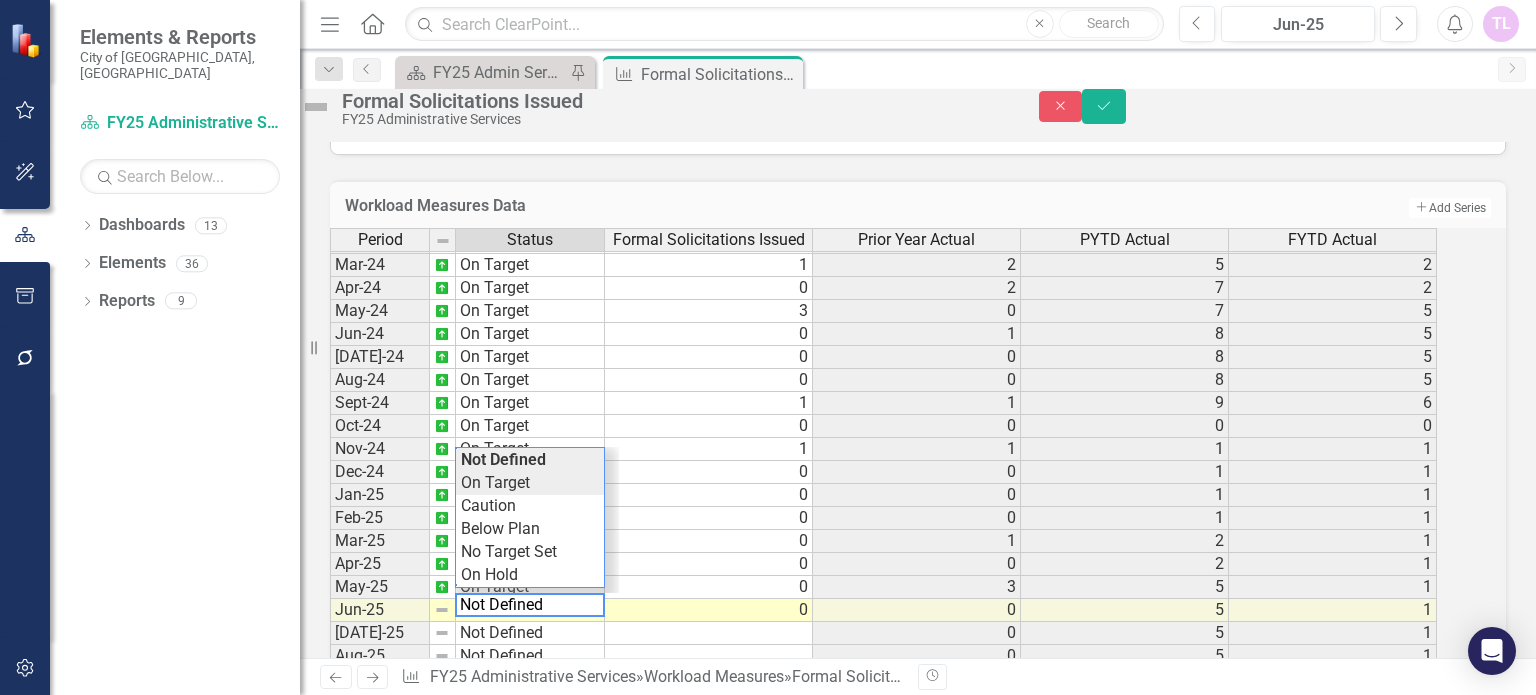 click on "Period Status Formal Solicitations Issued Prior Year Actual PYTD Actual FYTD Actual Feb-23 On Target 0 1 4 [DATE]-23 On Target 2 1 5 [DATE]-23 On Target 2 1 6 [DATE]-23 On Target 0 1 7 [DATE]-23 On Target 1 0 7 [DATE]-23 On Target 0 2 9 [DATE]-23 On Target 0 2 11 [DATE]-23 On Target 1 0 11 [DATE]-23 On Target 0 1 1 0 Nov-23 On Target 1 1 2 [DATE]-23 On Target 0 0 2 [DATE]-24 On Target 0 1 3 [DATE]-24 On Target 0 0 3 [DATE]-24 On Target 1 2 5 [DATE]-24 On Target 0 2 7 [DATE]-24 On Target 3 0 7 [DATE]-24 On Target 0 1 8 [DATE]-24 On Target 0 0 8 [DATE]-24 On Target 0 0 8 [DATE]-24 On Target 1 1 9 [DATE]-24 On Target 0 0 0 0 Nov-24 On Target 1 1 1 [DATE]-24 On Target 0 0 1 [DATE]-25 On Target 0 0 1 [DATE]-25 On Target 0 0 1 [DATE]-25 On Target 0 1 2 [DATE]-25 On Target 0 0 2 [DATE]-25 On Target 0 3 5 [DATE]-25 Not Defined 0 0 5 [DATE]-25 Not Defined 0 5 [DATE]-25 Not Defined 0 5 [DATE]-25 Not Defined 1 6 [DATE]-25 Not Defined 0 Period Status Formal Solicitations Issued Prior Year Actual PYTD Actual FYTD Actual Period Status Feb-23 Mar-23 0" at bounding box center [890, 471] 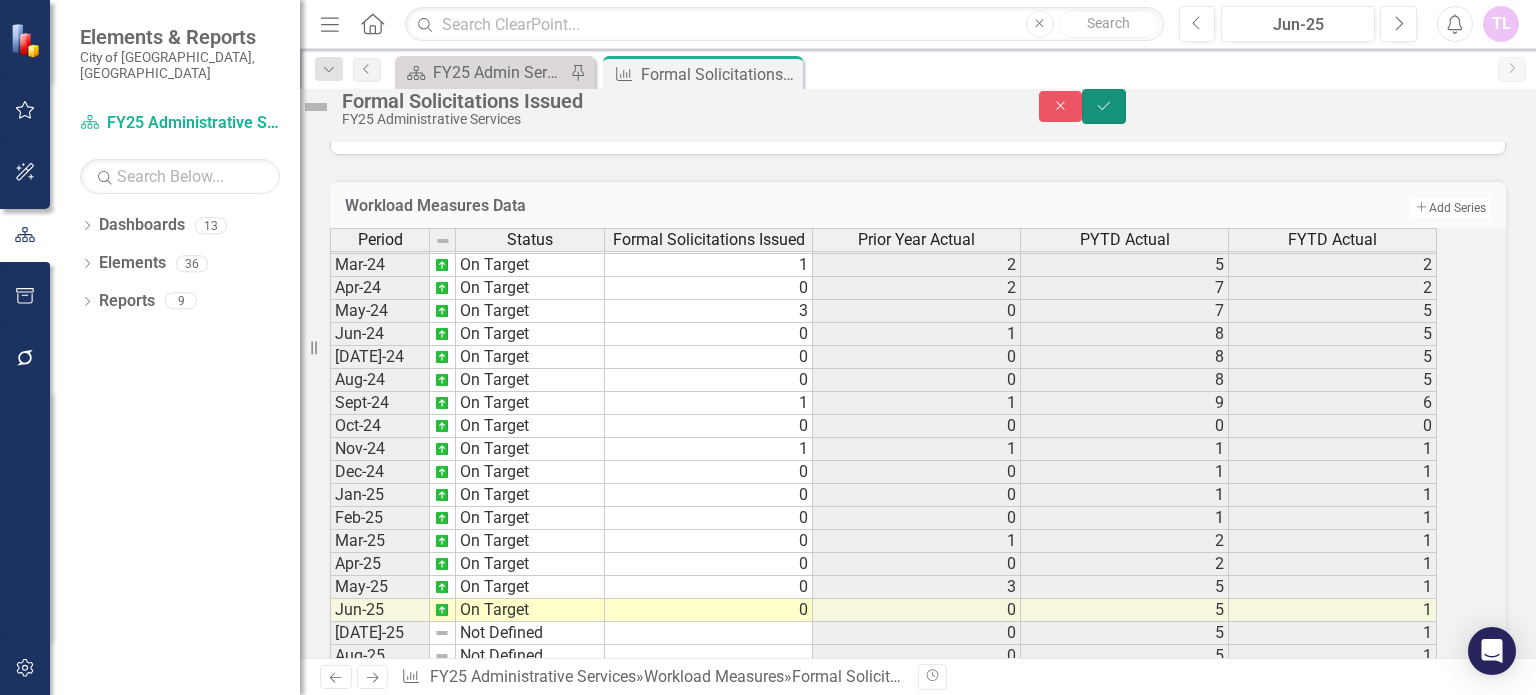 click on "Save" at bounding box center [1104, 106] 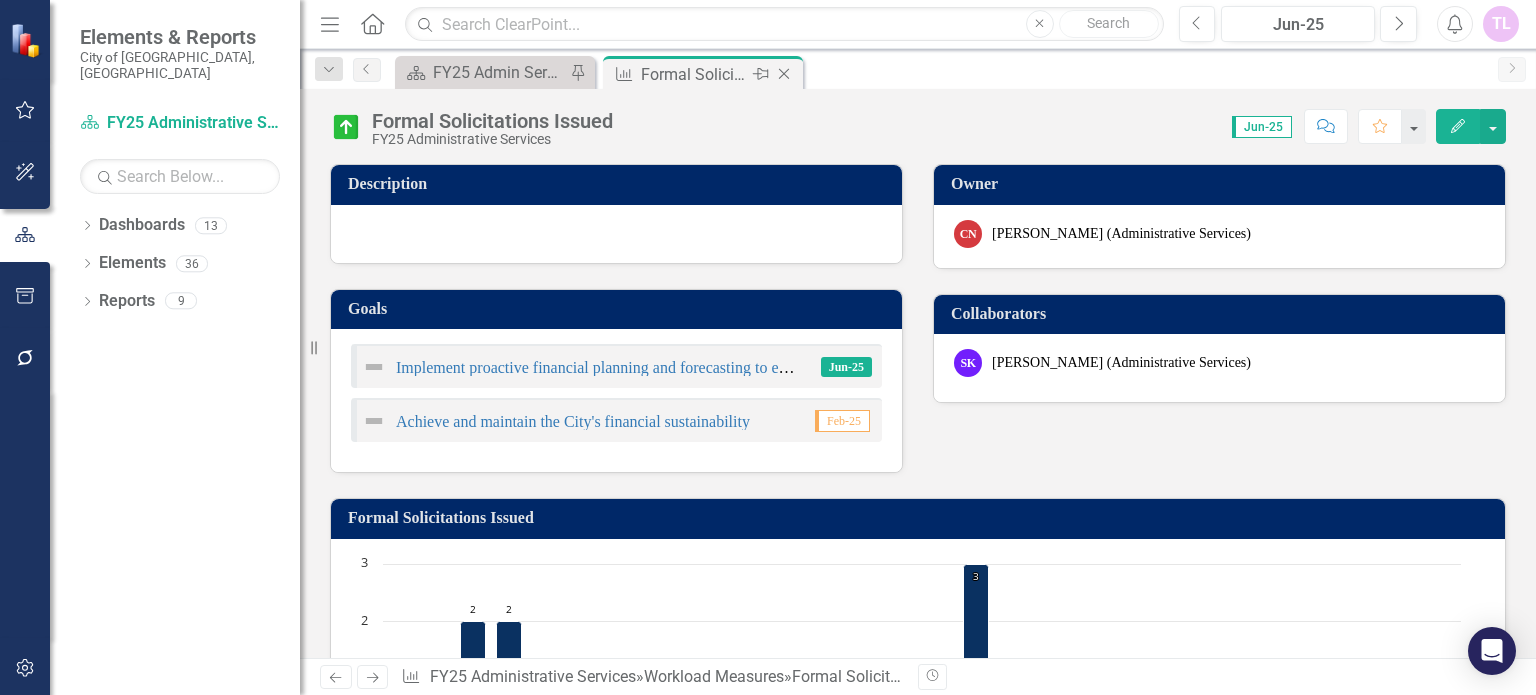 click on "Close" 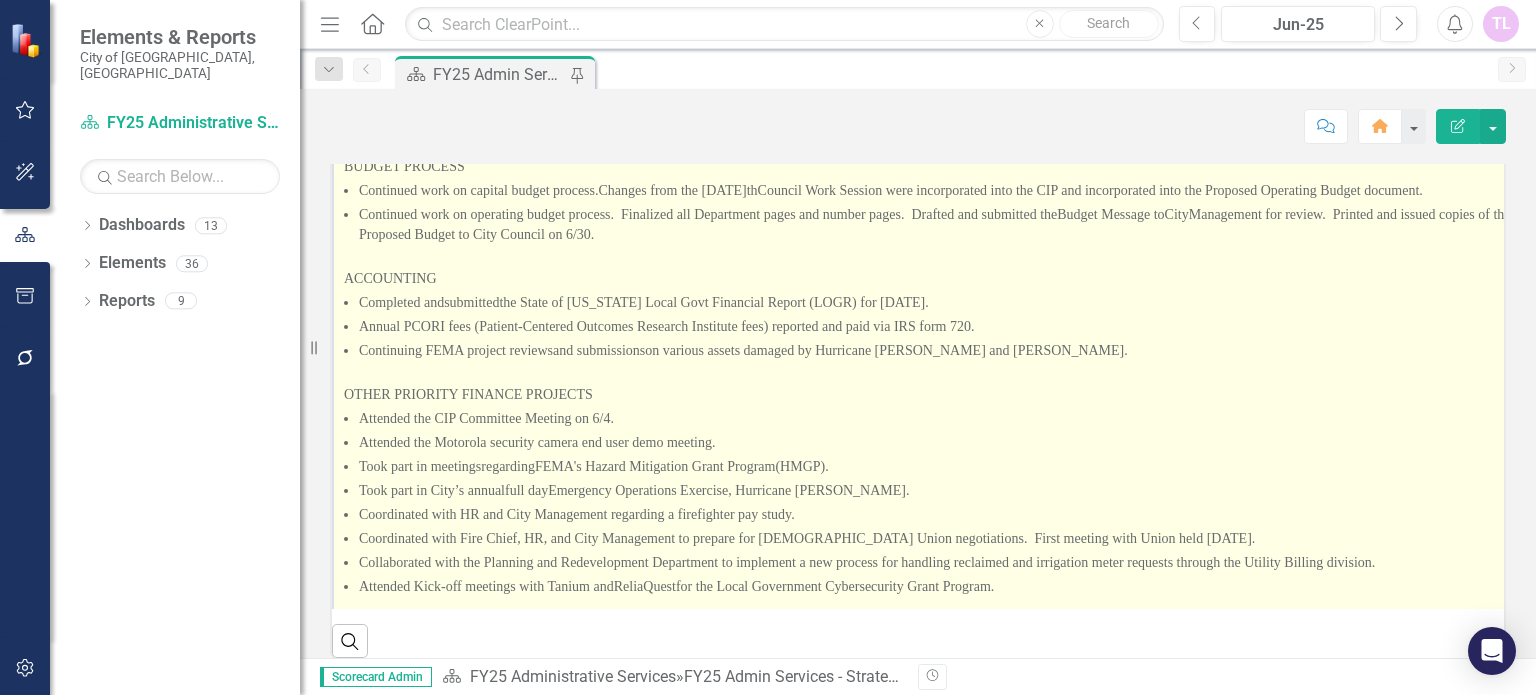 scroll, scrollTop: 400, scrollLeft: 0, axis: vertical 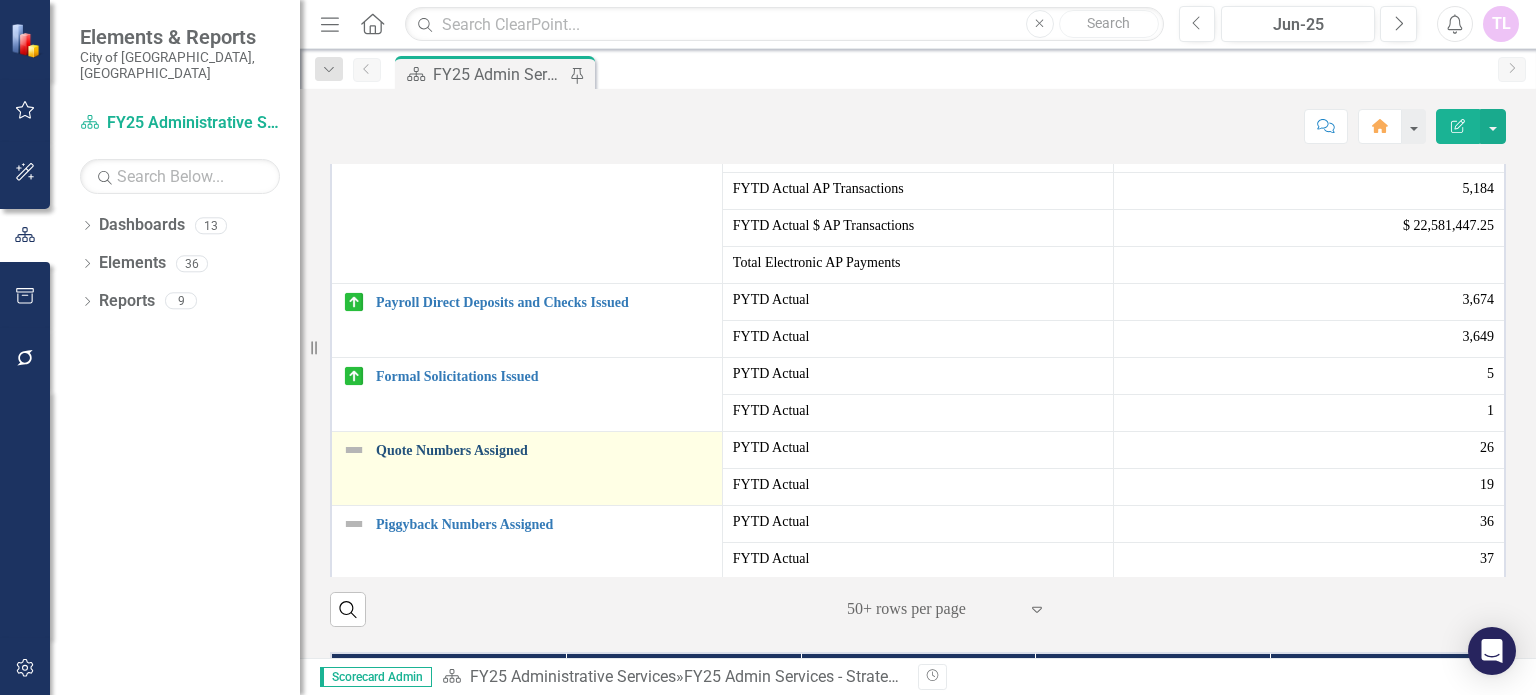 click on "Quote Numbers Assigned" at bounding box center [544, 450] 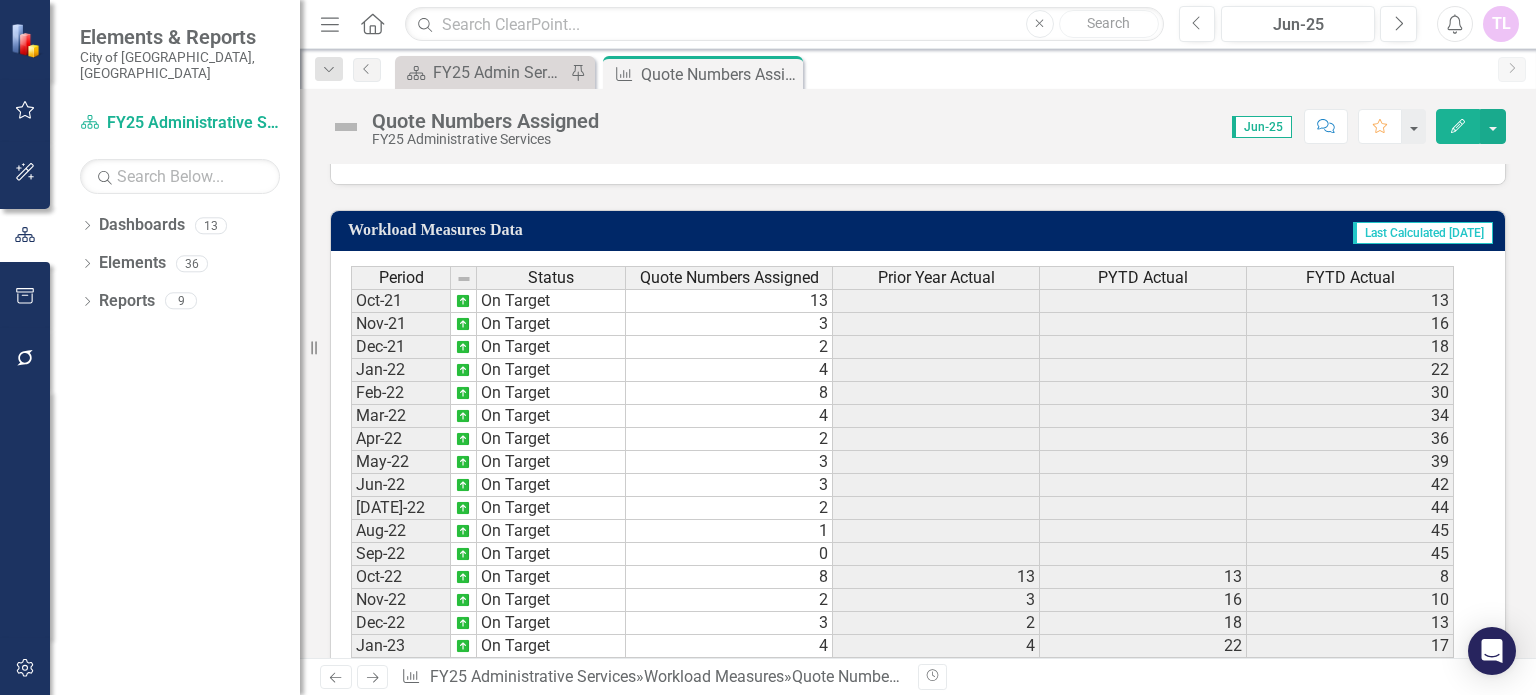 scroll, scrollTop: 1161, scrollLeft: 0, axis: vertical 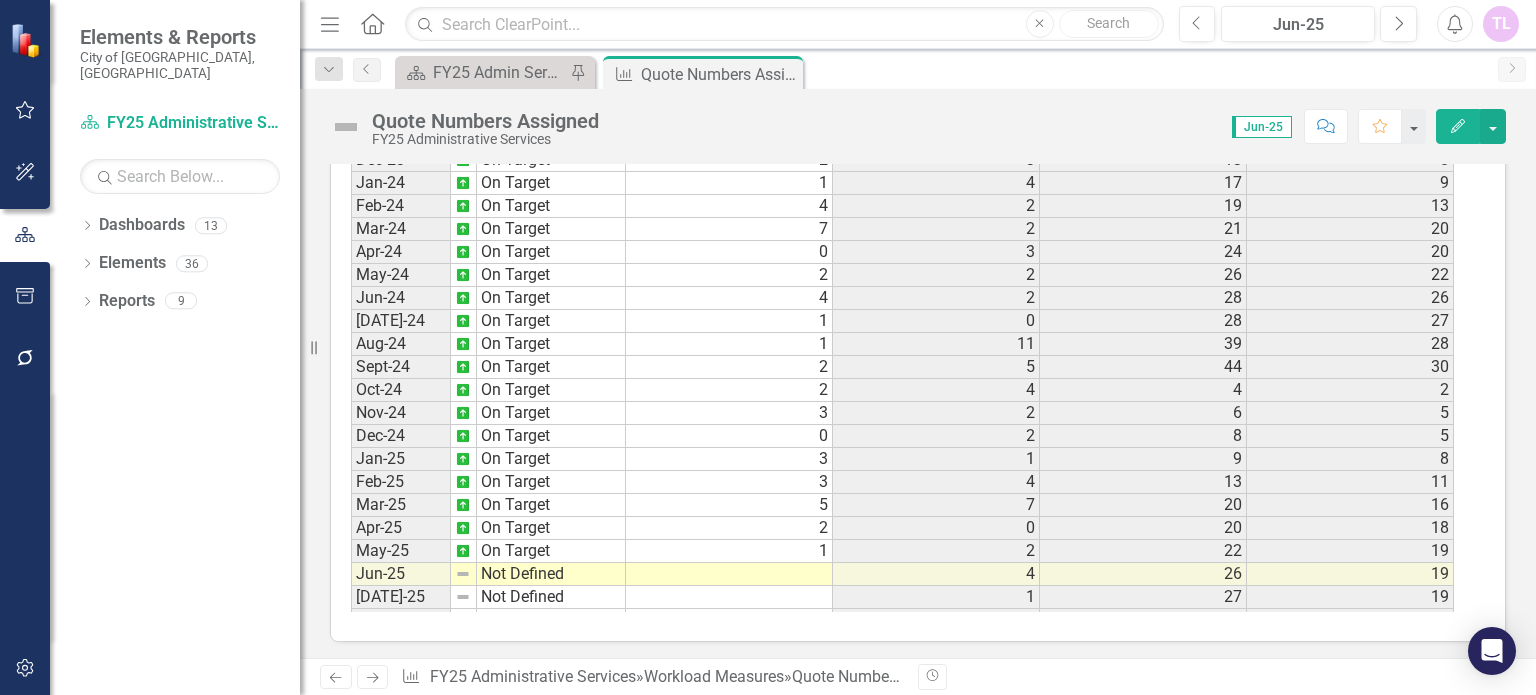 click at bounding box center (729, 574) 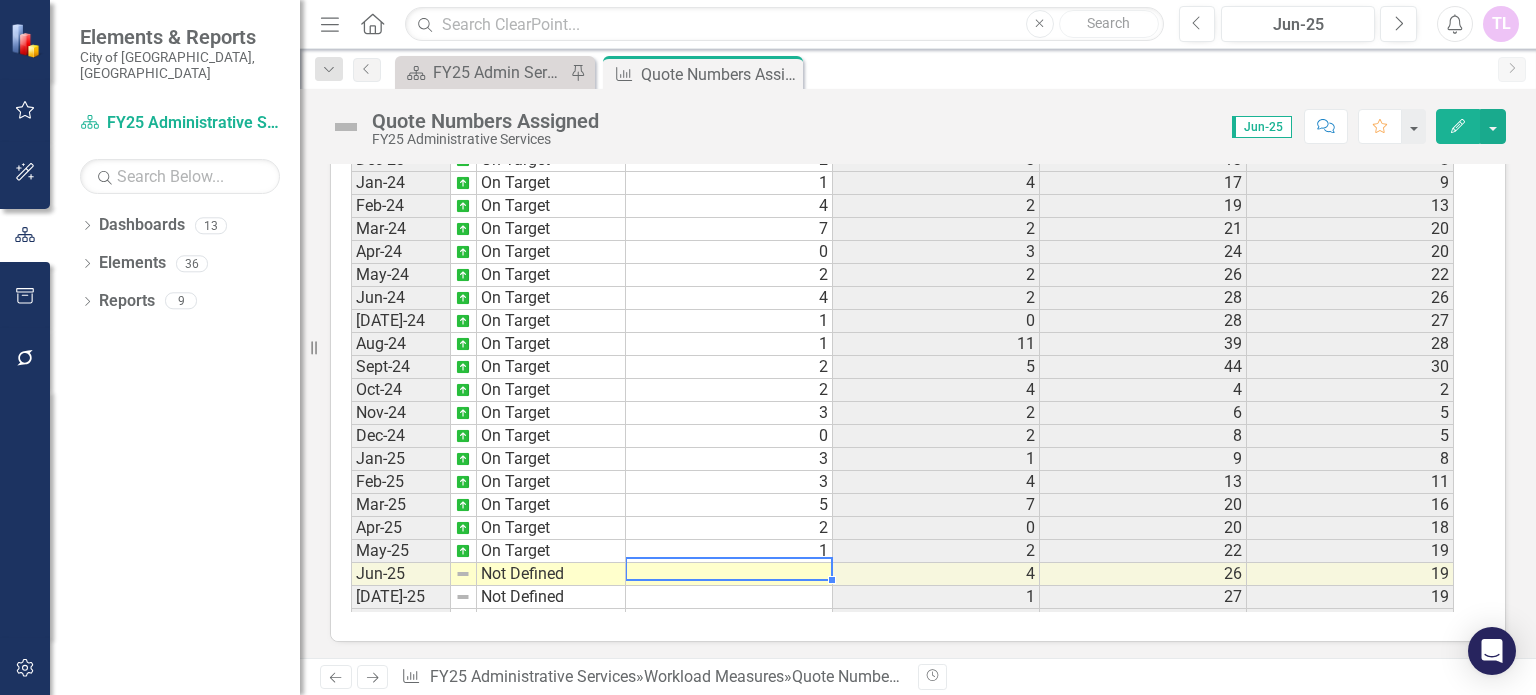 click at bounding box center [729, 574] 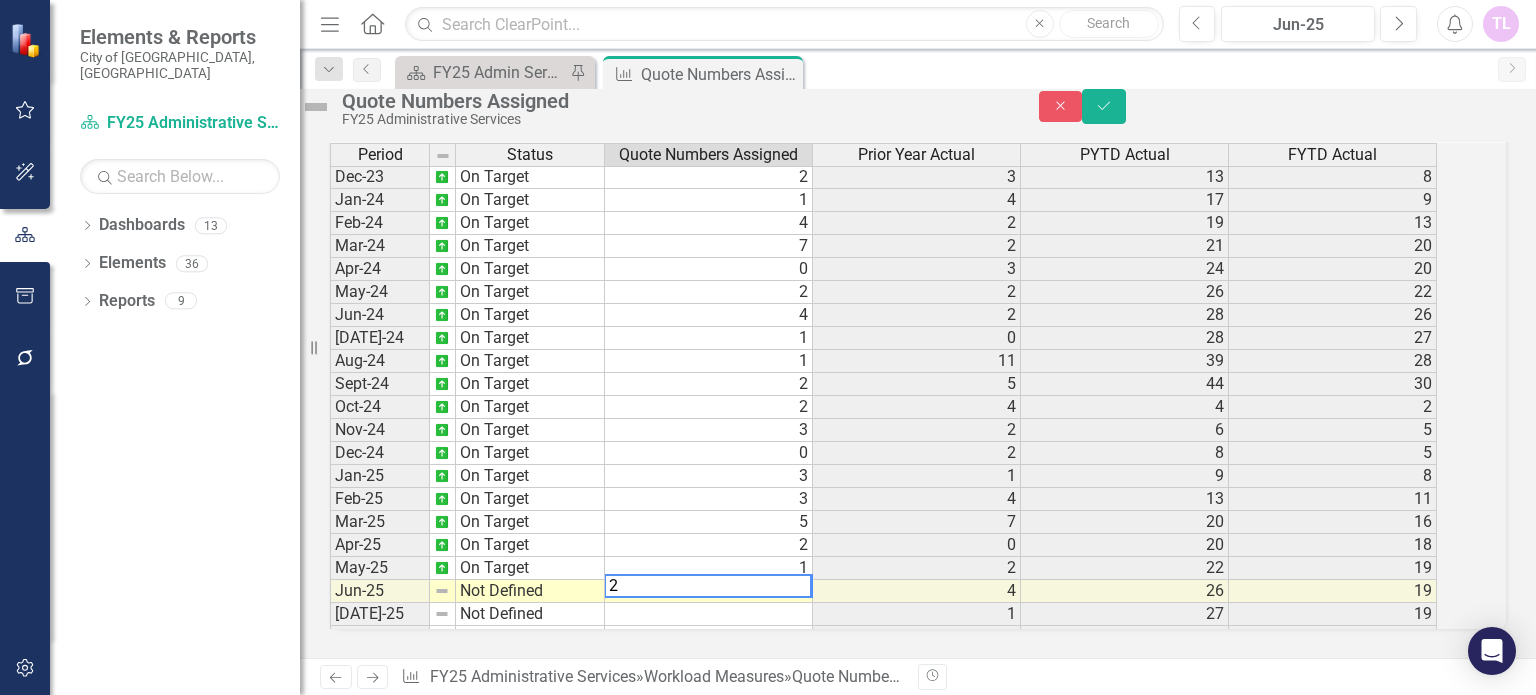 type on "2" 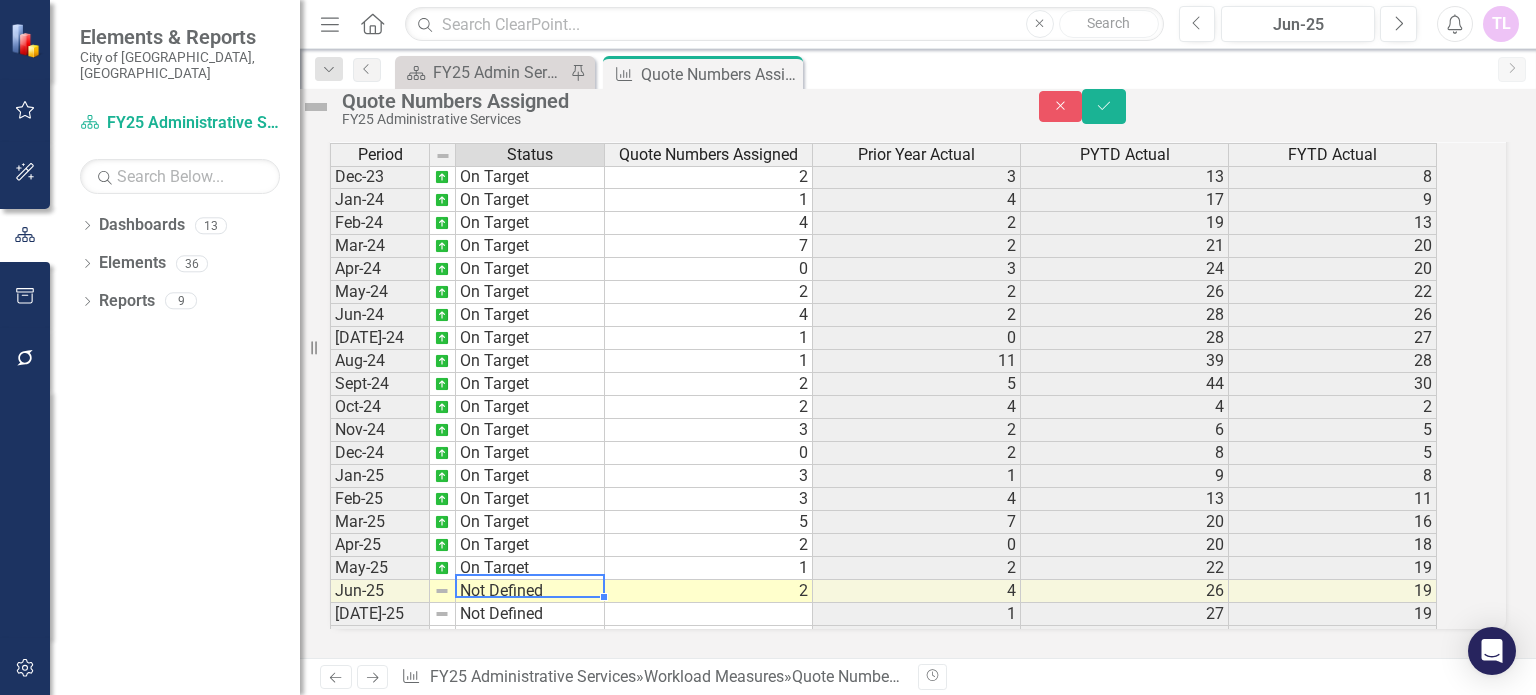 click on "Not Defined" at bounding box center (530, 591) 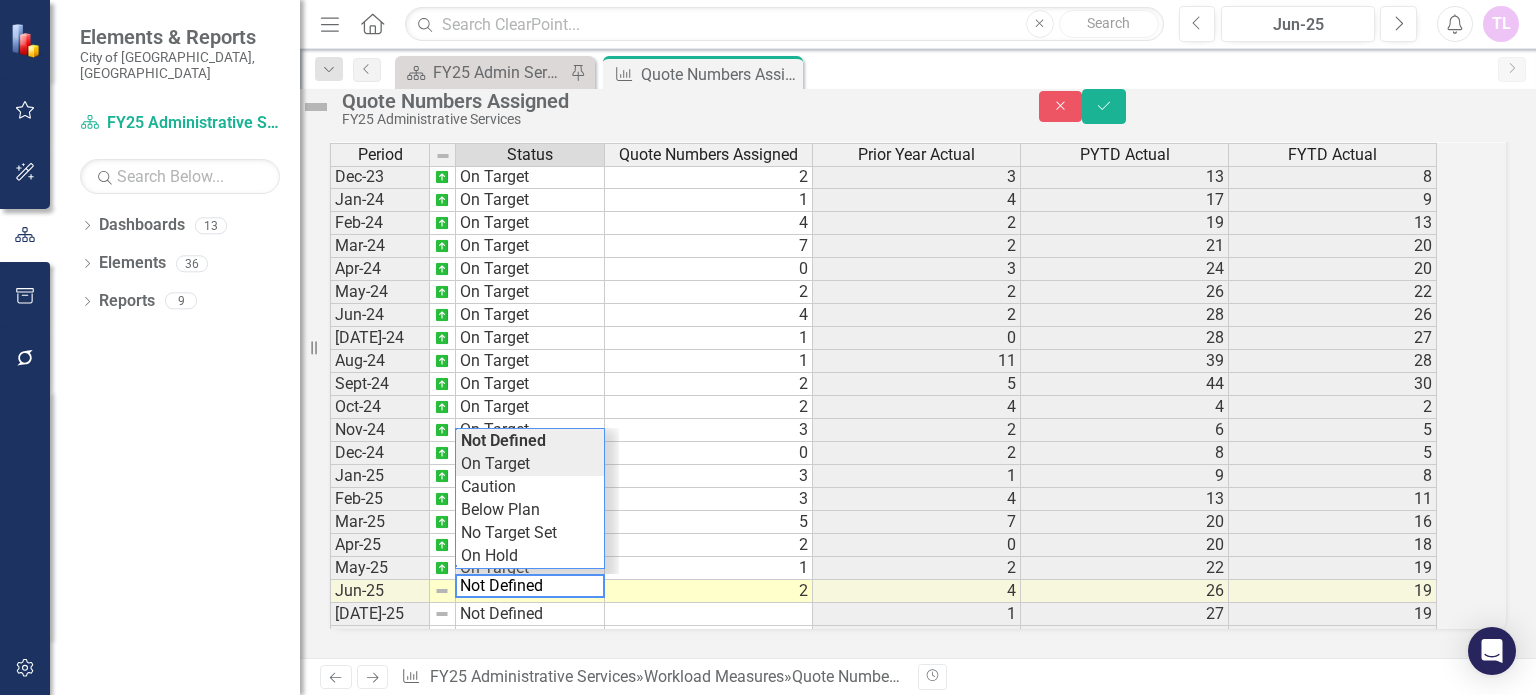click on "Period Status Quote Numbers Assigned Prior Year Actual PYTD Actual FYTD Actual Dec-22 On Target 3 2 18 [DATE]-23 On Target 4 4 22 [DATE]-23 On Target 2 8 30 [DATE]-23 On Target 2 4 34 [DATE]-23 On Target 3 2 36 [DATE]-23 On Target 2 3 39 [DATE]-23 On Target 2 3 42 [DATE]-23 On Target 0 2 44 [DATE]-23 On Target 11 1 45 39 Sep-23 On Target 5 0 45 44 Oct-23 On Target 4 8 8 [DATE]-23 On Target 2 2 10 [DATE]-23 On Target 2 3 13 [DATE]-24 On Target 1 4 17 [DATE]-24 On Target 4 2 19 [DATE]-24 On Target 7 2 21 [DATE]-24 On Target 0 3 24 [DATE]-24 On Target 2 2 26 [DATE]-24 On Target 4 2 28 [DATE]-24 On Target 1 0 28 [DATE]-24 On Target 1 11 39 [DATE]-24 On Target 2 5 44 [DATE]-24 On Target 2 4 4 [DATE]-24 On Target 3 2 6 [DATE]-24 On Target 0 2 8 [DATE]-25 On Target 3 1 9 [DATE]-25 On Target 3 4 13 [DATE]-25 On Target 5 7 20 [DATE]-25 On Target 2 0 20 [DATE]-25 On Target 1 2 22 [DATE]-25 Not Defined 2 4 26 [DATE]-25 Not Defined 1 27 [DATE]-25 Not Defined 1 28 [DATE]-25 Not Defined 2 30 [DATE]-25 Not Defined 2 Period Status" at bounding box center [890, 386] 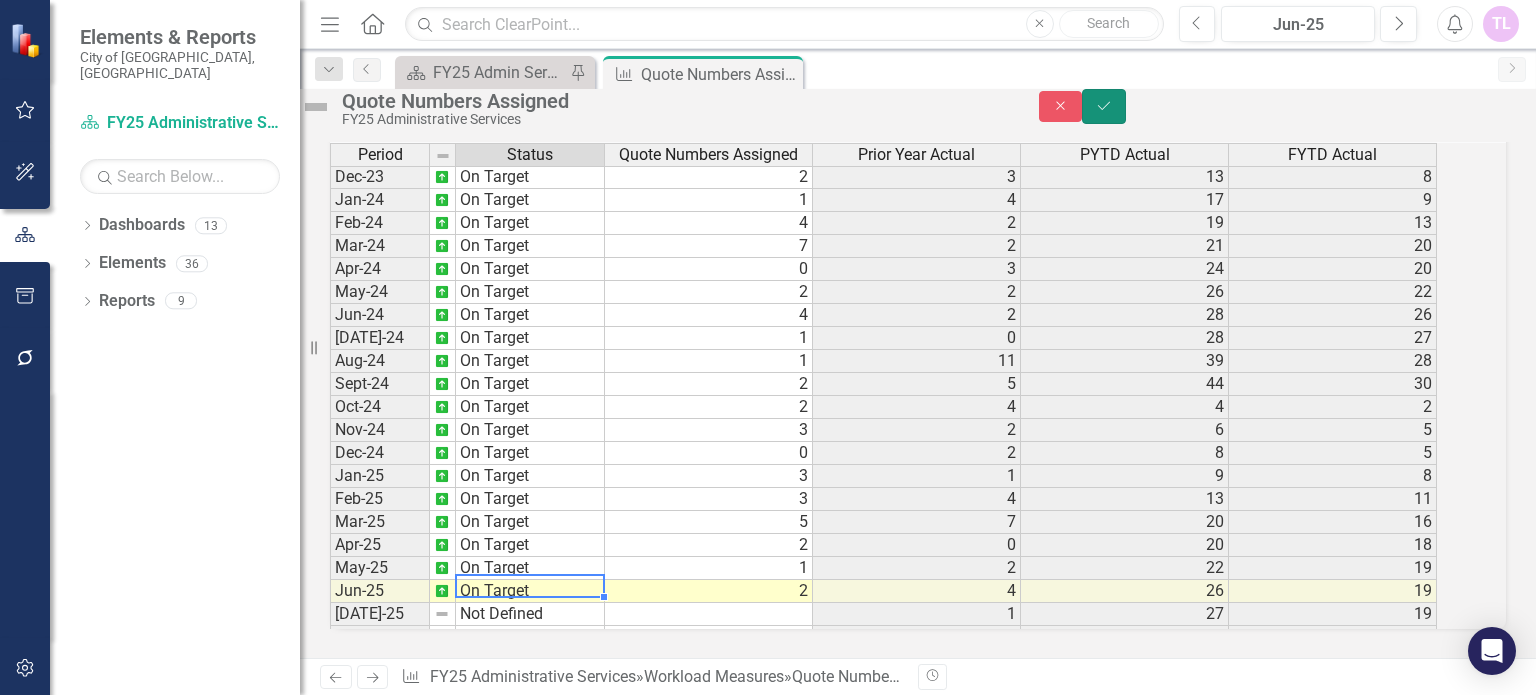 click on "Save" at bounding box center (1104, 106) 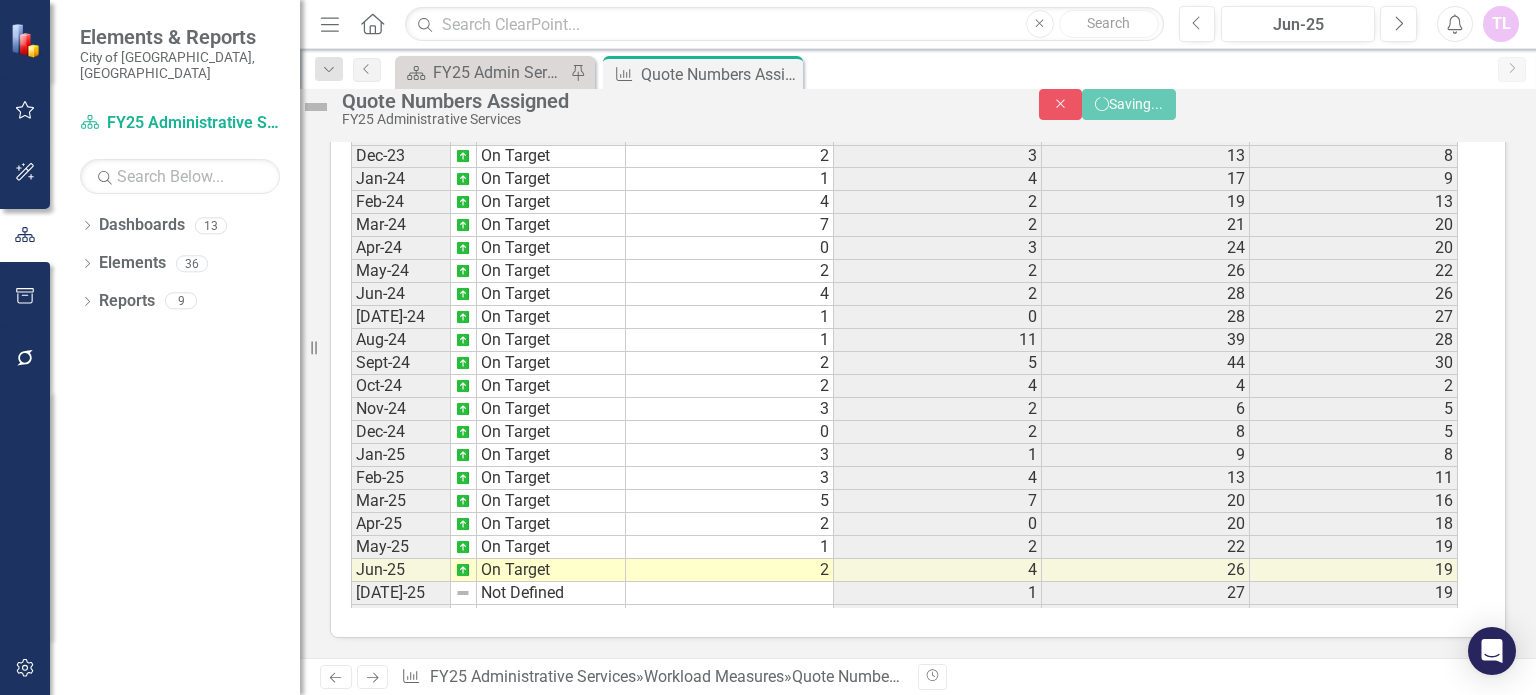 scroll, scrollTop: 1161, scrollLeft: 0, axis: vertical 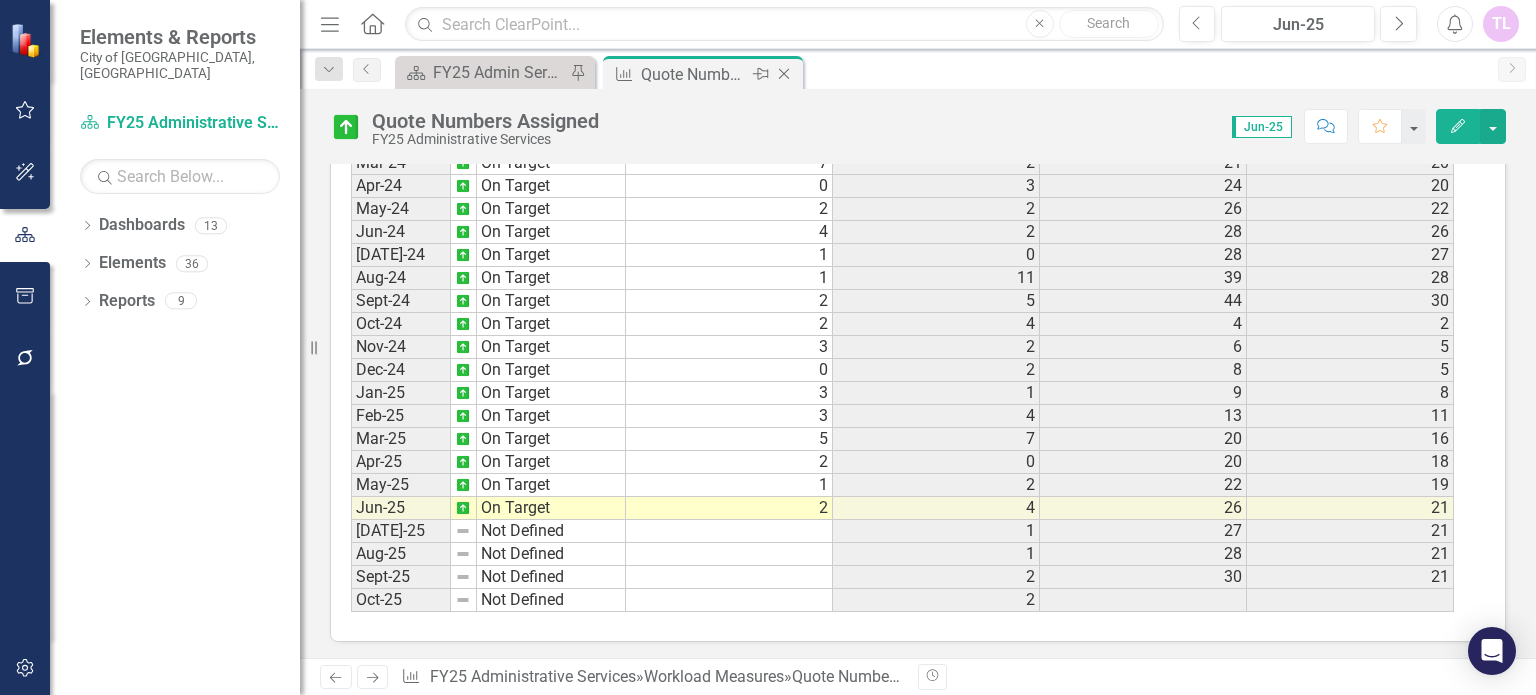 click on "Close" 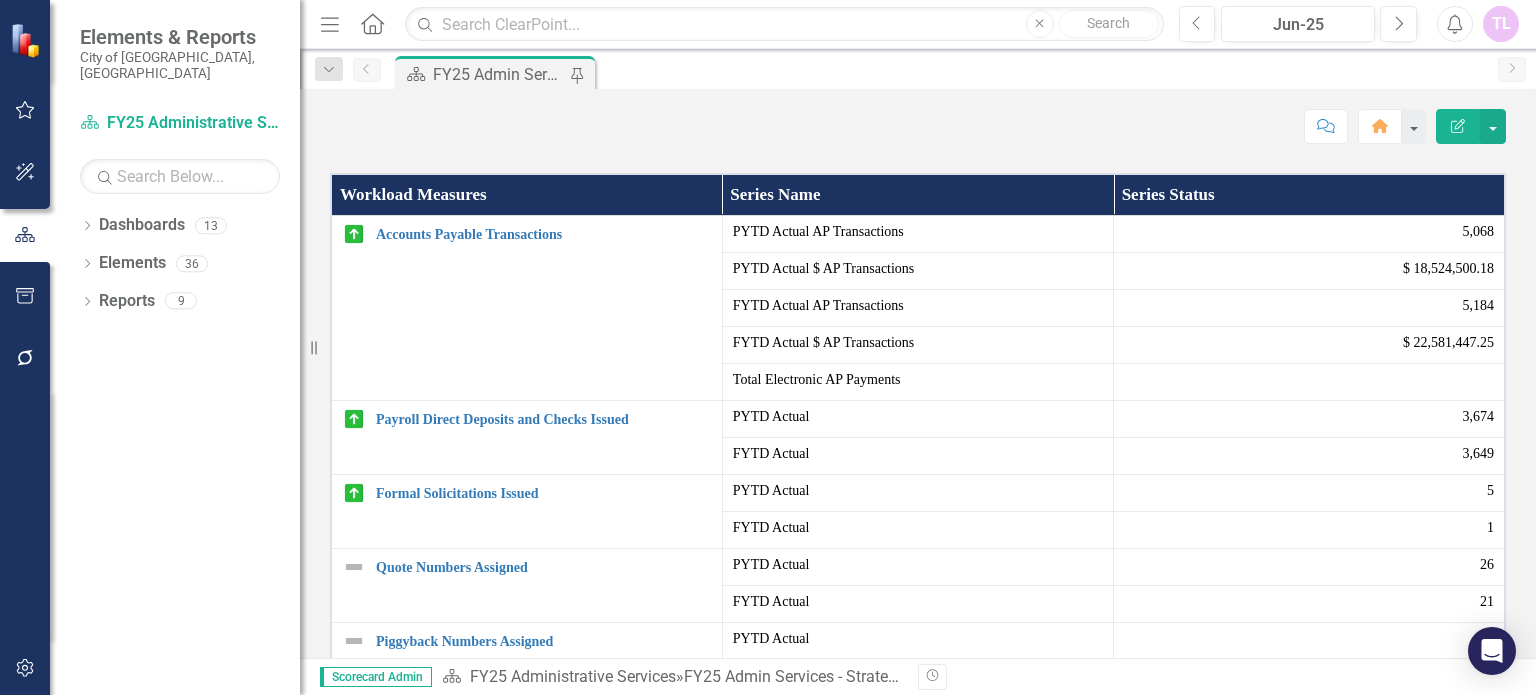 scroll, scrollTop: 1100, scrollLeft: 0, axis: vertical 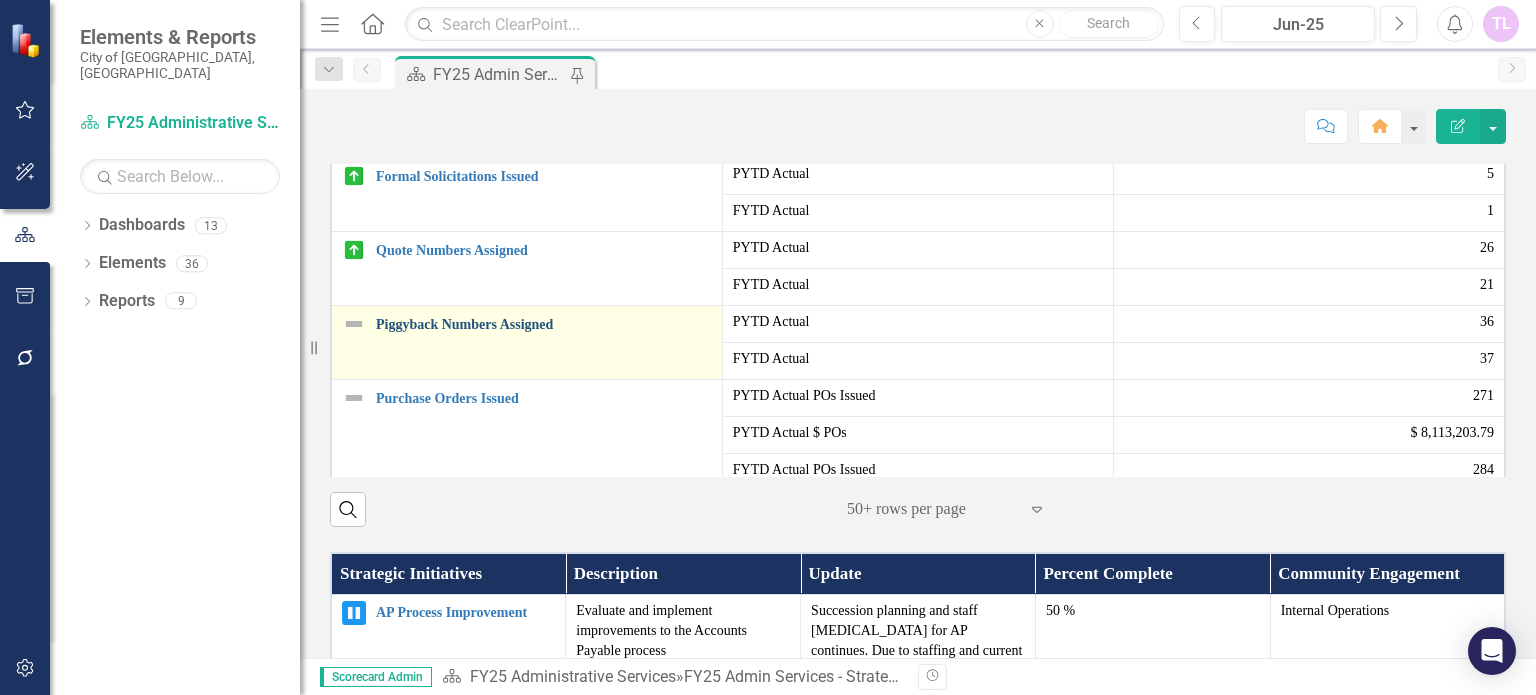 click on "Piggyback Numbers Assigned" at bounding box center [544, 324] 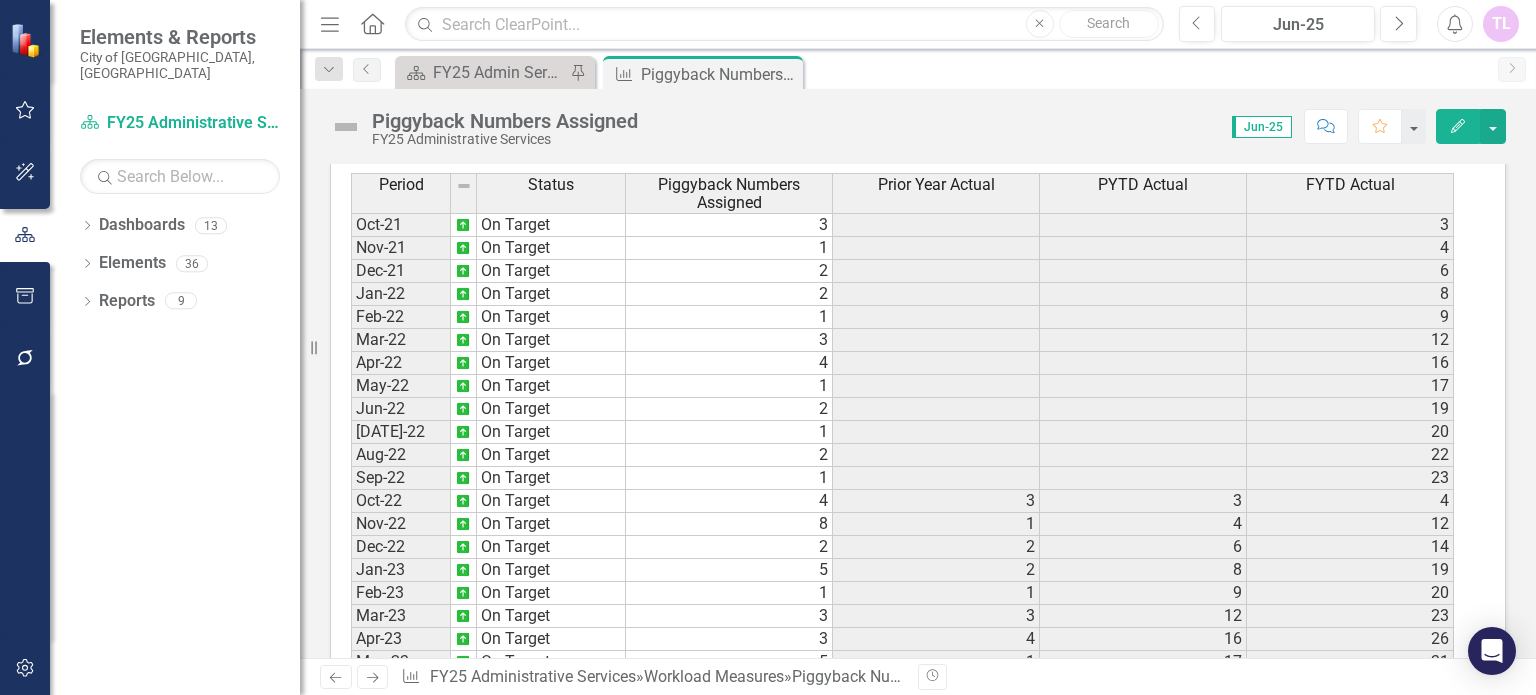 scroll, scrollTop: 1247, scrollLeft: 0, axis: vertical 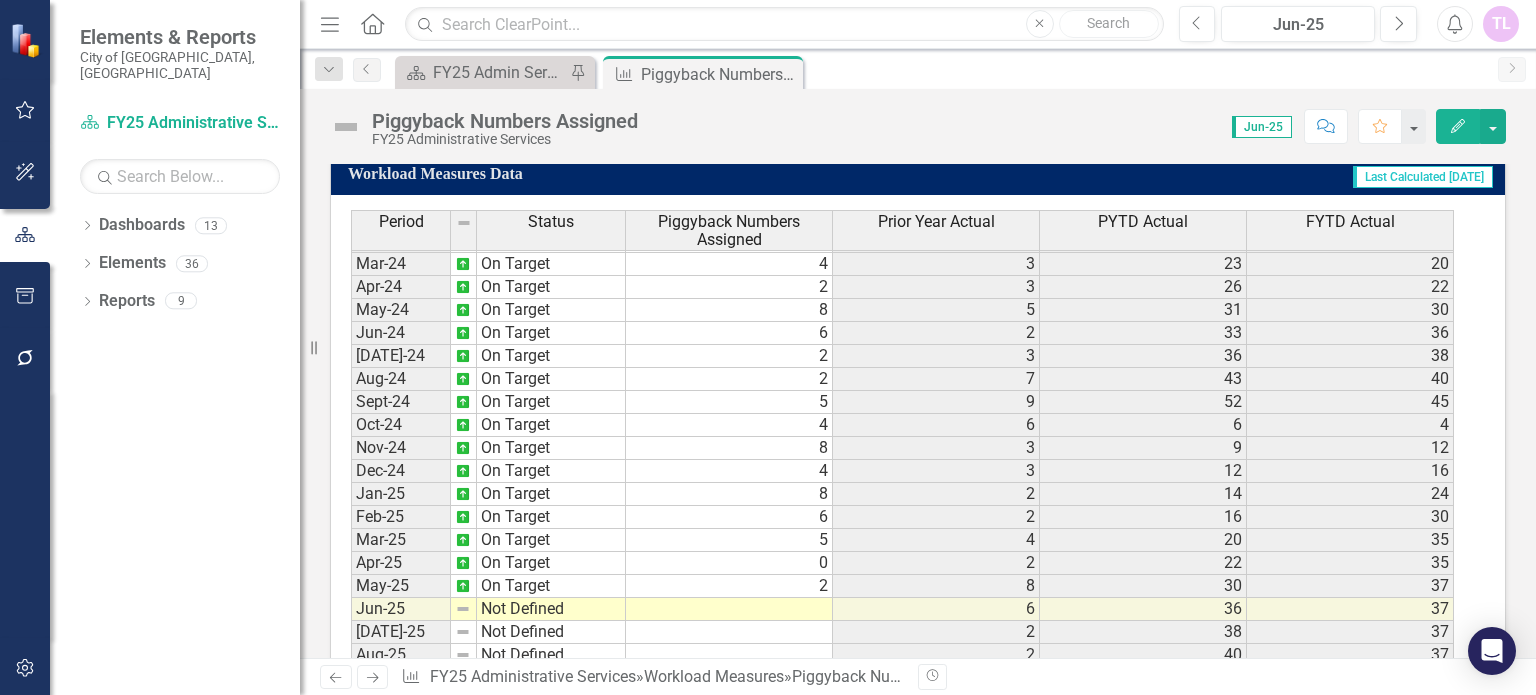 click at bounding box center [729, 609] 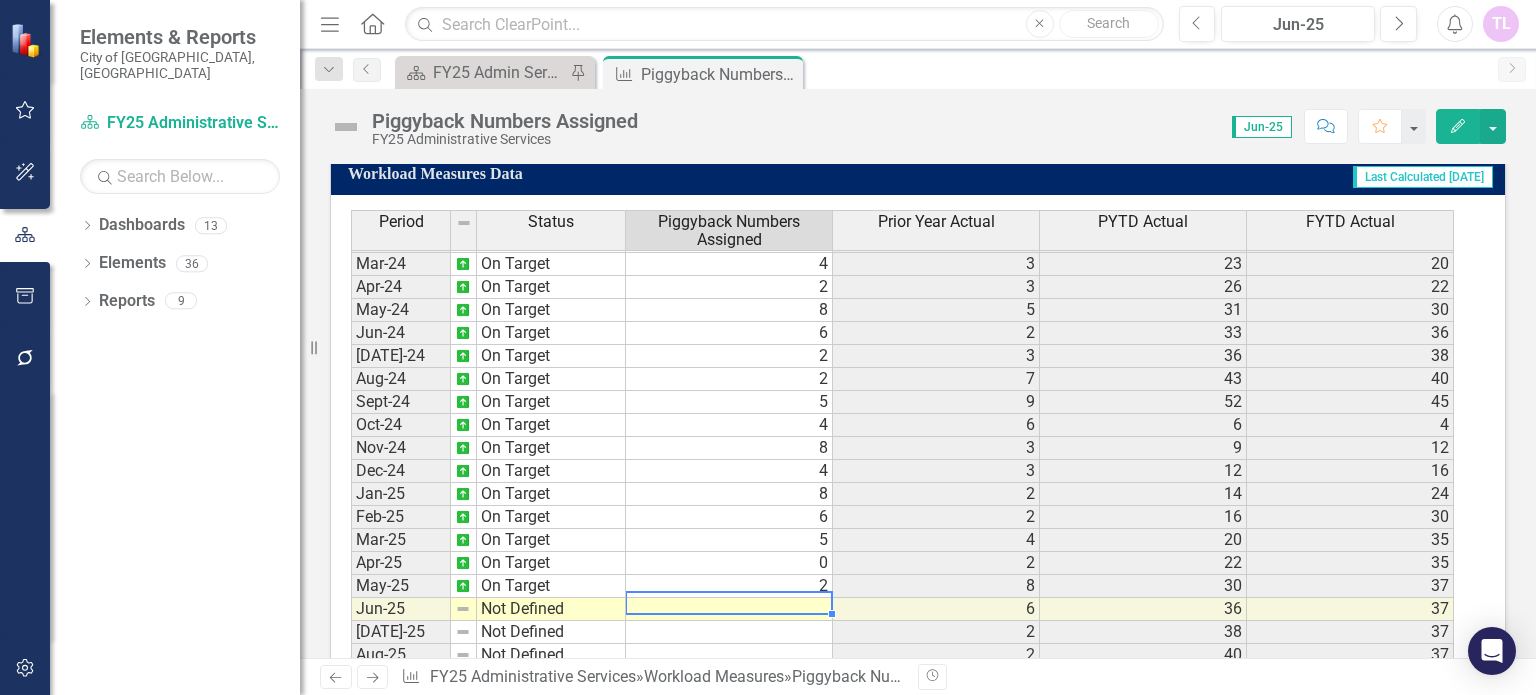 click at bounding box center [729, 609] 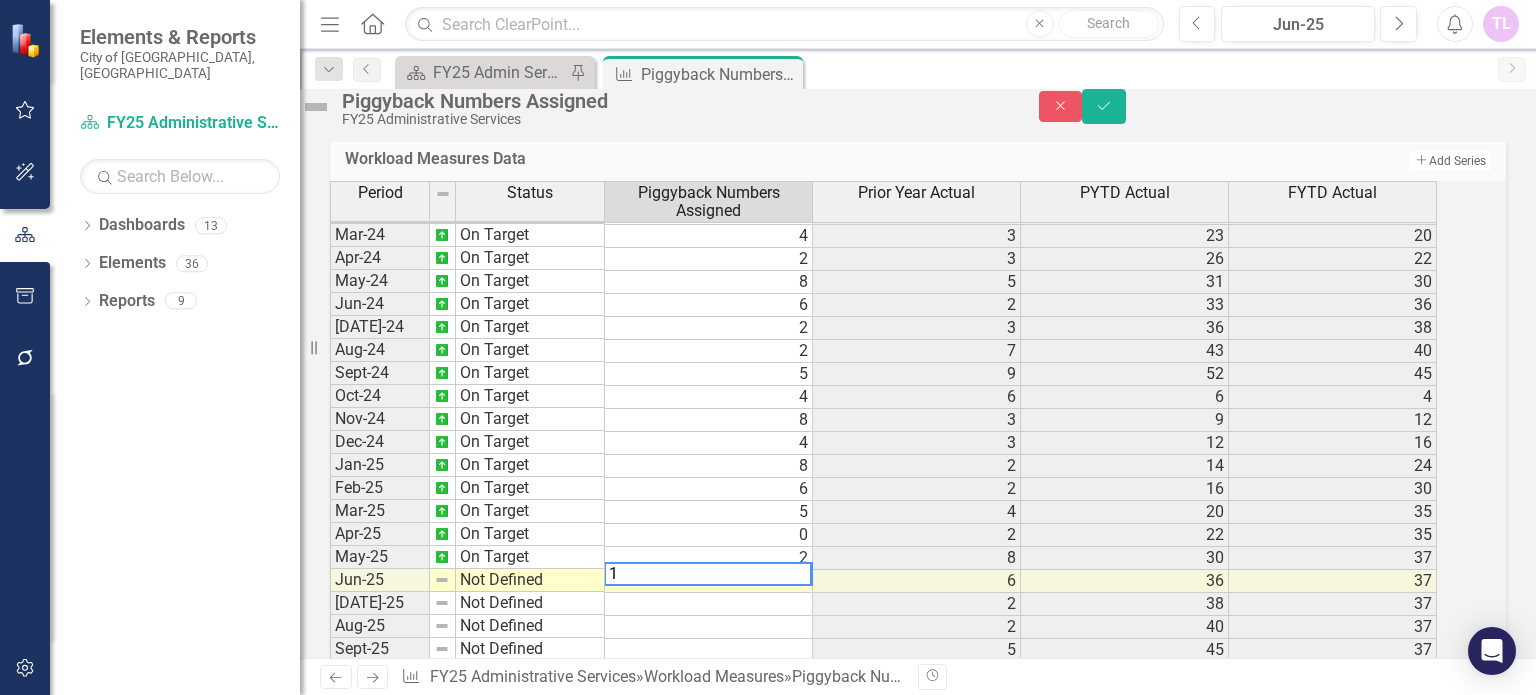 type on "1" 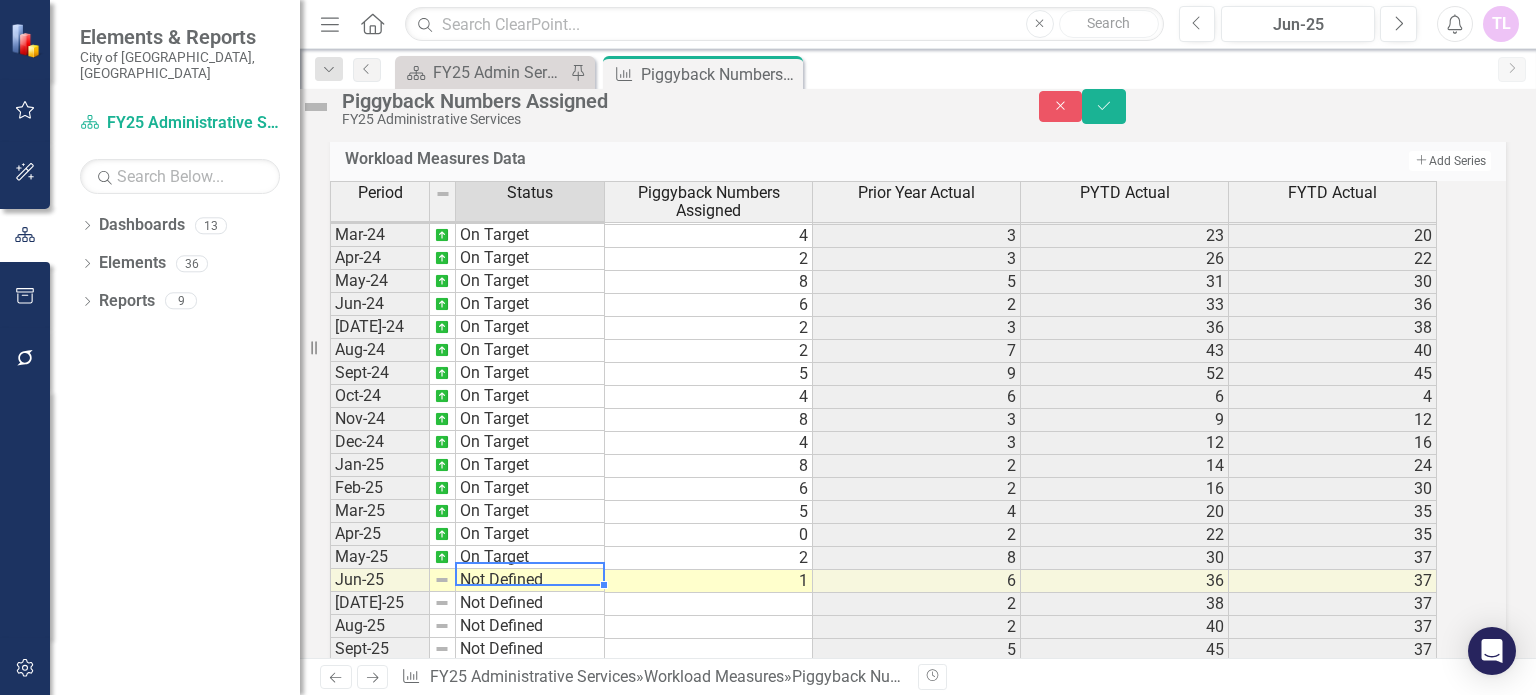 click on "Not Defined" at bounding box center [530, 580] 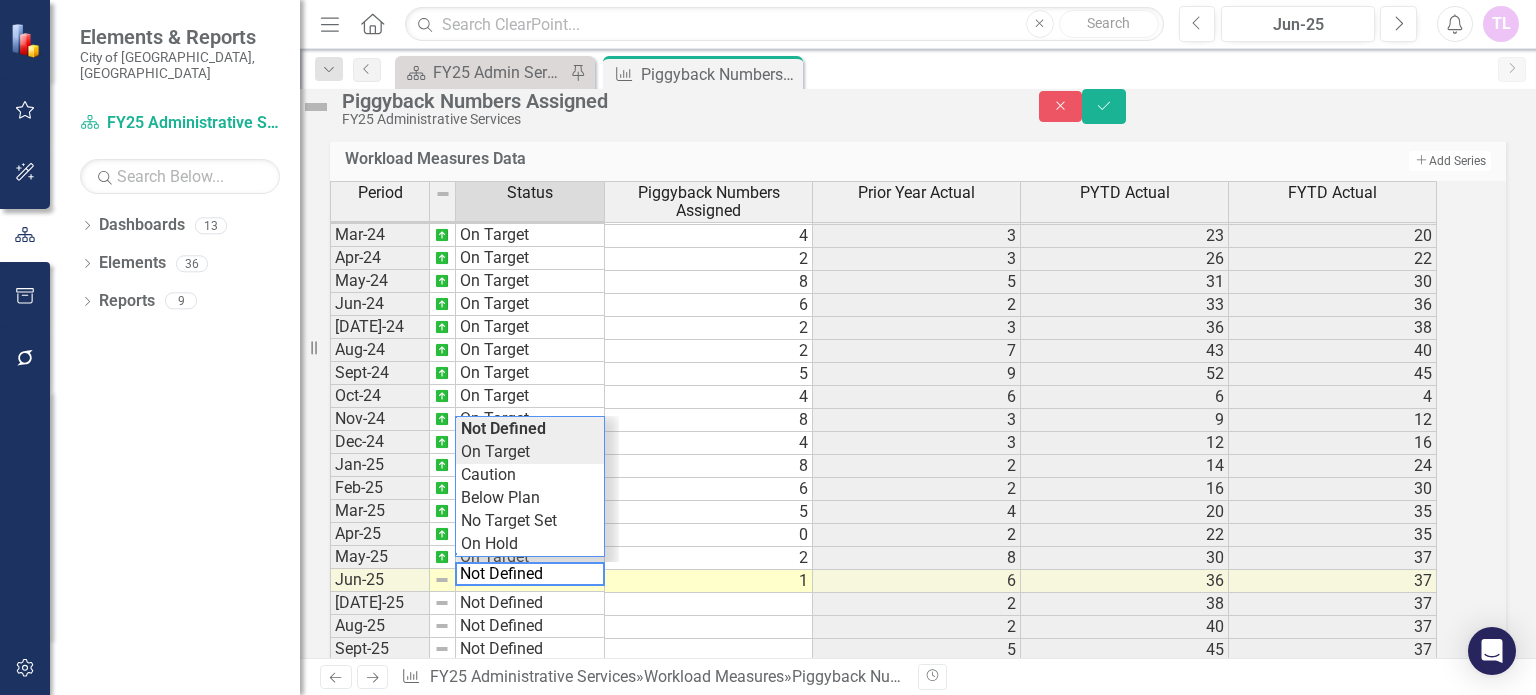 click on "Period Status Piggyback Numbers Assigned Prior Year Actual PYTD Actual FYTD Actual Feb-23 On Target 1 1 9 [DATE]-23 On Target 3 3 12 [DATE]-23 On Target 3 4 16 [DATE]-23 On Target 5 1 17 31 Jun-23 On Target 2 2 19 33 [DATE]-23 On Target 3 1 20 36 Aug-23 On Target 7 2 22 43 Sep-23 On Target 9 1 23 52 Oct-23 On Target 6 4 4 [DATE]-23 On Target 3 8 12 [DATE]-23 On Target 3 2 14 [DATE]-24 On Target 2 5 19 [DATE]-24 On Target 2 1 20 [DATE]-24 On Target 4 3 23 [DATE]-24 On Target 2 3 26 [DATE]-24 On Target 8 5 31 [DATE]-24 On Target 6 2 33 36 [DATE]-24 On Target 2 3 36 38 Aug-24 On Target 2 7 43 40 Sept-24 On Target 5 9 52 45 Oct-24 On Target 4 6 6 [DATE]-24 On Target 8 3 9 [DATE]-24 On Target 4 3 12 [DATE]-25 On Target 8 2 14 [DATE]-25 On Target 6 2 16 [DATE]-25 On Target 5 4 20 35 Apr-25 On Target 0 2 22 35 May-25 On Target 2 8 30 37 Jun-25 Not Defined 1 6 36 37 [DATE]-25 Not Defined 2 38 37 Aug-25 Not Defined 2 40 37 Sept-25 Not Defined 5 45 37 Oct-25 Not Defined 4 Period Status Piggyback Numbers Assigned Prior Year Actual" at bounding box center (890, 432) 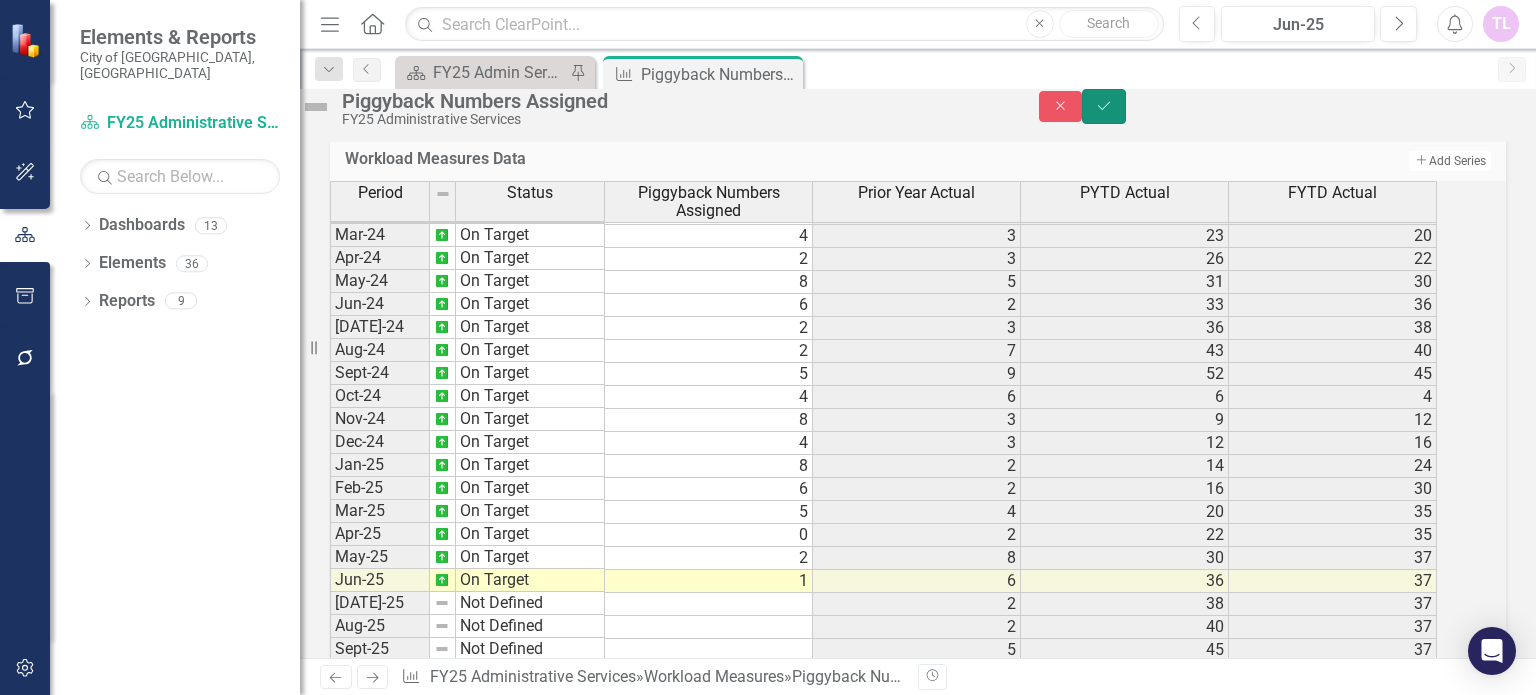 click on "Save" at bounding box center [1104, 106] 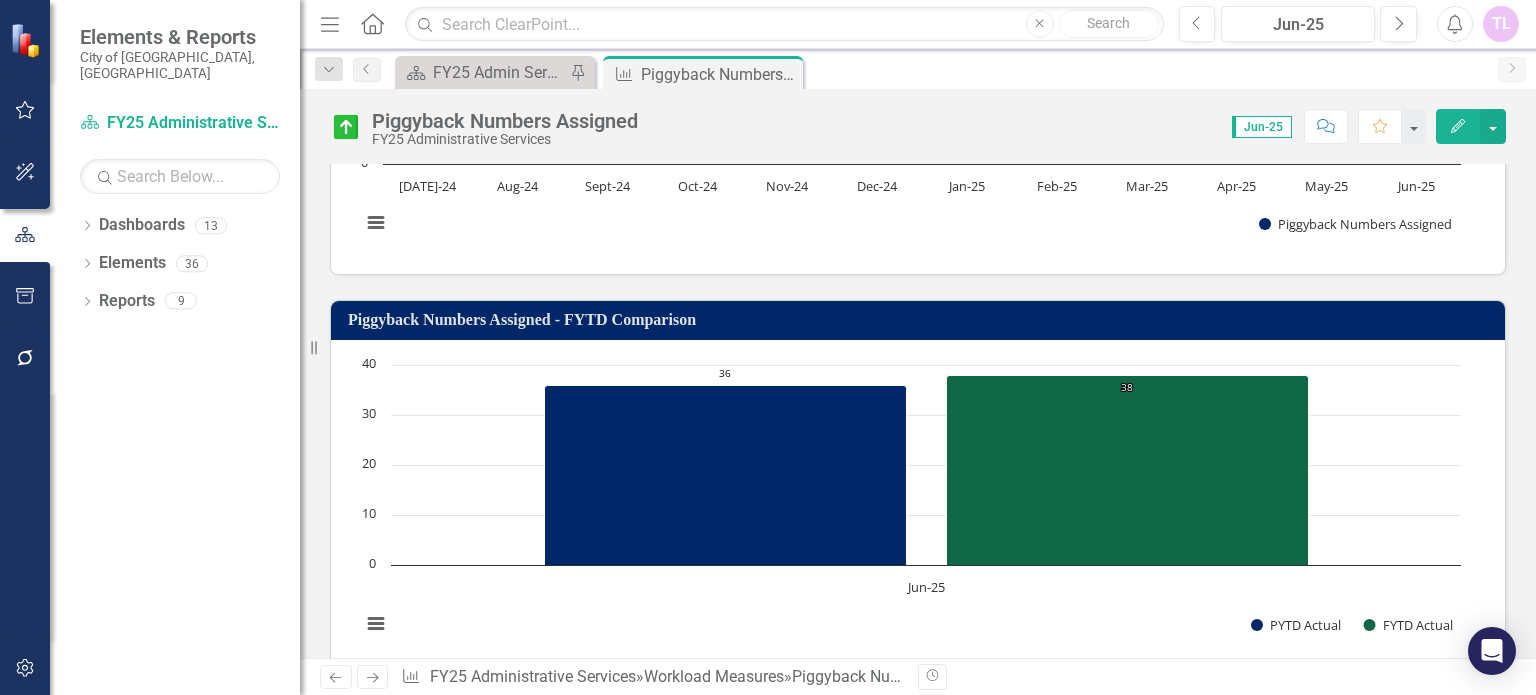 scroll, scrollTop: 1247, scrollLeft: 0, axis: vertical 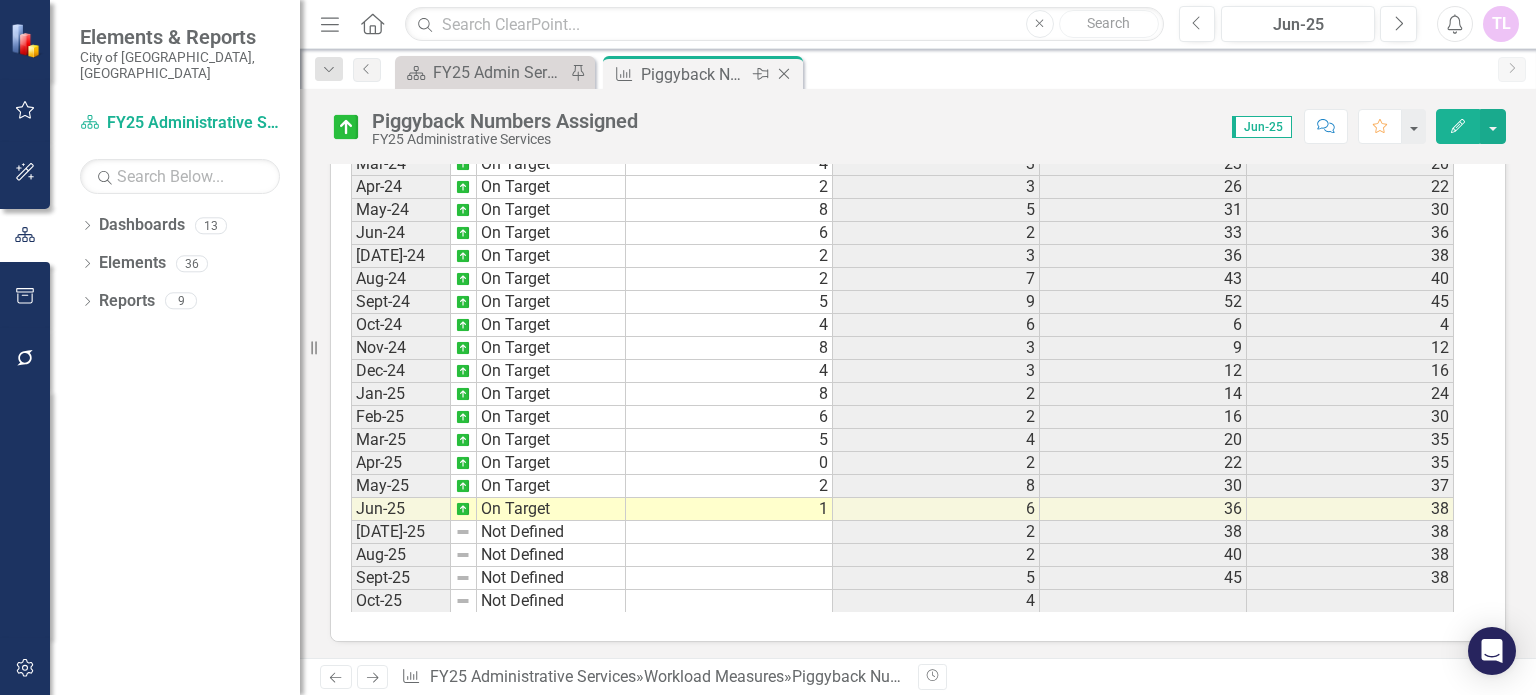 click on "Close" 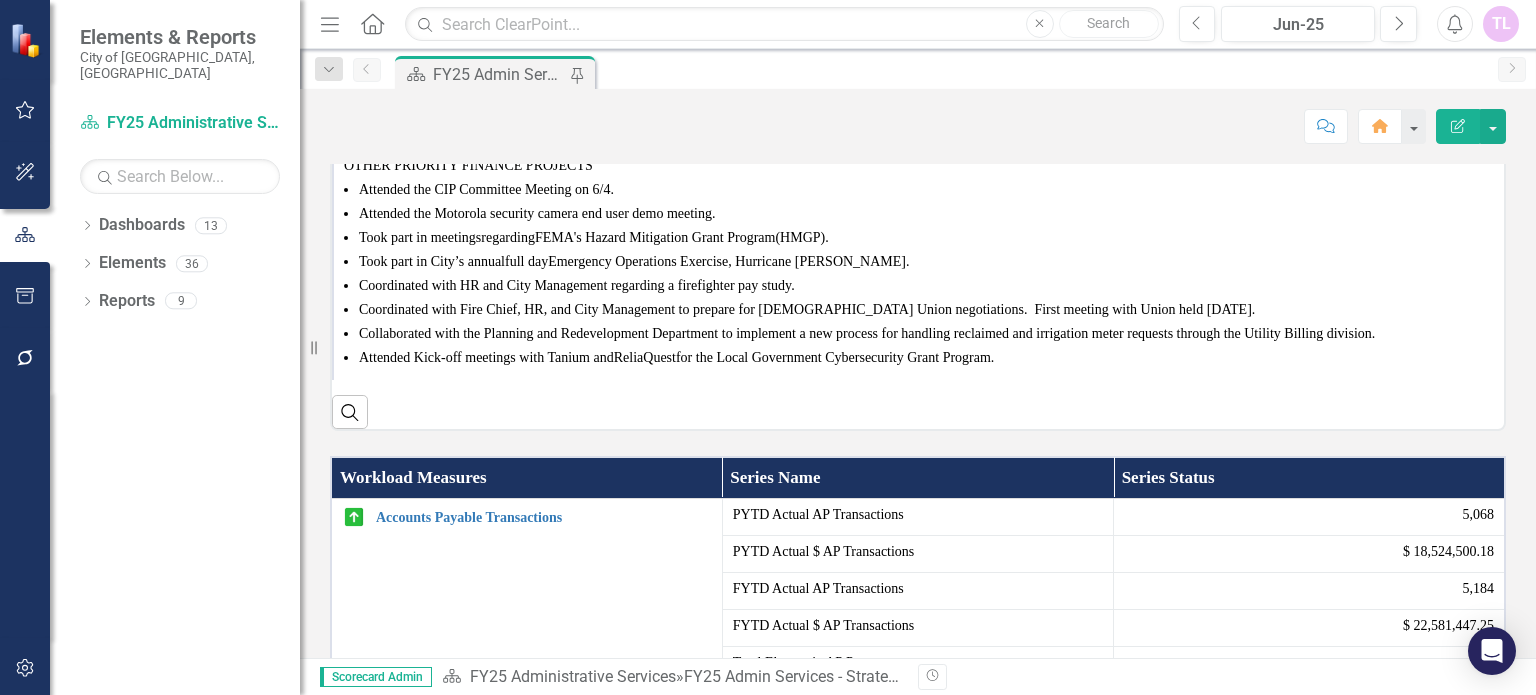 scroll, scrollTop: 1527, scrollLeft: 0, axis: vertical 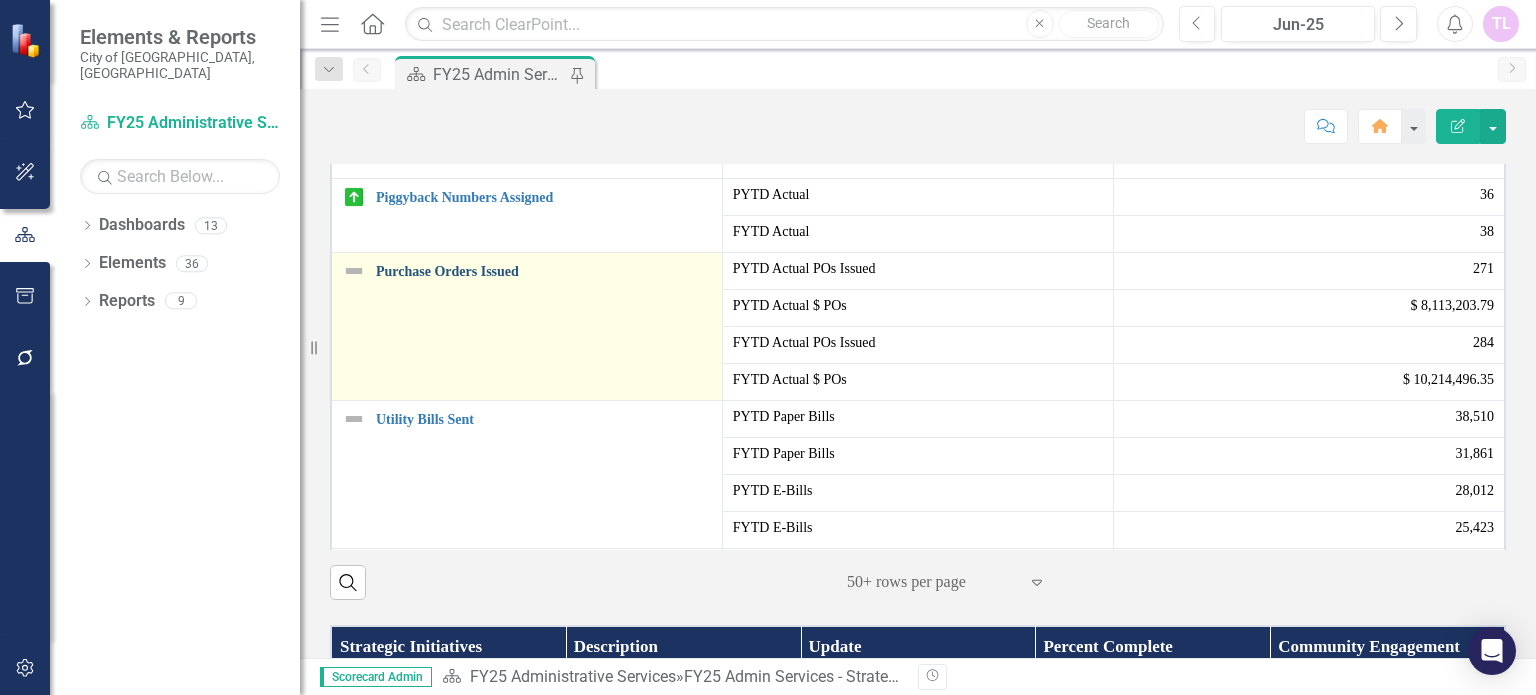 click on "Purchase Orders Issued" at bounding box center (544, 271) 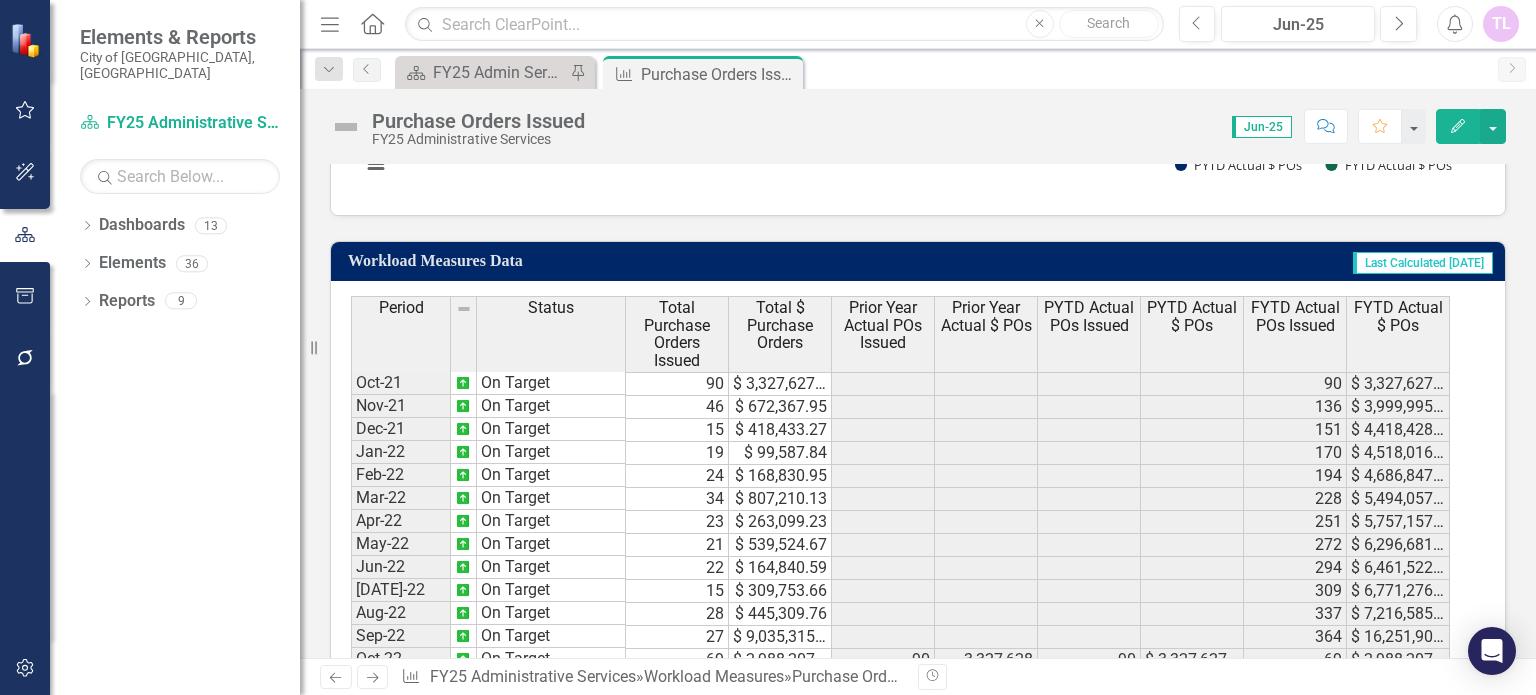 scroll, scrollTop: 2084, scrollLeft: 0, axis: vertical 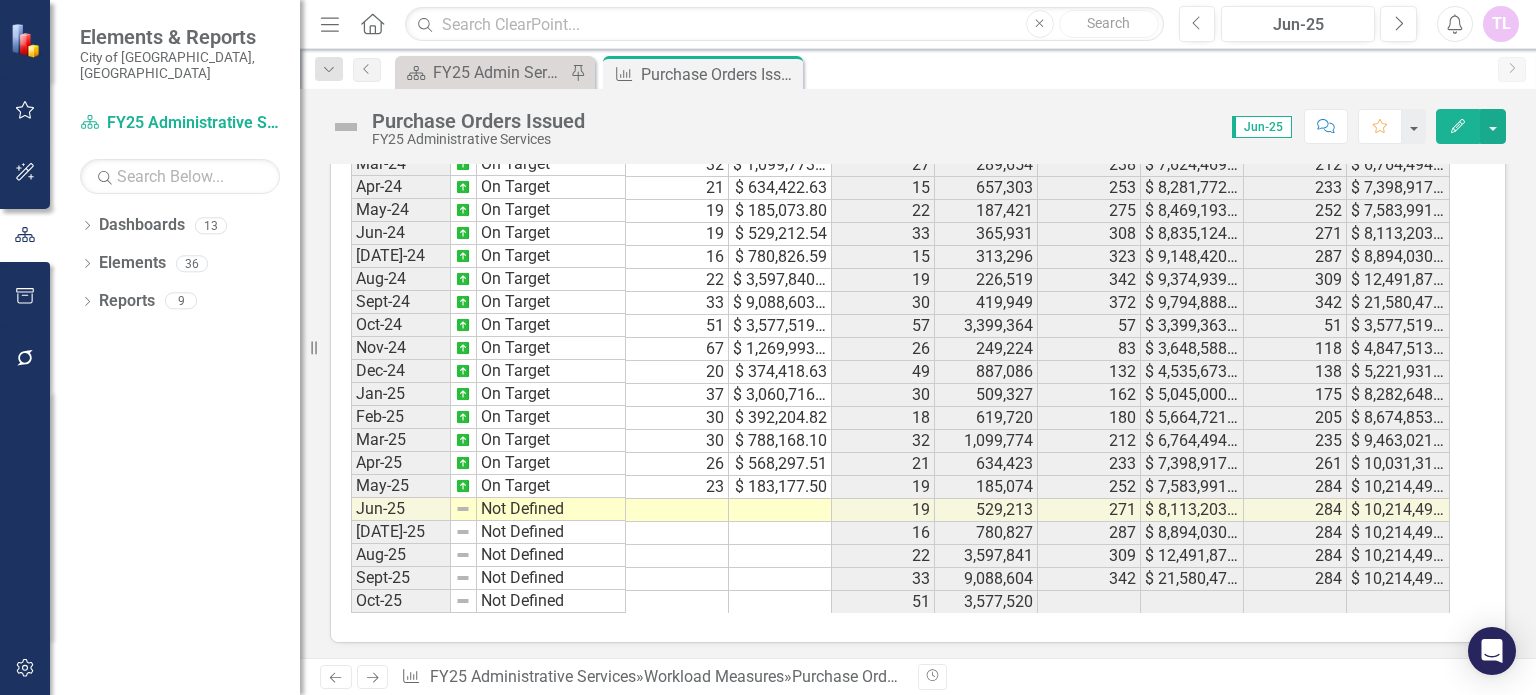 click at bounding box center (677, 510) 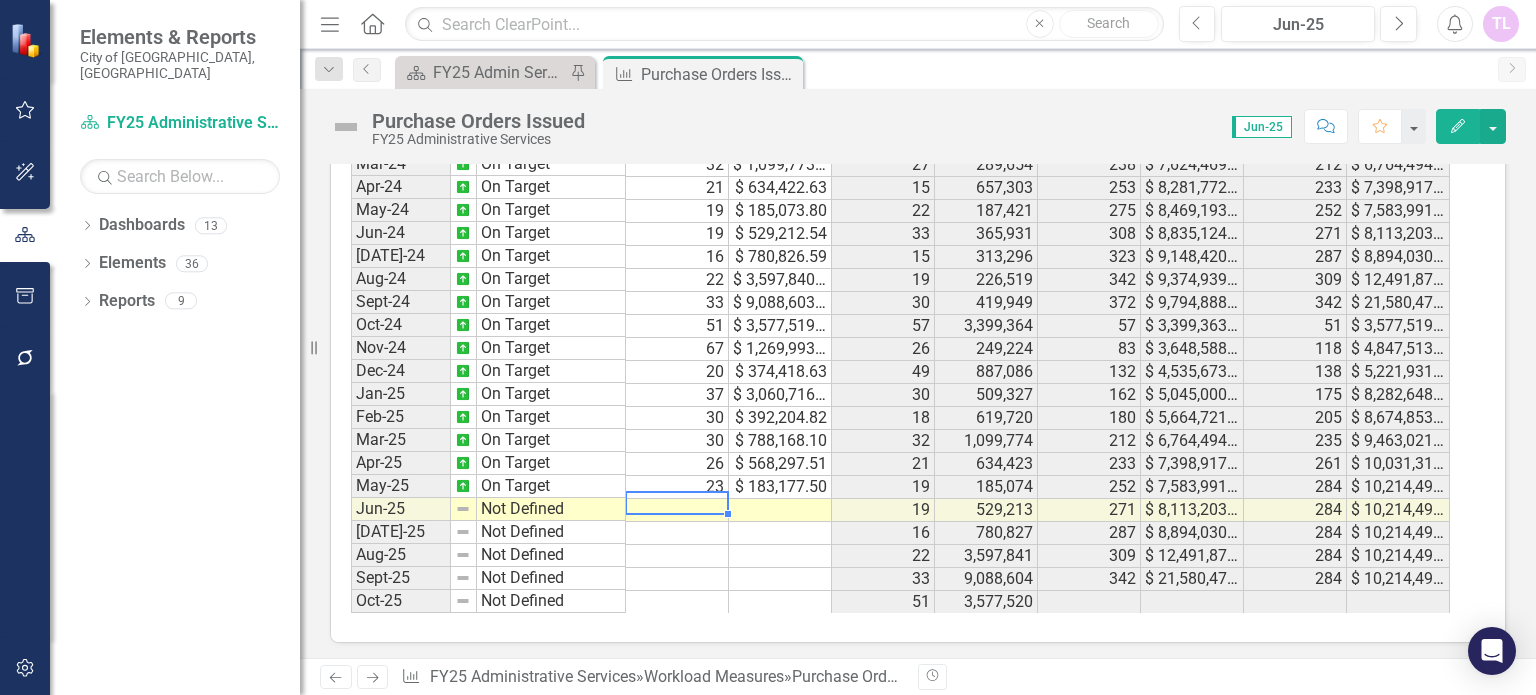 click at bounding box center [677, 510] 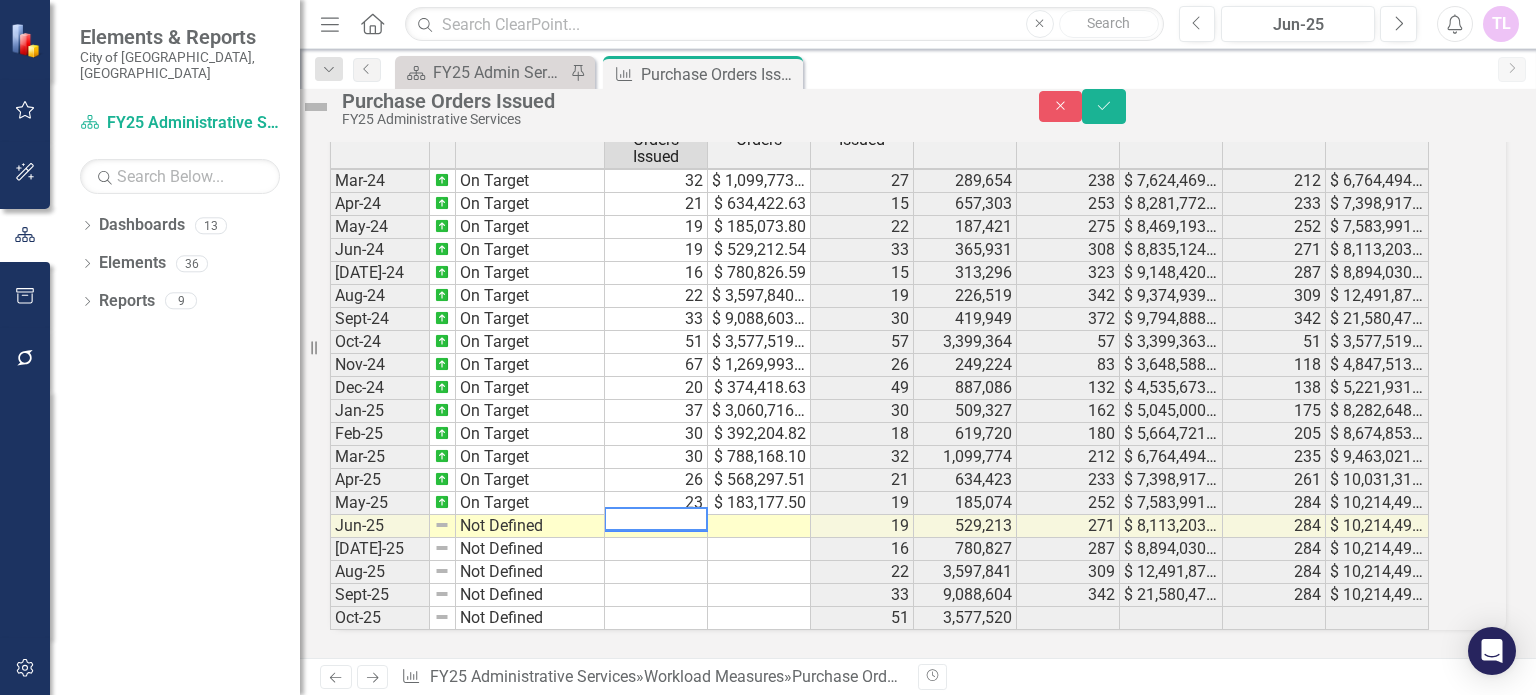 scroll, scrollTop: 2092, scrollLeft: 0, axis: vertical 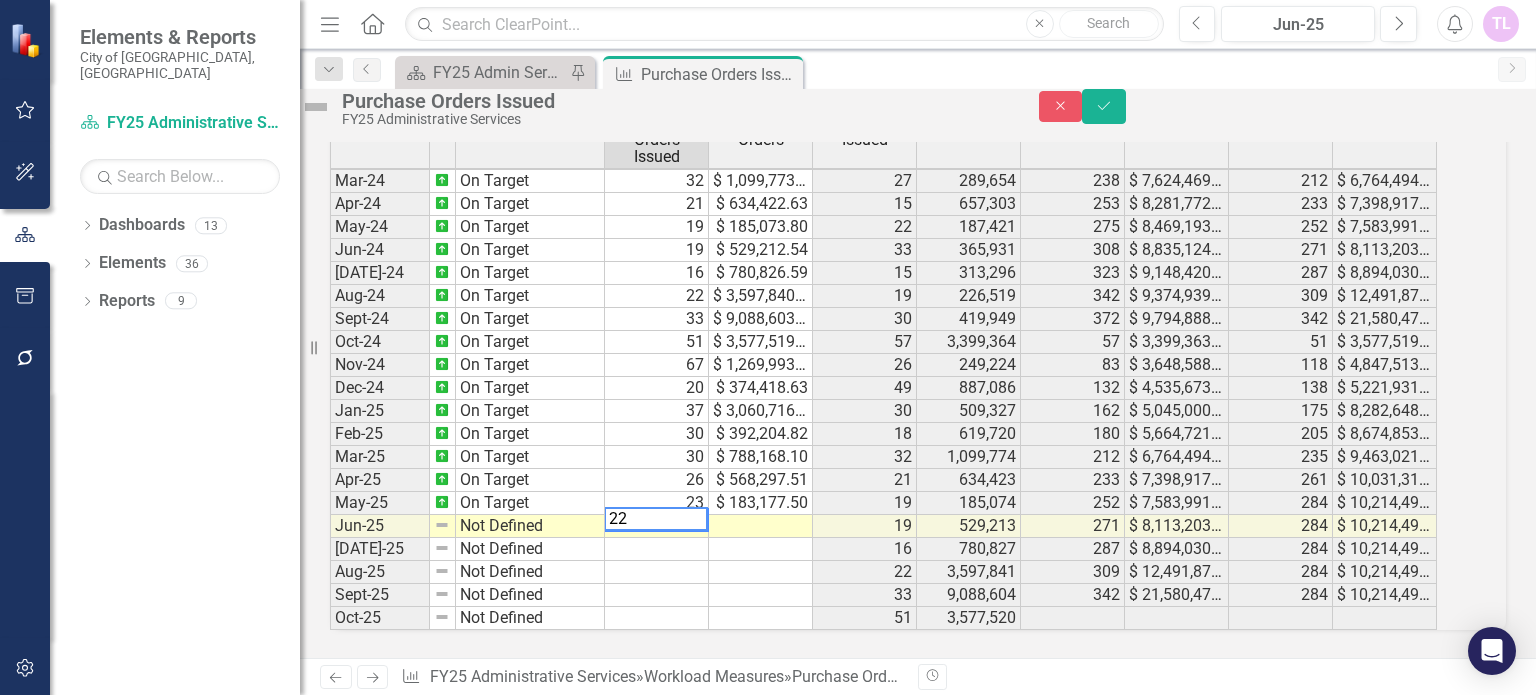 type on "22" 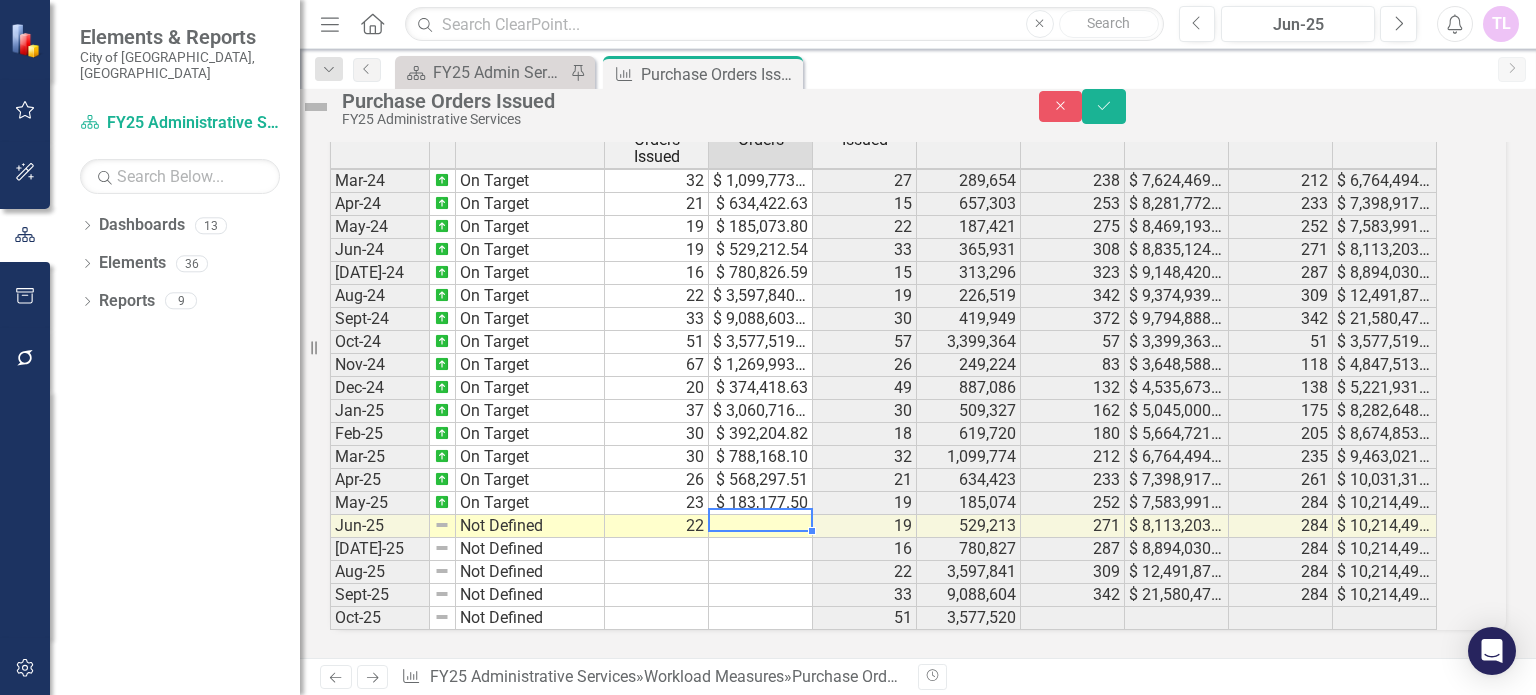 click at bounding box center [761, 526] 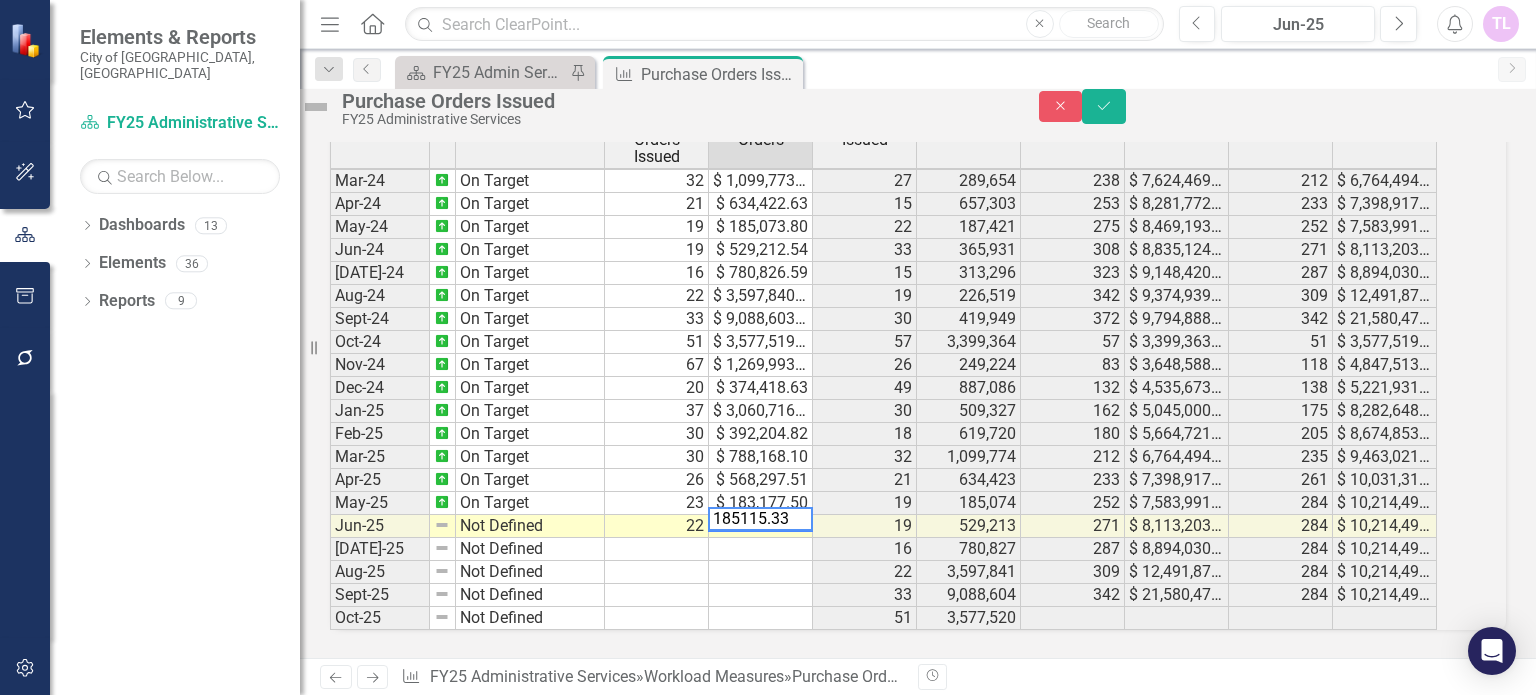 type on "185115.33" 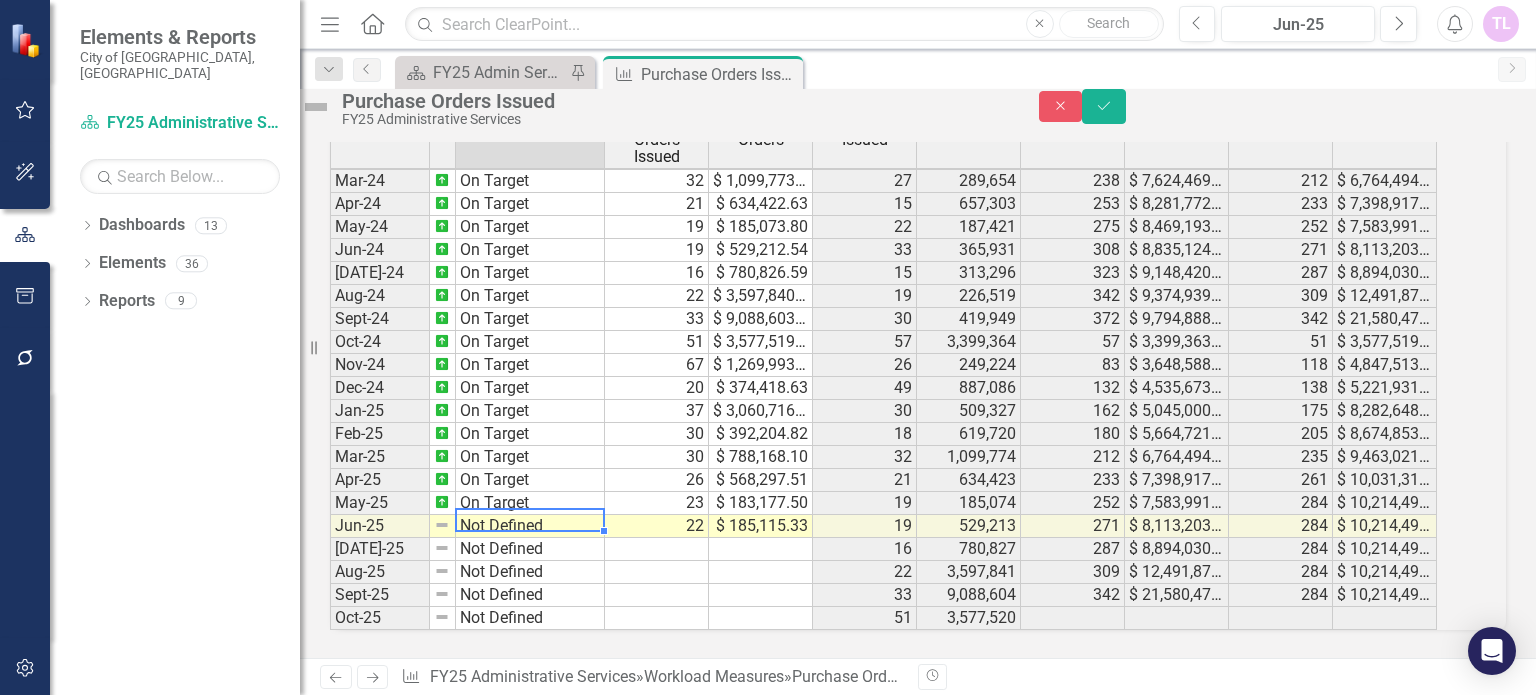 click on "Not Defined" at bounding box center [530, 526] 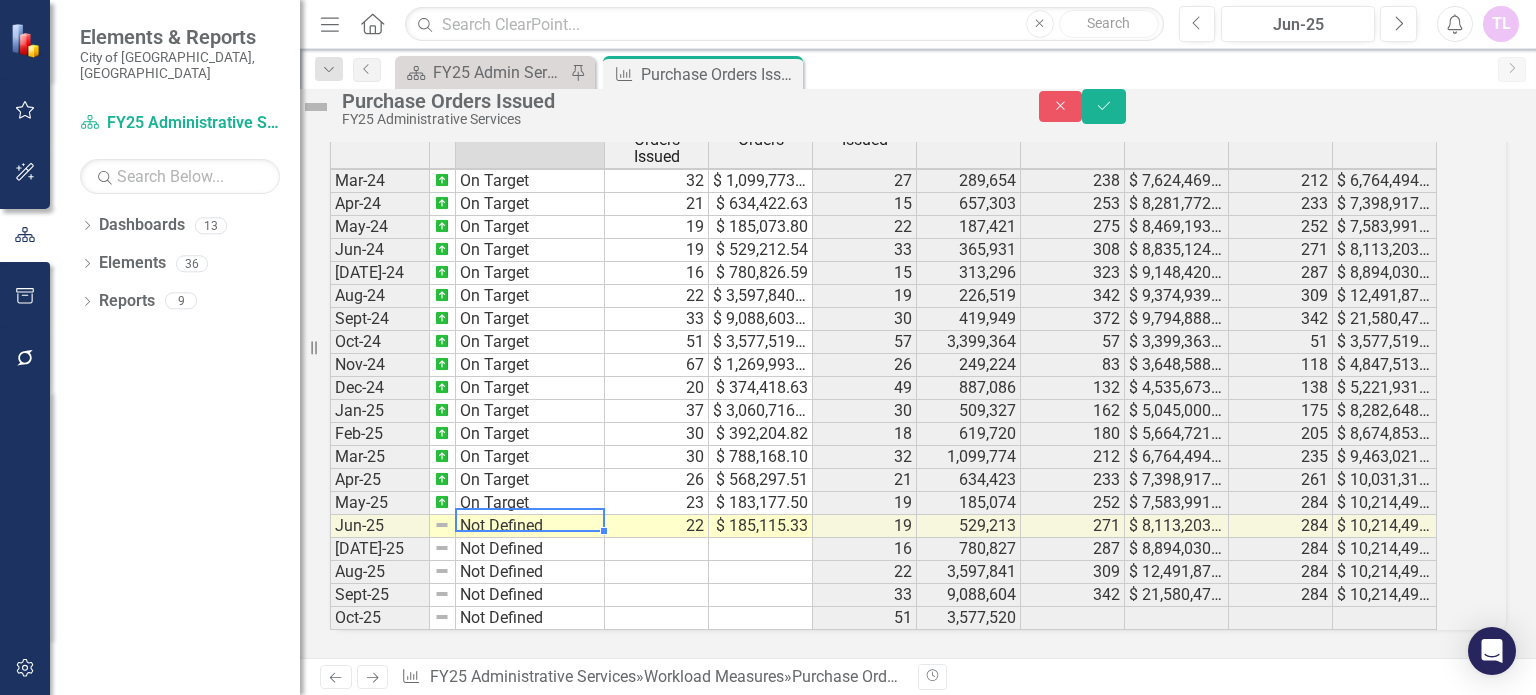 click on "Not Defined" at bounding box center (530, 526) 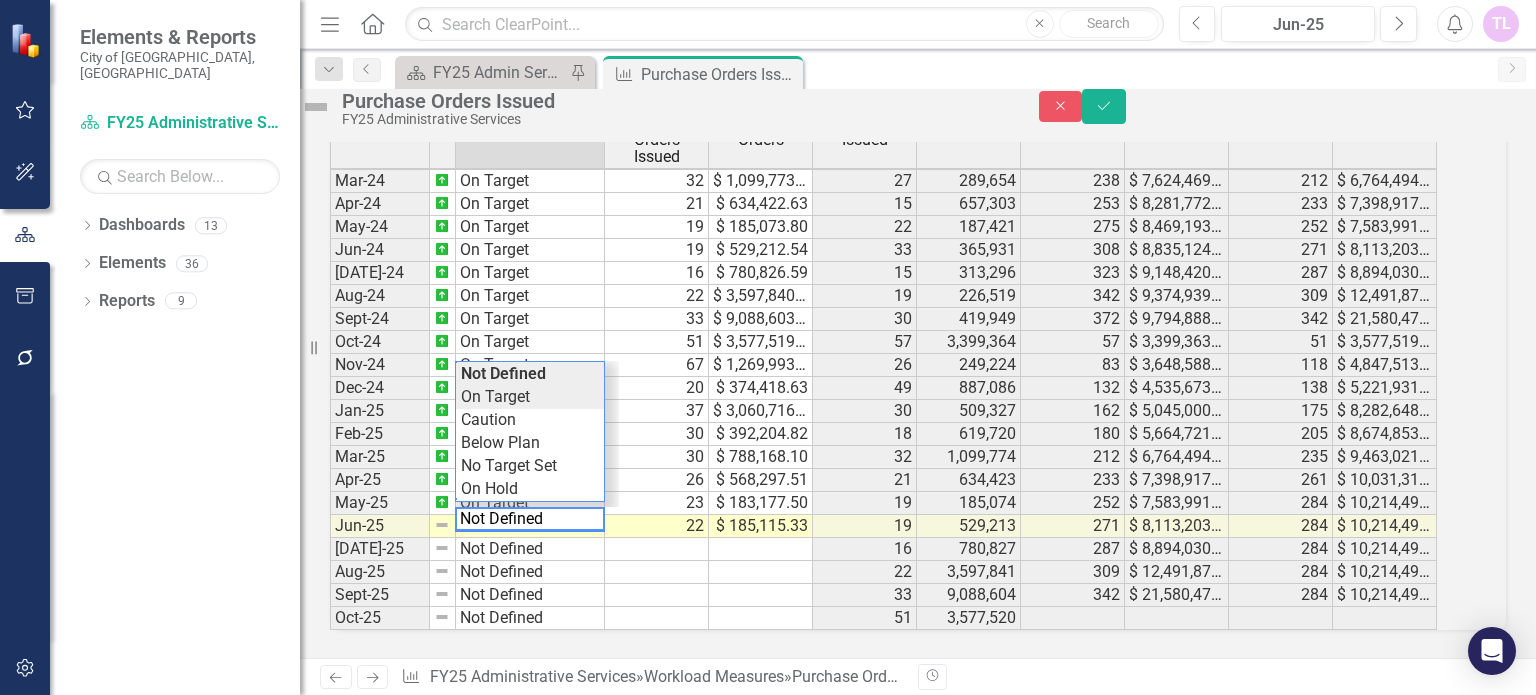 click on "Period Status Total Purchase Orders Issued Total $ Purchase Orders Prior Year Actual POs Issued Prior Year Actual $ POs PYTD Actual POs Issued PYTD Actual $ POs FYTD Actual POs Issued FYTD Actual $ POs Mar-23 On Target 27 $ 289,654.17 34 807,210 228 $ 5,494,057.89 238 $ 7,624,469.87 Apr-23 On Target 15 $ 657,302.54 23 263,099 251 $ 5,757,157.12 253 $ 8,281,772.41 May-23 On Target 22 $ 187,421.29 21 539,525 272 $ 6,296,681.79 275 $ 8,469,193.70 Jun-23 On Target 33 $ 365,930.54 22 164,841 294 $ 6,461,522.38 308 $ 8,835,124.24 [DATE]-23 On Target 15 $ 313,295.78 15 309,754 309 $ 6,771,276.04 323 $ 9,148,420.02 Aug-23 On Target 19 $ 226,519.34 28 445,310 337 $ 7,216,585.80 342 $ 9,374,939.36 Sep-23 On Target 30 $ 419,949.16 27 9,035,316 364 $ 16,251,901.30 372 $ 9,794,888.52 Oct-23 On Target 57 $ 3,399,363.62 69 2,988,208 69 $ 2,988,207.74 57 $ 3,399,363.62 Nov-23 On Target 26 $ 249,224.41 49 1,403,664 118 $ 4,391,871.49 83 $ 3,648,588.03 Dec-23 On Target 49 $ 887,085.61 29 1,885,520 147 $ 6,277,391.80 132 Jan-24 30" at bounding box center (890, 361) 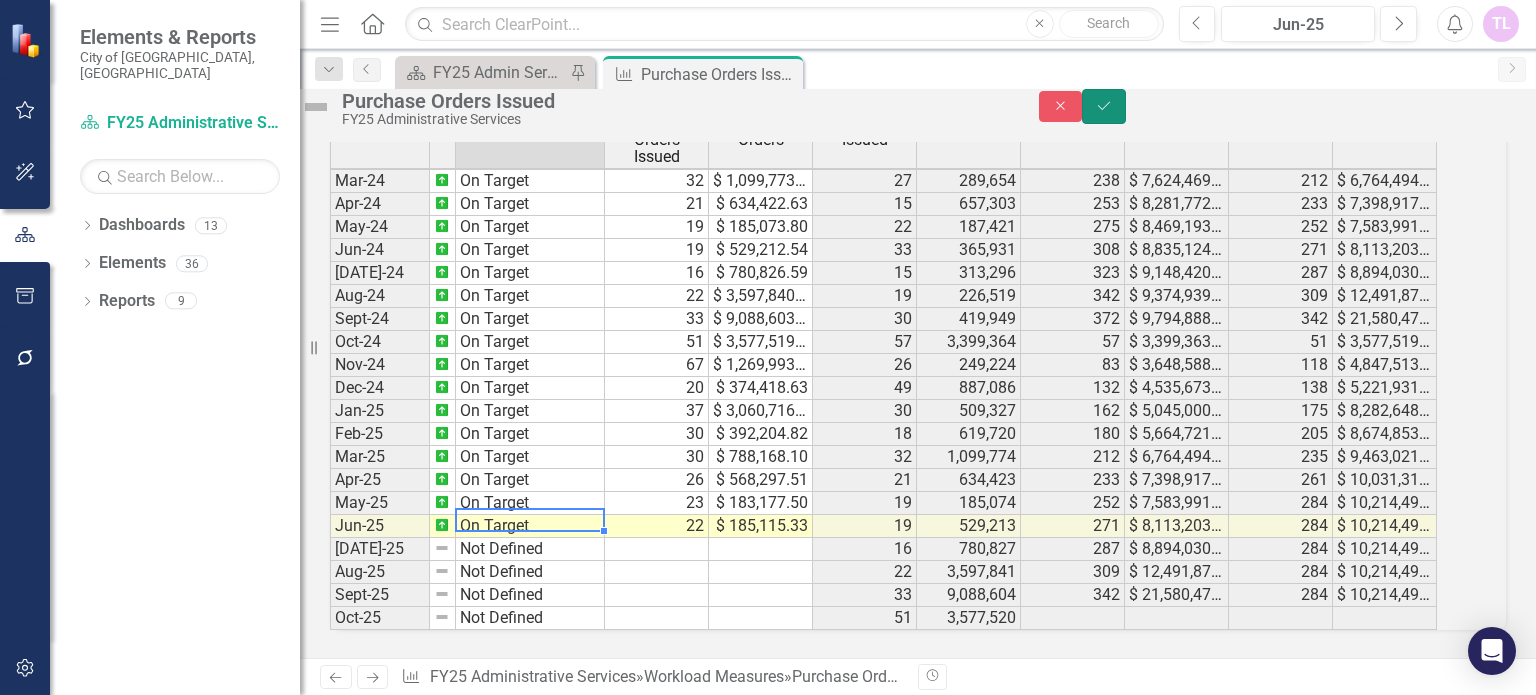 click 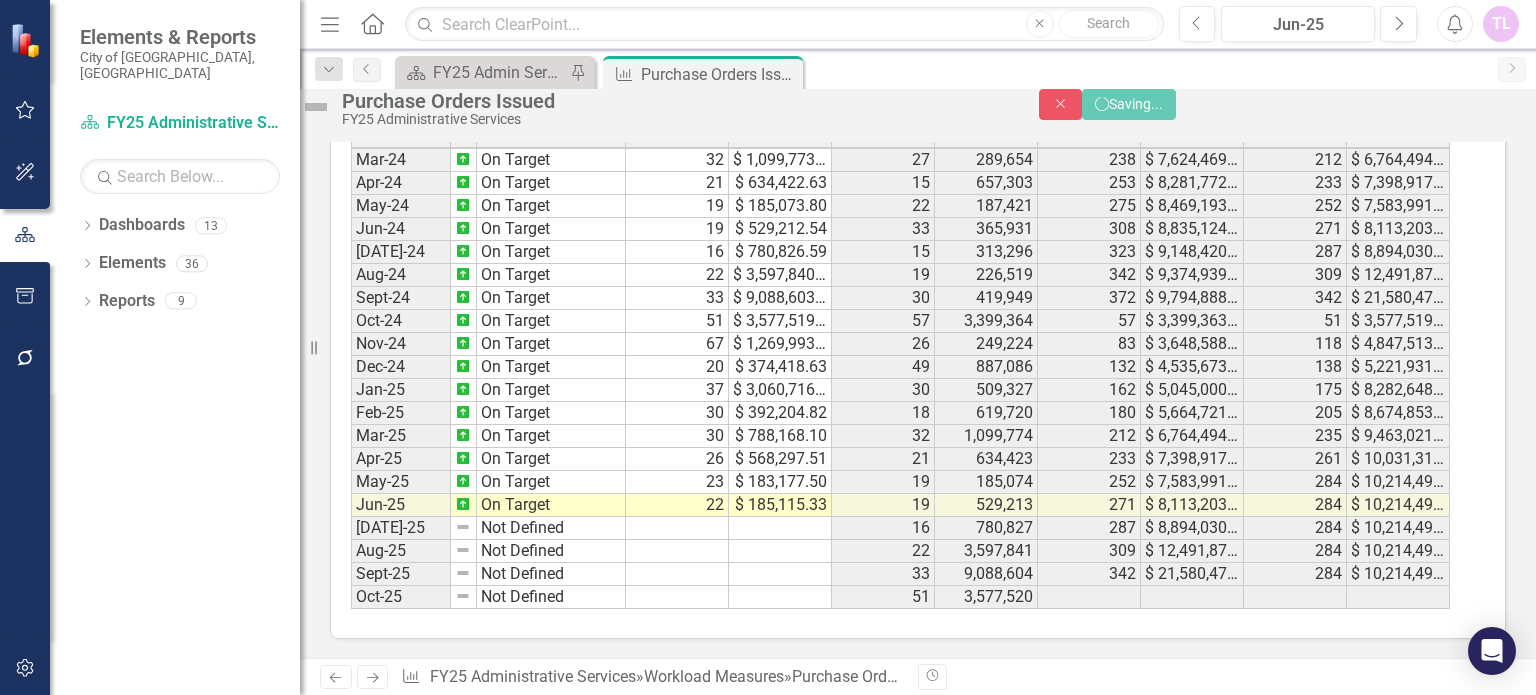 scroll, scrollTop: 0, scrollLeft: 0, axis: both 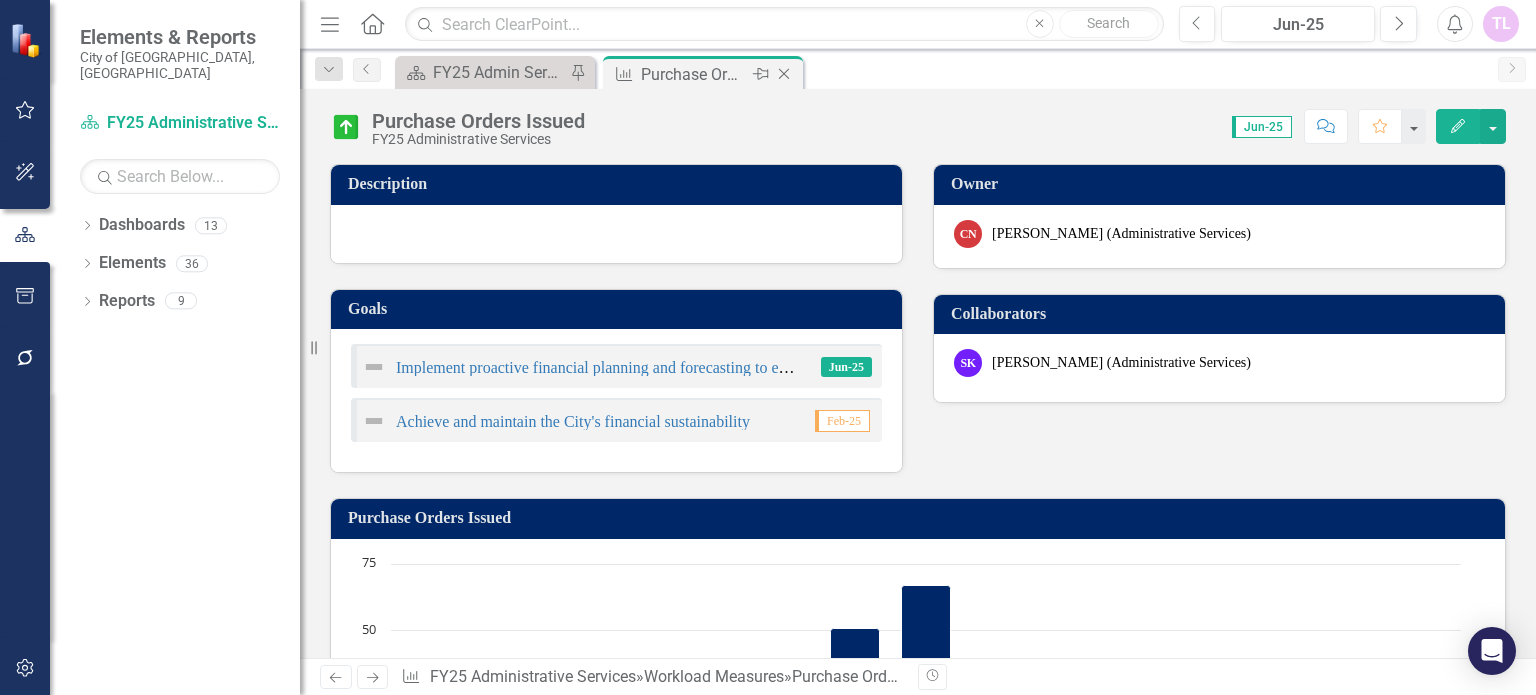click on "Close" 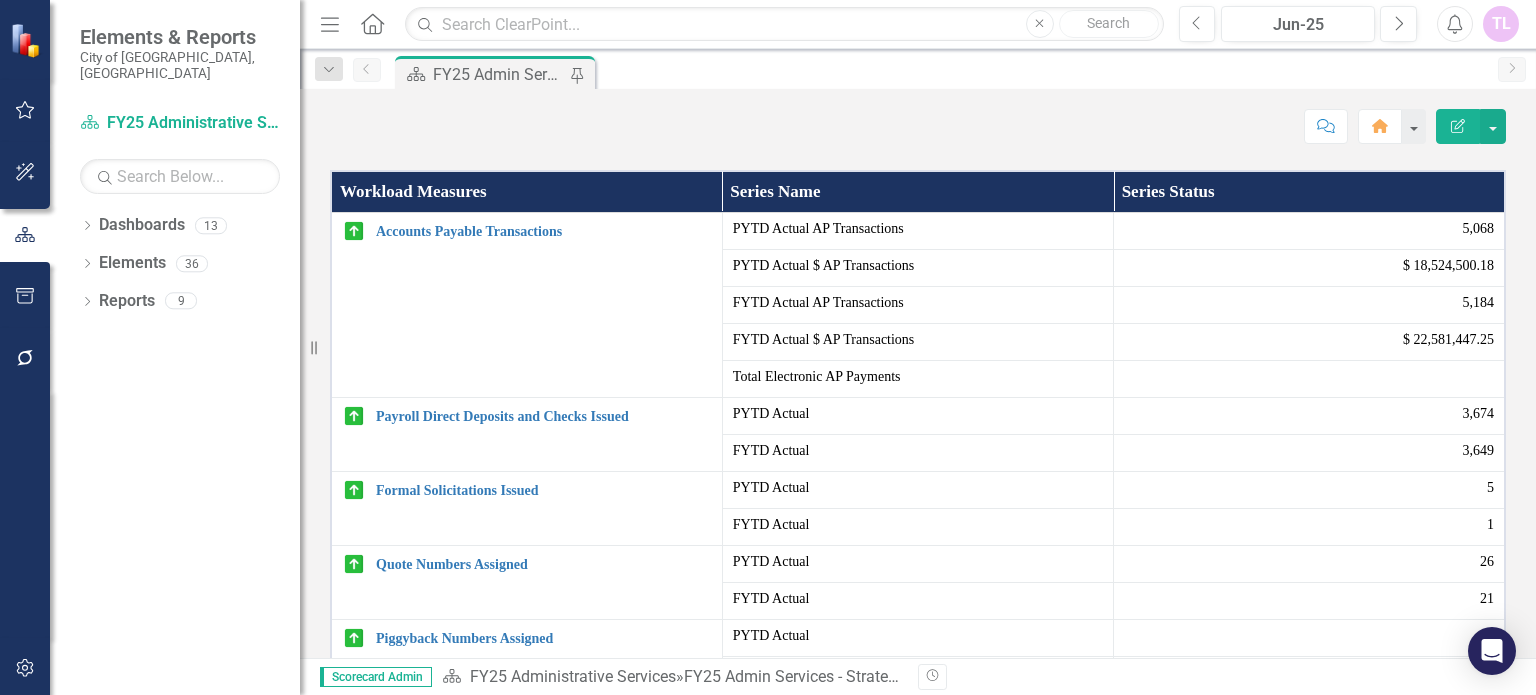 scroll, scrollTop: 900, scrollLeft: 0, axis: vertical 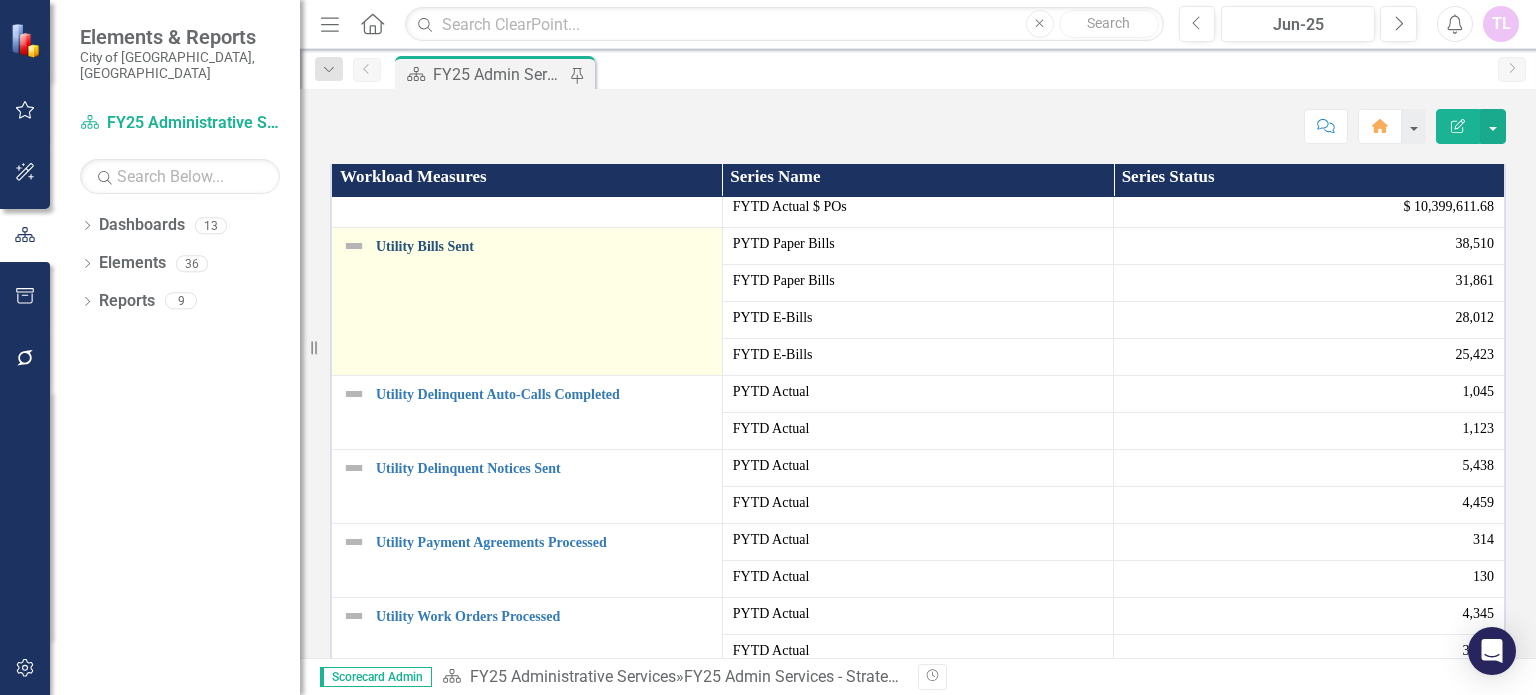 click on "Utility Bills Sent" at bounding box center [544, 246] 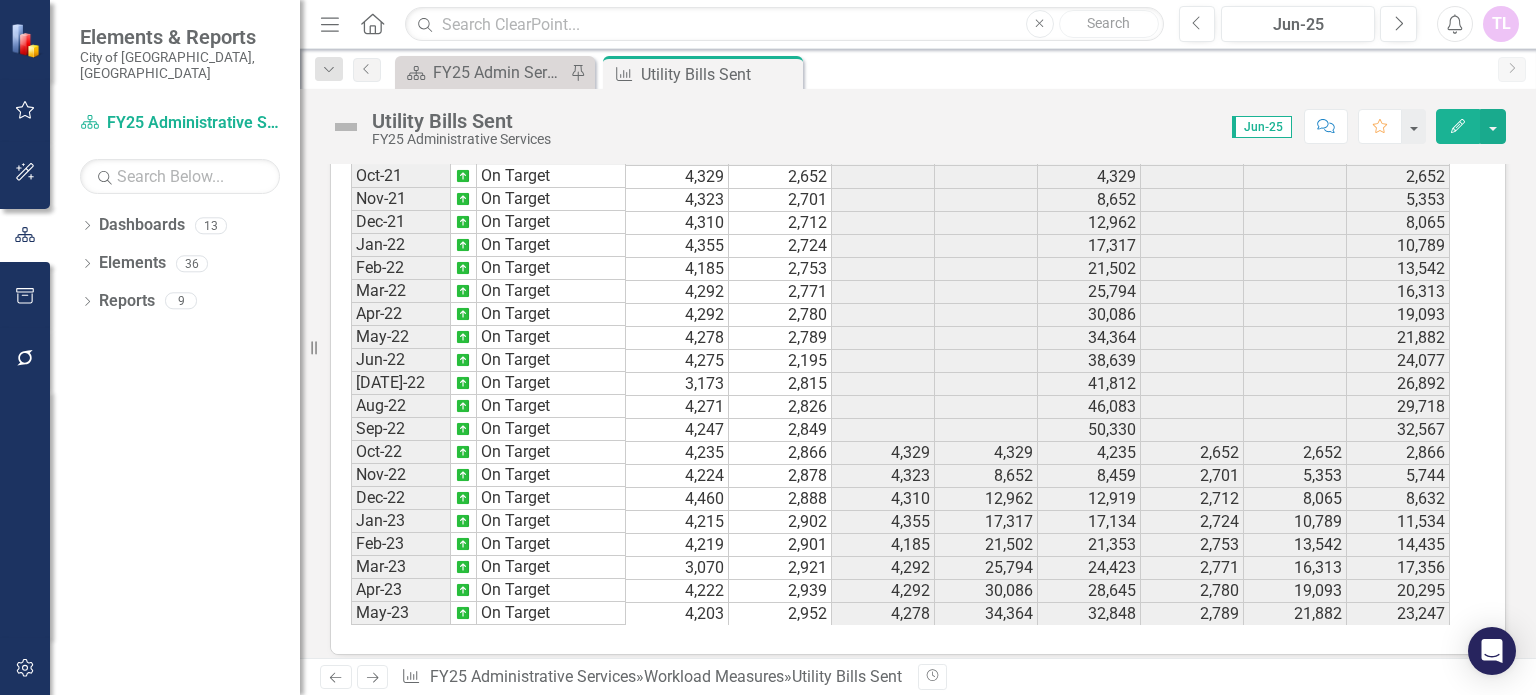 scroll, scrollTop: 845, scrollLeft: 0, axis: vertical 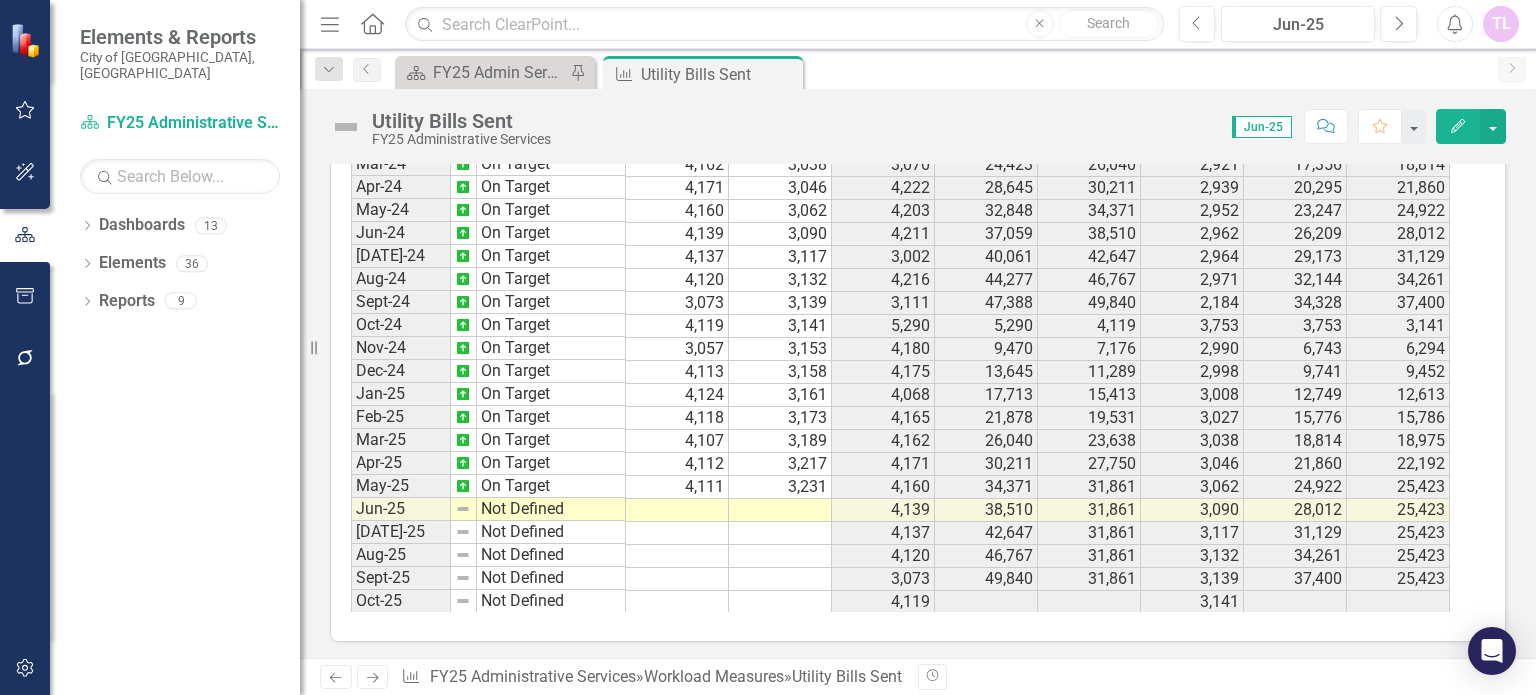 click on "4,113" at bounding box center [677, 372] 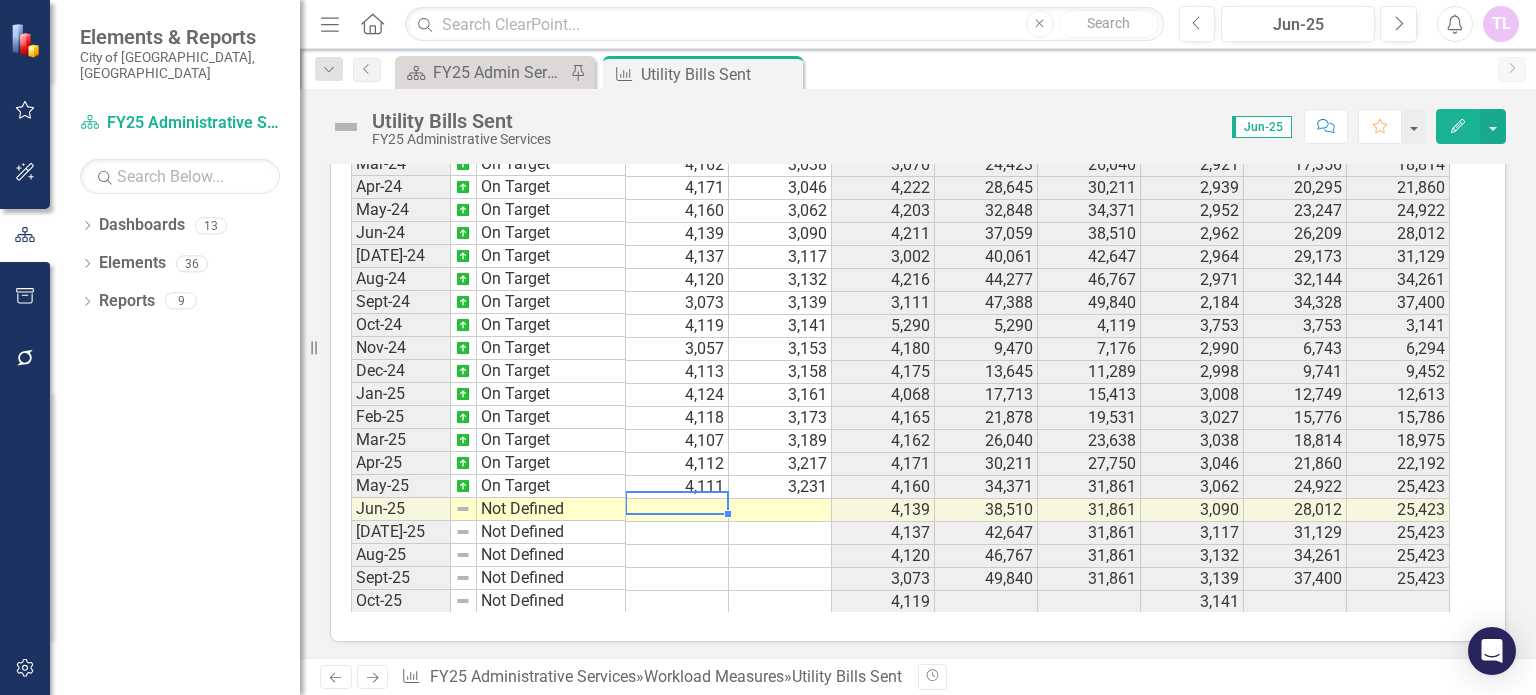 click at bounding box center [677, 510] 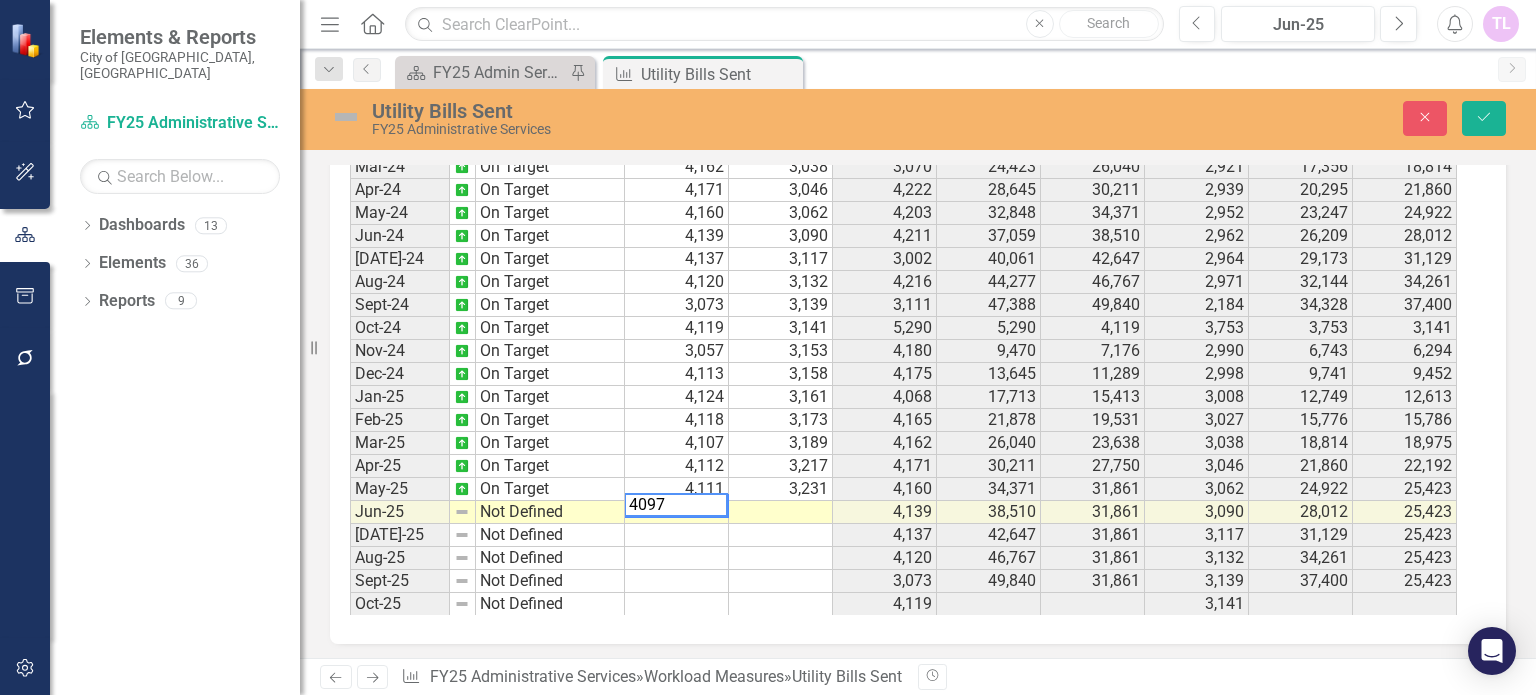 type on "4097" 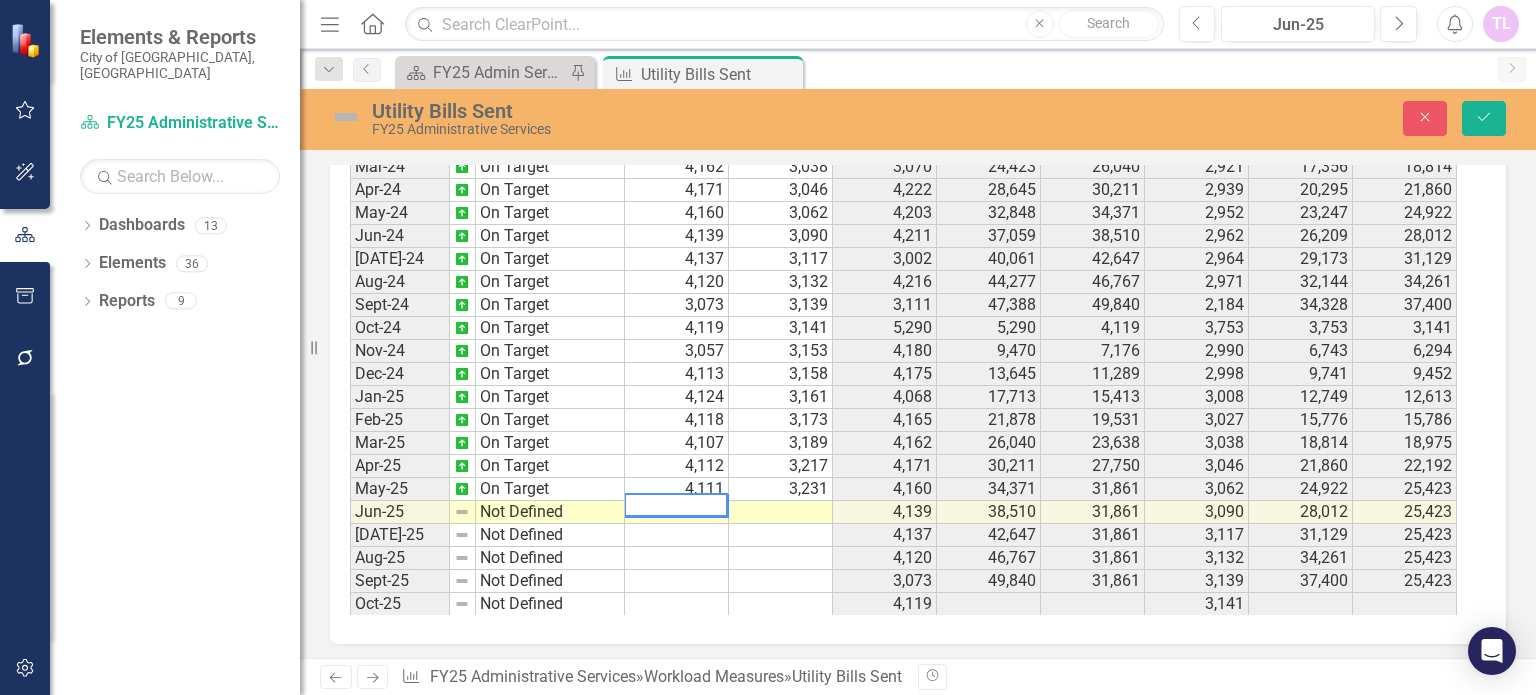 click at bounding box center (781, 512) 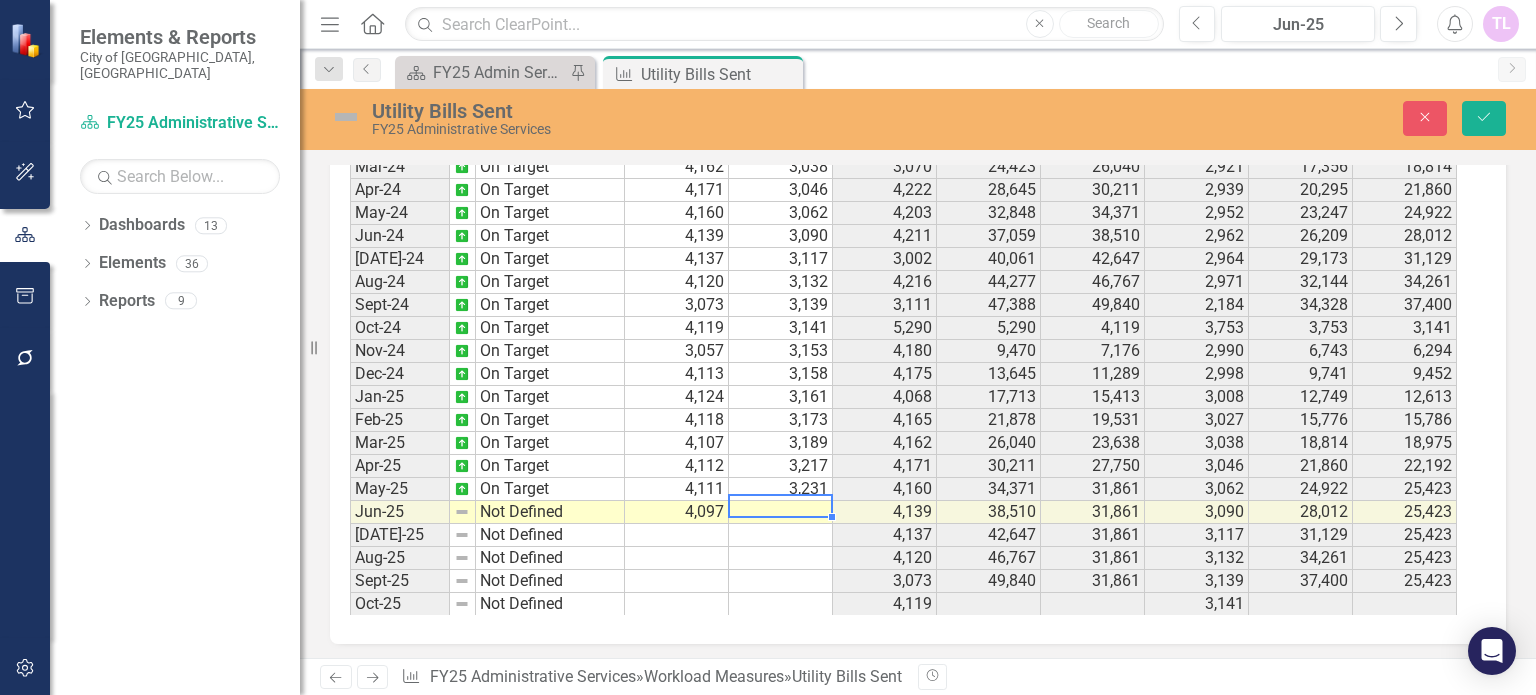 click at bounding box center [781, 512] 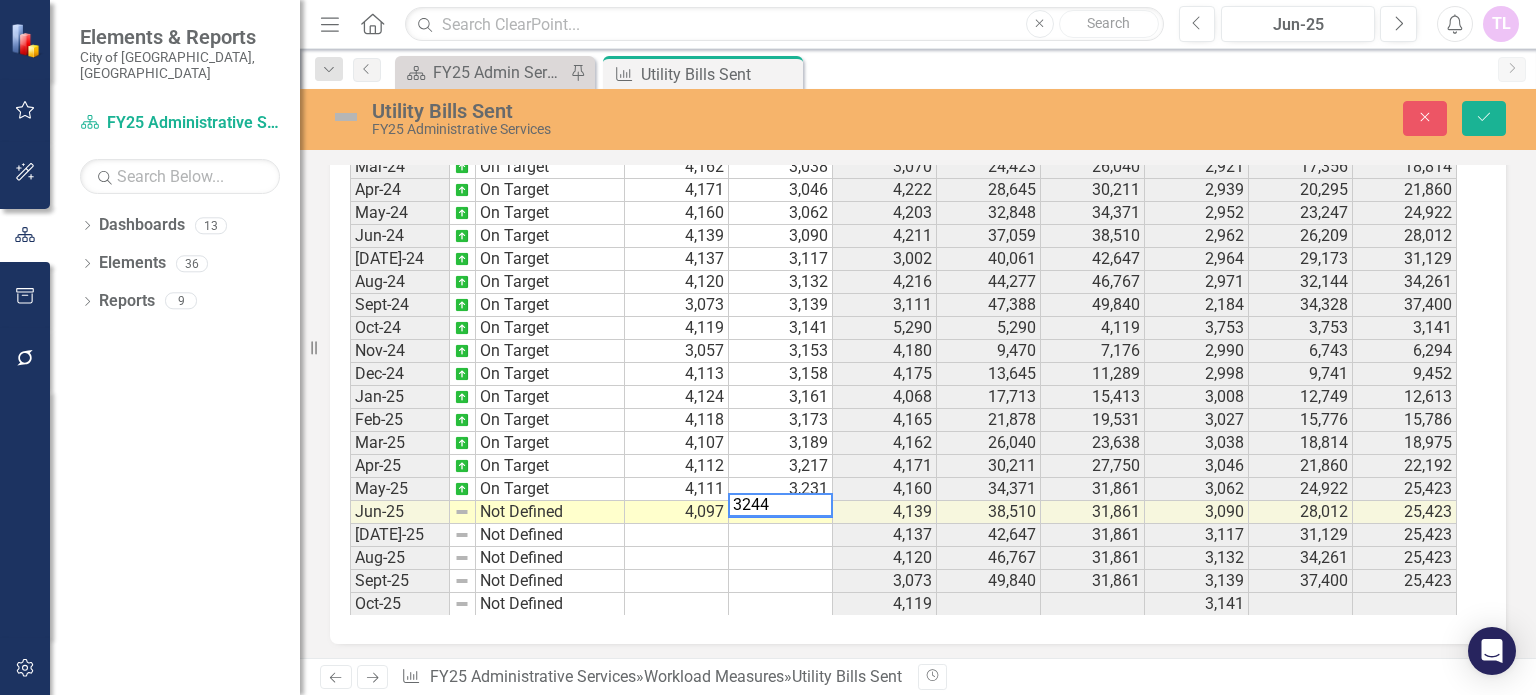 type on "3244" 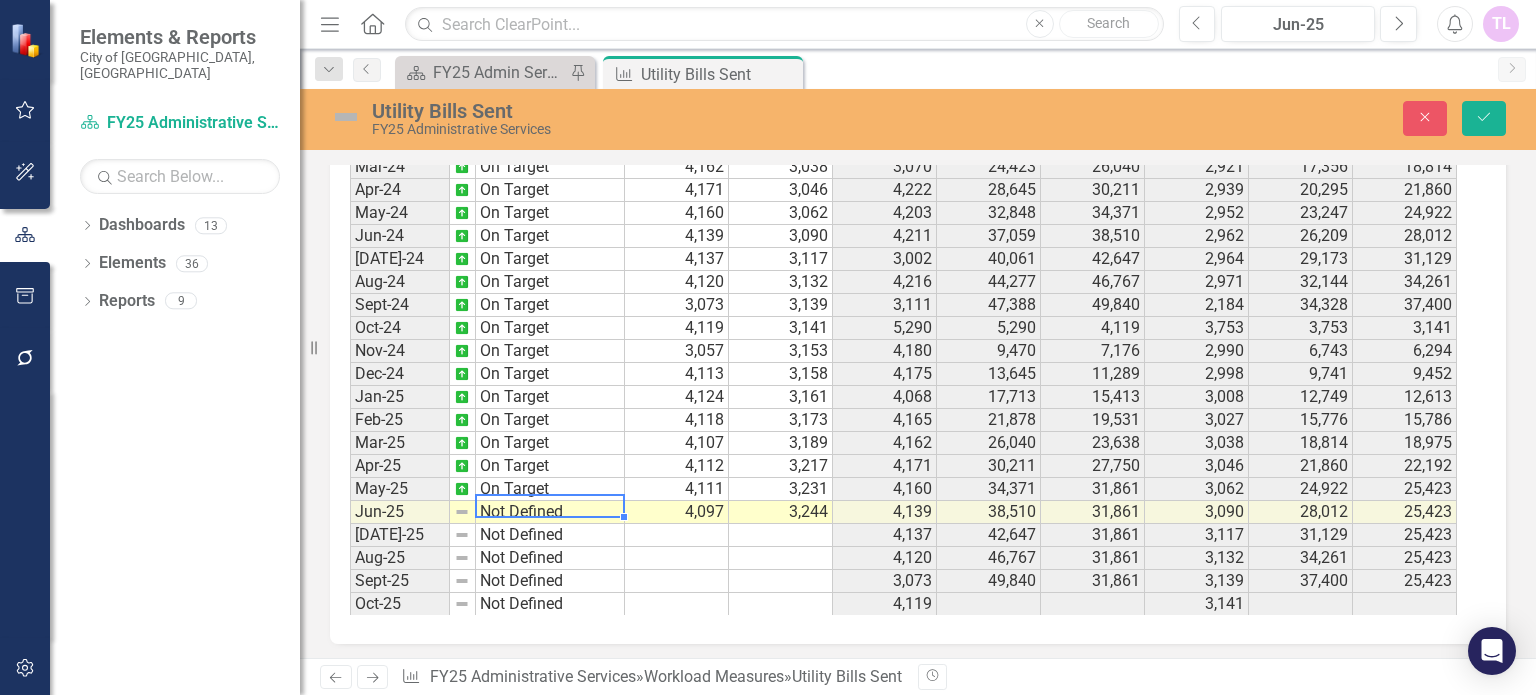 click on "Not Defined" at bounding box center [550, 512] 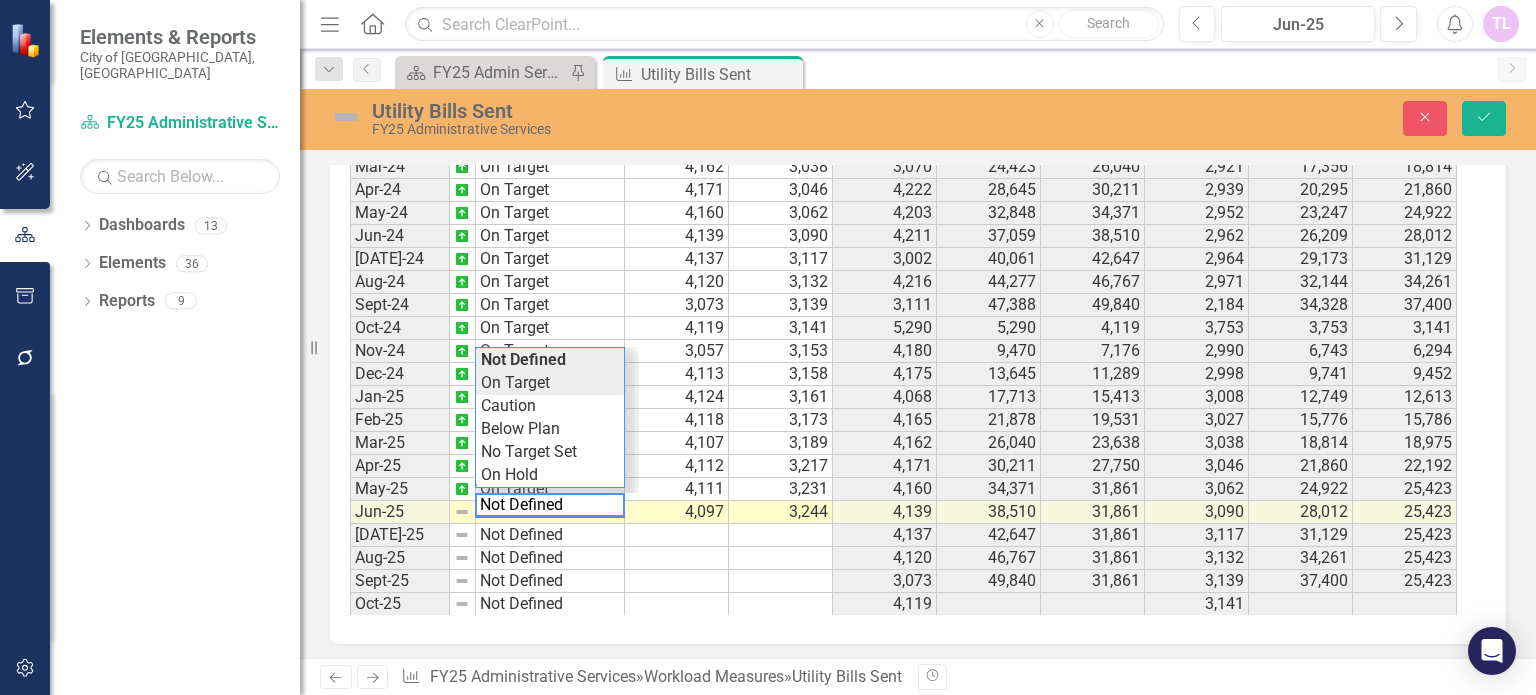type on "On Target" 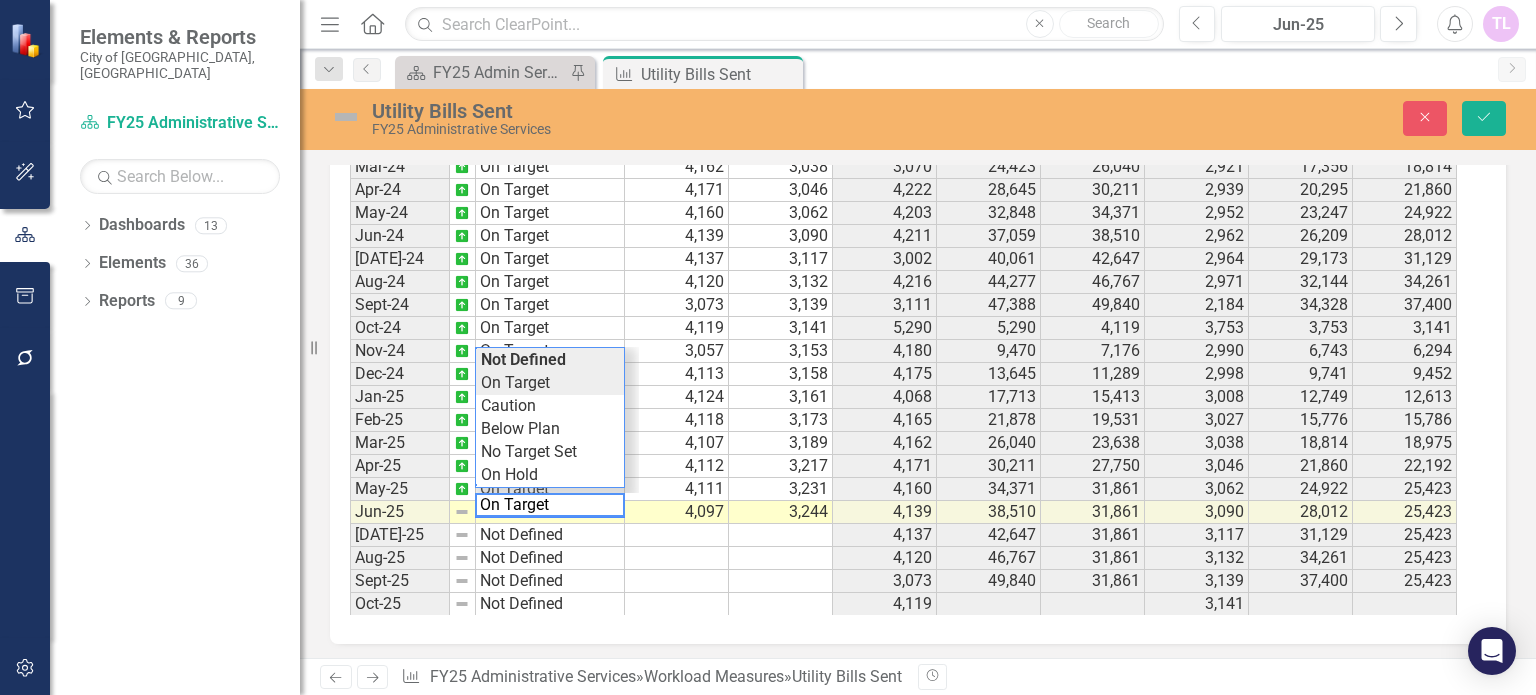click on "Period Status Paper Bills Sent E-Bills Sent Prior Year Paper Bills PYTD Paper Bills FYTD Paper Bills Prior Year E-Bills PYTD E-Bills FYTD E-Bills Feb-23 On Target 4,219 2,901 4,185 21,502 21,353 2,753 13,542 14,435 Mar-23 On Target 3,070 2,921 4,292 25,794 24,423 2,771 16,313 17,356 Apr-23 On Target 4,222 2,939 4,292 30,086 28,645 2,780 19,093 20,295 May-23 On Target 4,203 2,952 4,278 34,364 32,848 2,789 21,882 23,247 Jun-23 On Target 4,211 2,962 4,275 38,639 37,059 2,195 24,077 26,209 Jul-23 On Target 3,002 2,964 3,173 41,812 40,061 2,815 26,892 29,173 Aug-23 On Target 4,216 2,971 4,271 46,083 44,277 2,826 29,718 32,144 Sep-23 On Target 3,111 2,184 4,247 50,330 47,388 2,849 32,567 34,328 Oct-23 On Target 5,290 3,753 4,235 4,235 5,290 2,866 2,866 3,753 Nov-23 On Target 4,180 2,990 4,224 8,459 9,470 2,878 5,744 6,743 Dec-23 On Target 4,175 2,998 4,460 12,919 13,645 2,888 8,632 9,741 Jan-24 On Target 4,068 3,008 4,215 17,134 17,713 2,902 11,534 12,749 Feb-24 On Target 4,165 3,027 4,219 21,353 21,878 2,901 4,162" at bounding box center [910, 364] 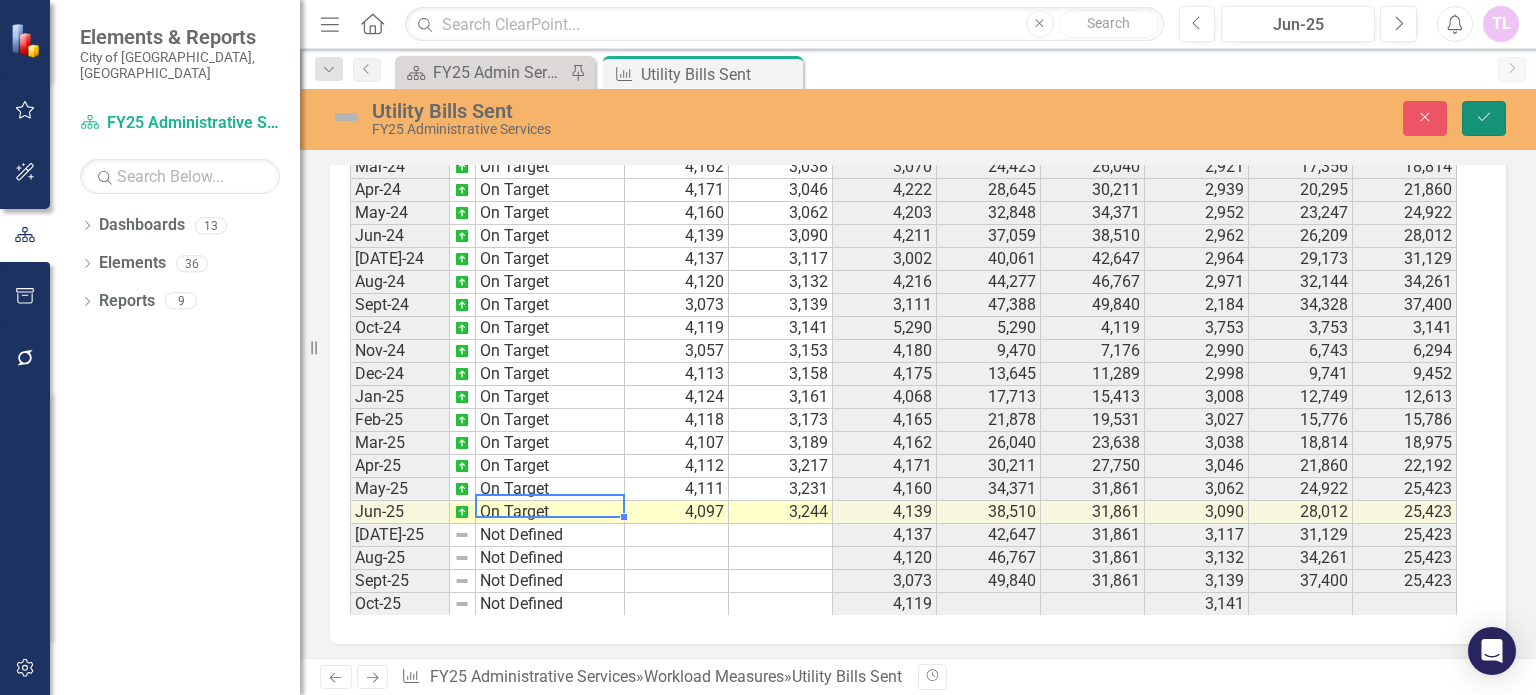 click on "Save" at bounding box center [1484, 118] 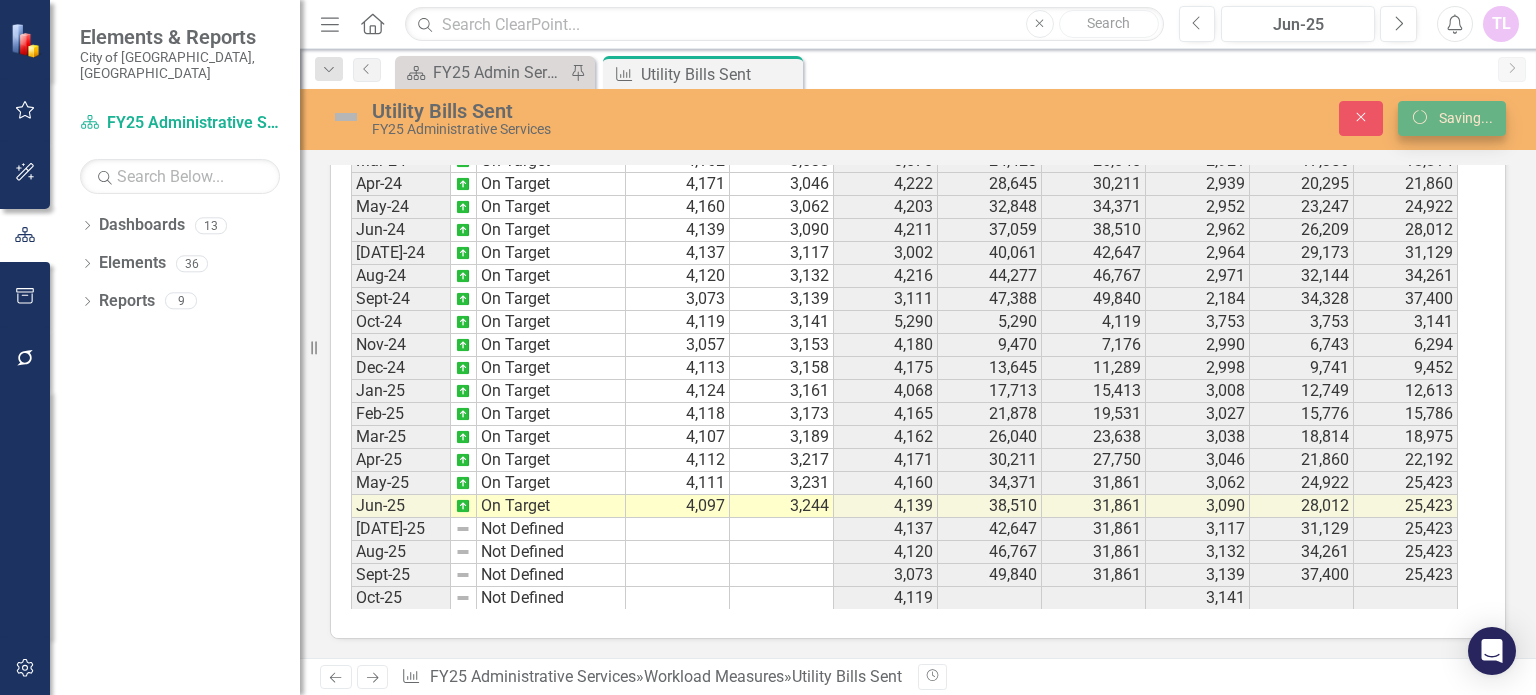 scroll, scrollTop: 845, scrollLeft: 0, axis: vertical 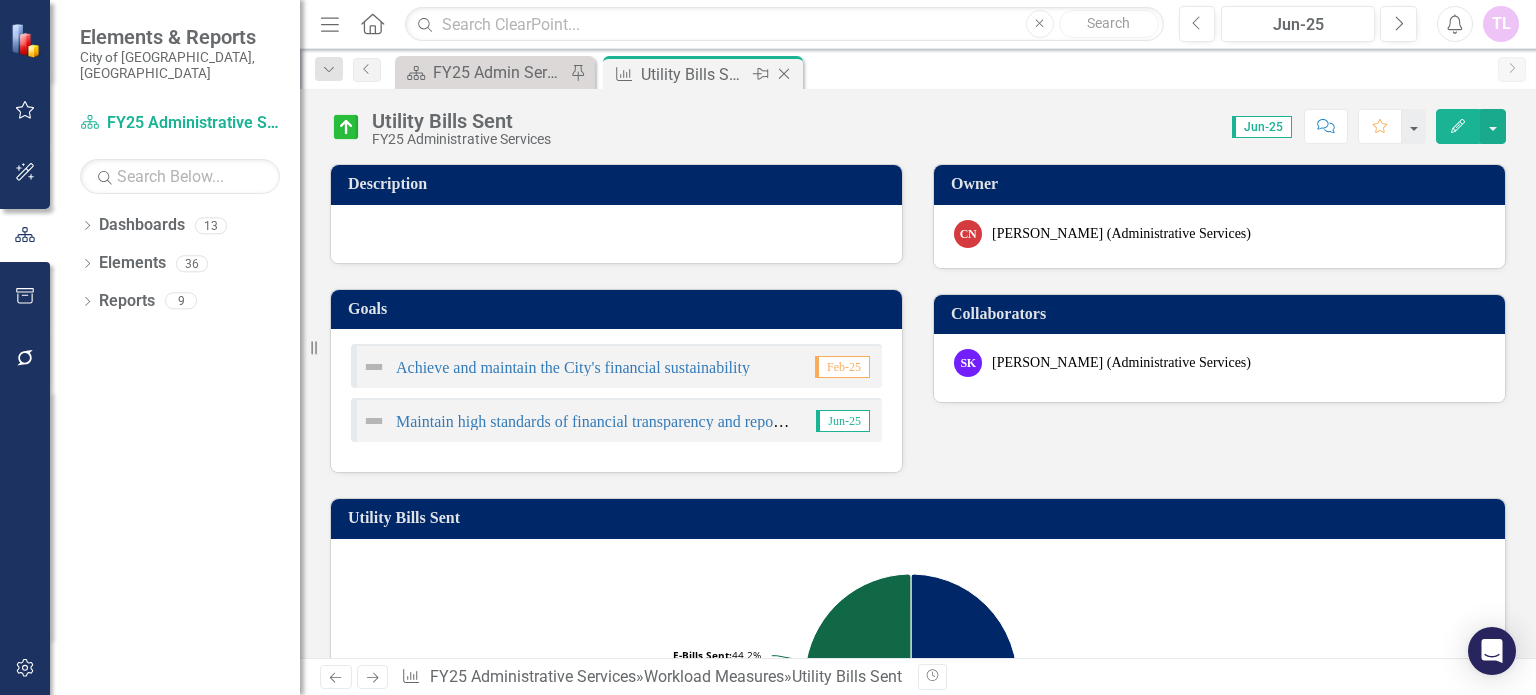 click on "Close" 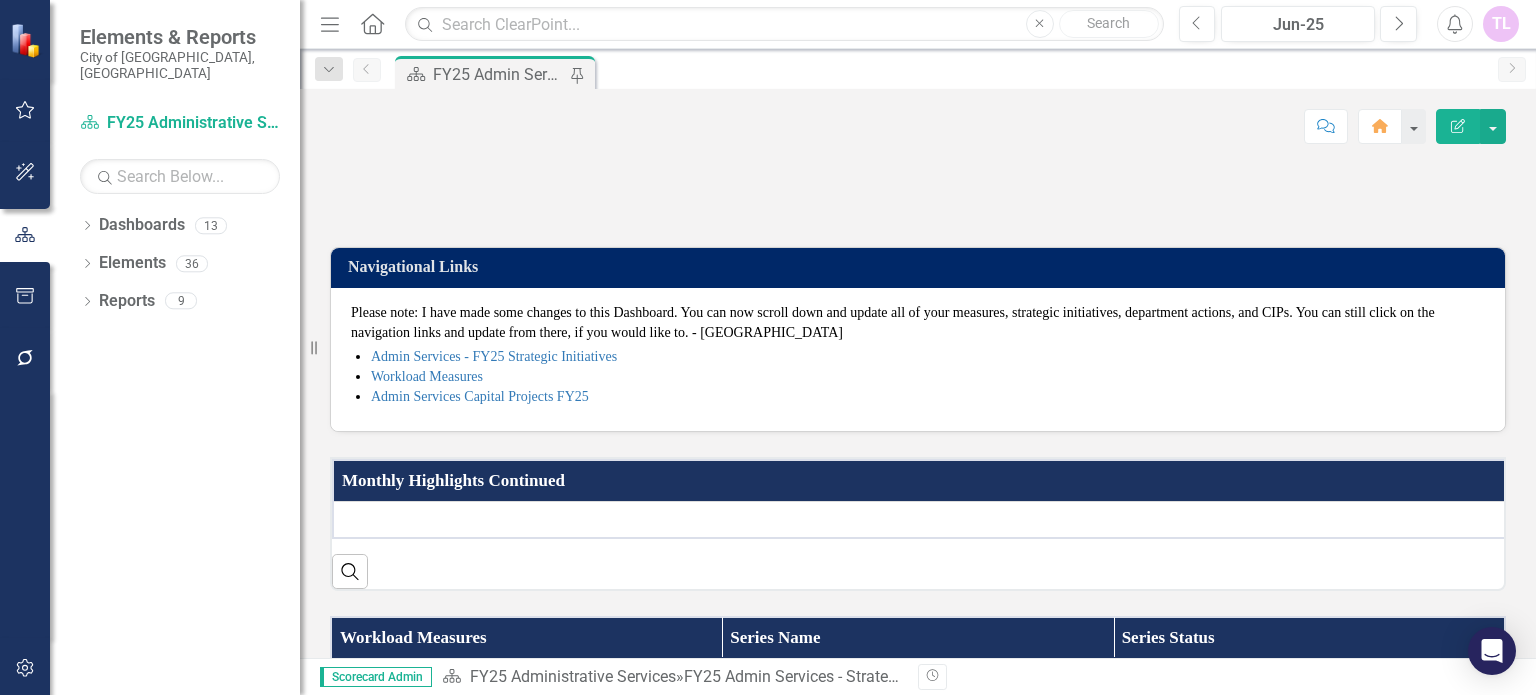 scroll, scrollTop: 500, scrollLeft: 0, axis: vertical 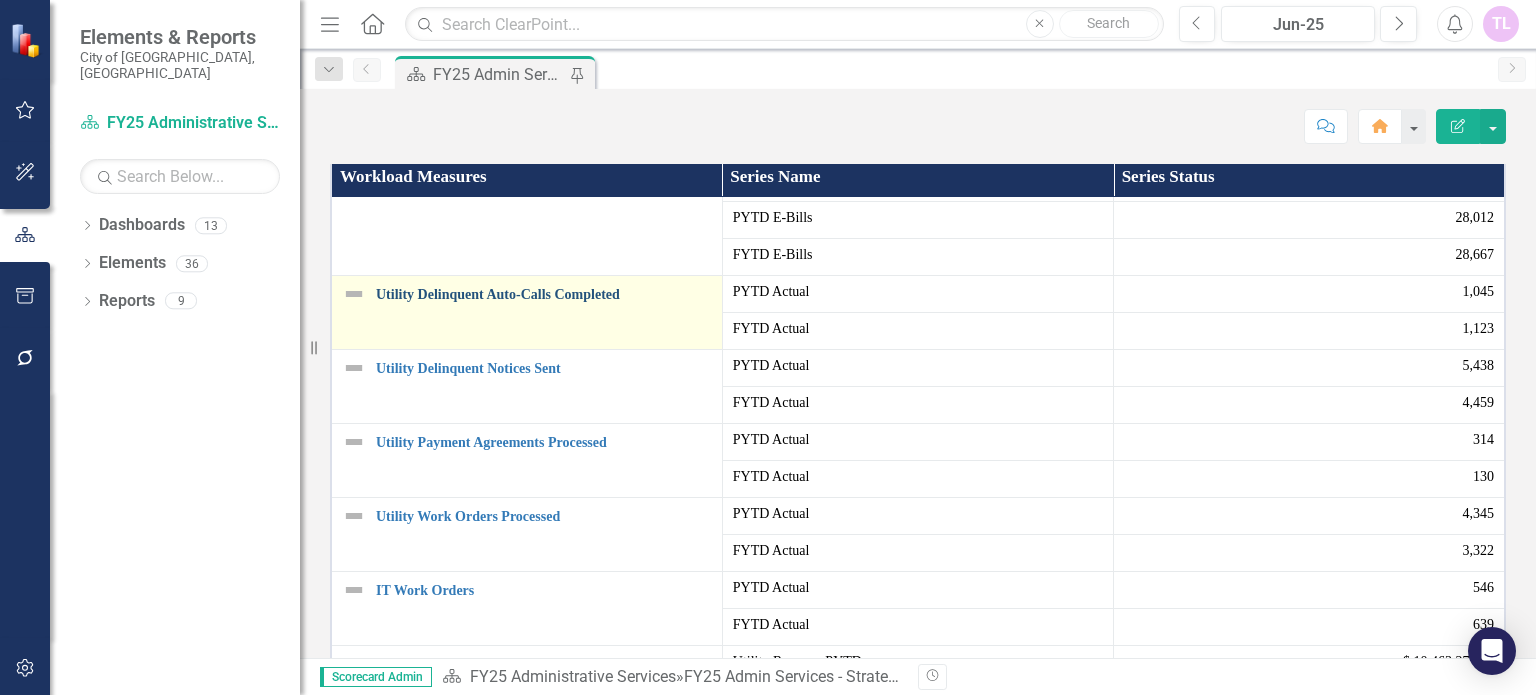click on "Utility Delinquent Auto-Calls Completed" at bounding box center (544, 294) 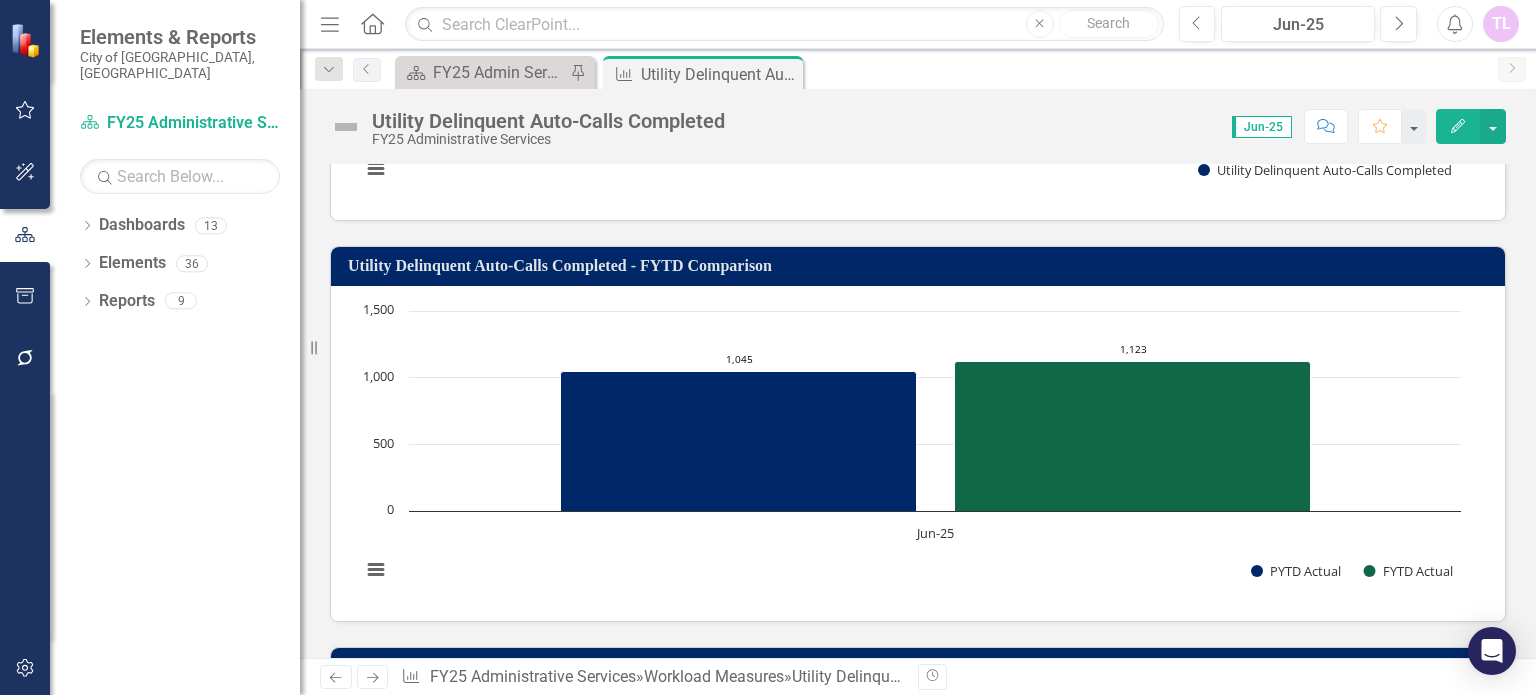 scroll, scrollTop: 1192, scrollLeft: 0, axis: vertical 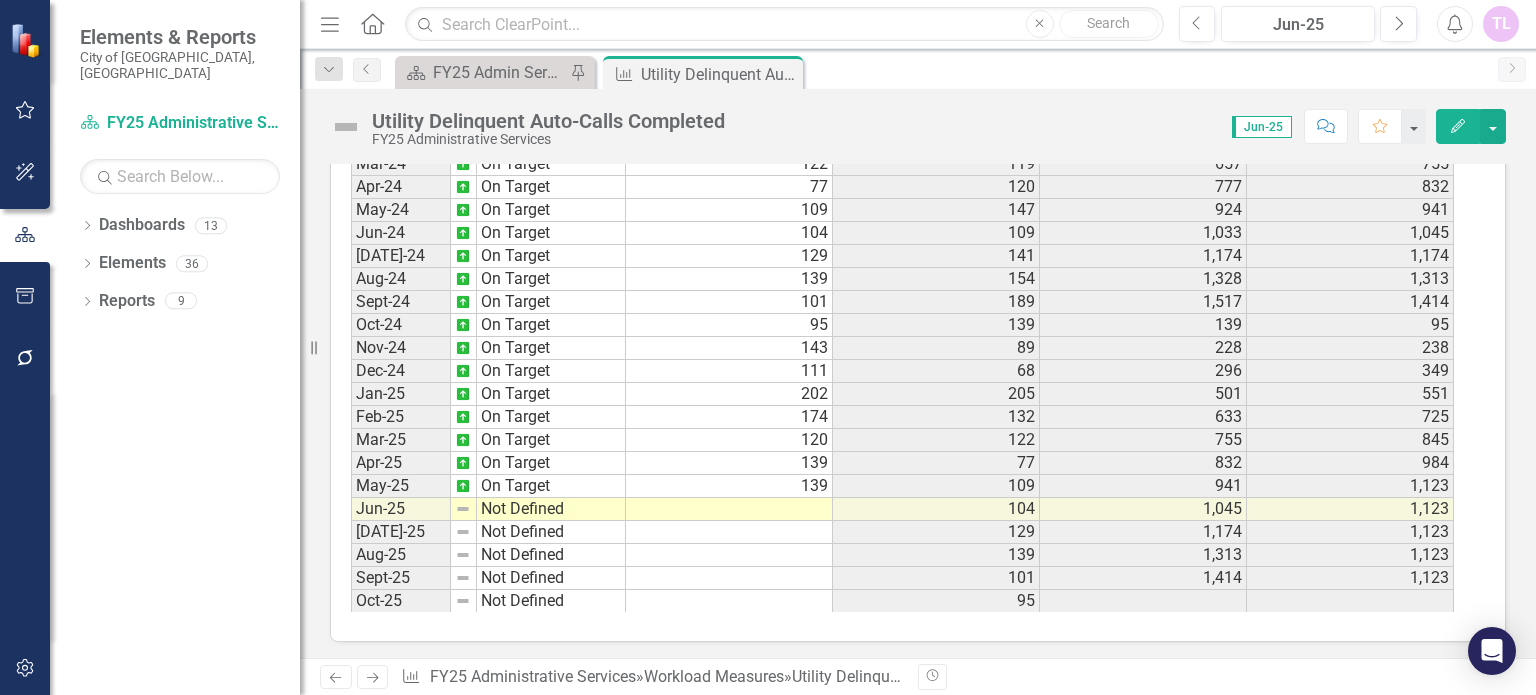 click at bounding box center (729, 509) 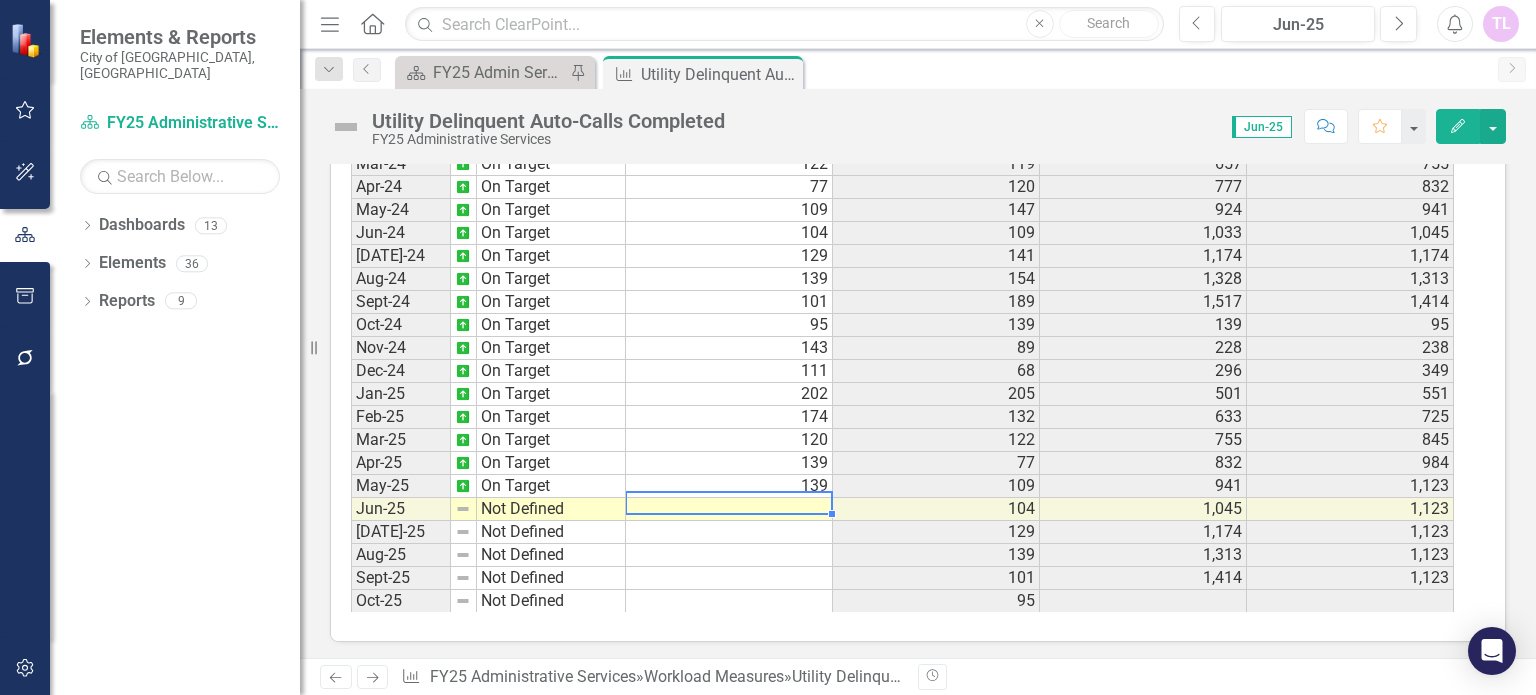click at bounding box center (729, 509) 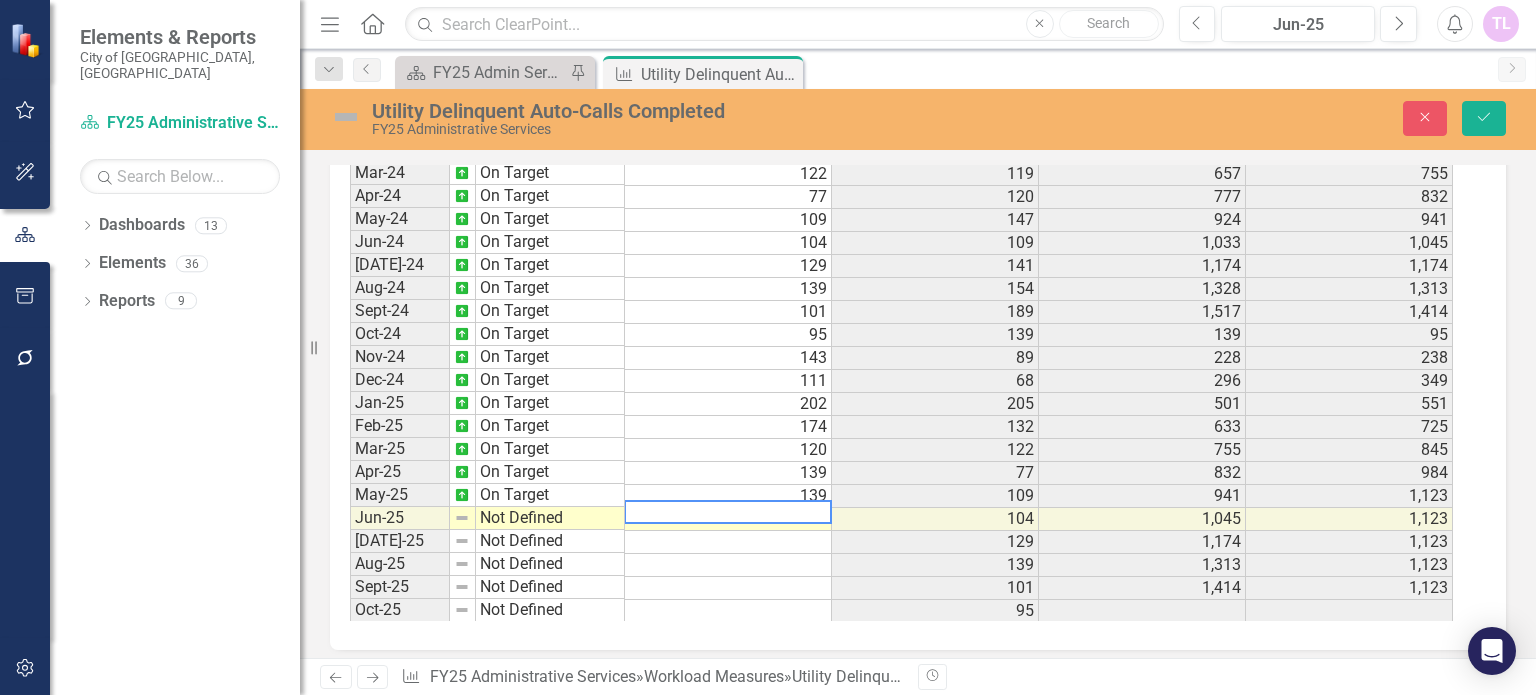 scroll, scrollTop: 1200, scrollLeft: 0, axis: vertical 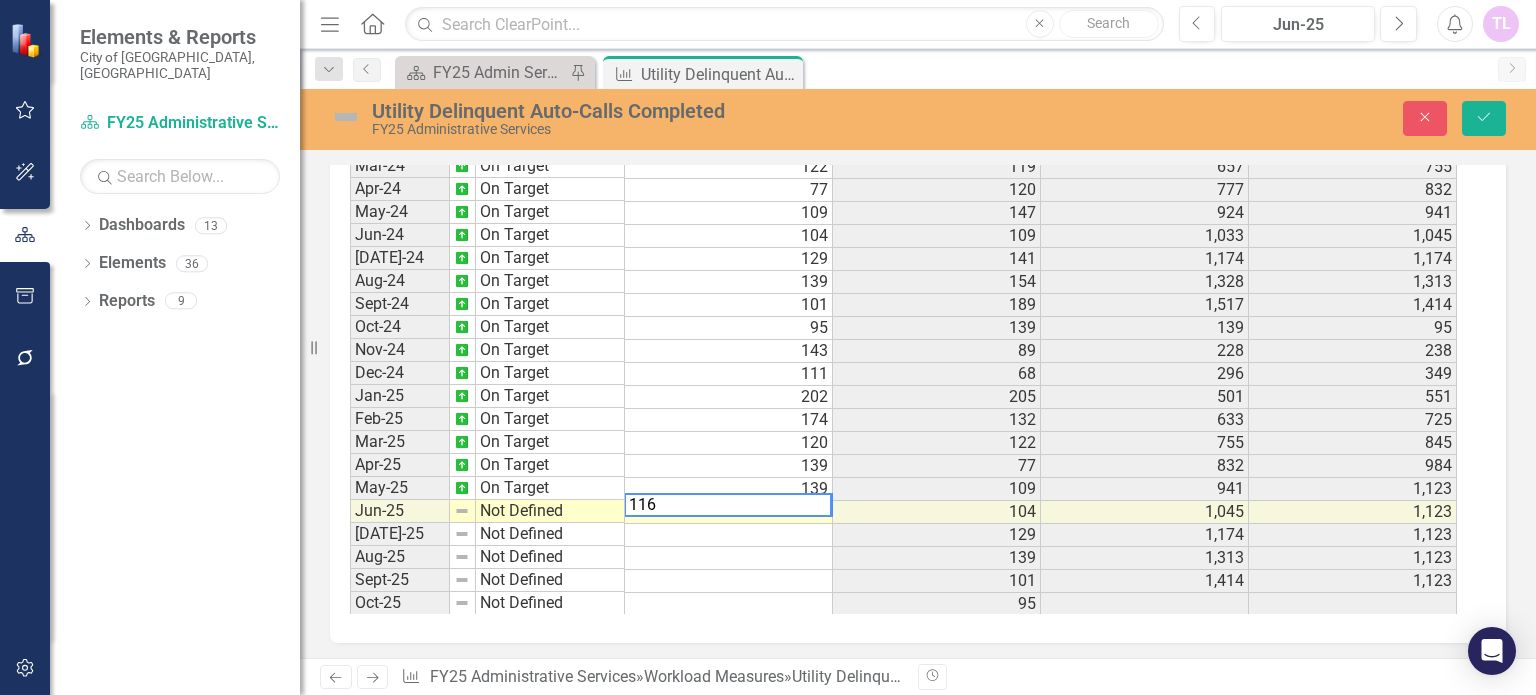type on "116" 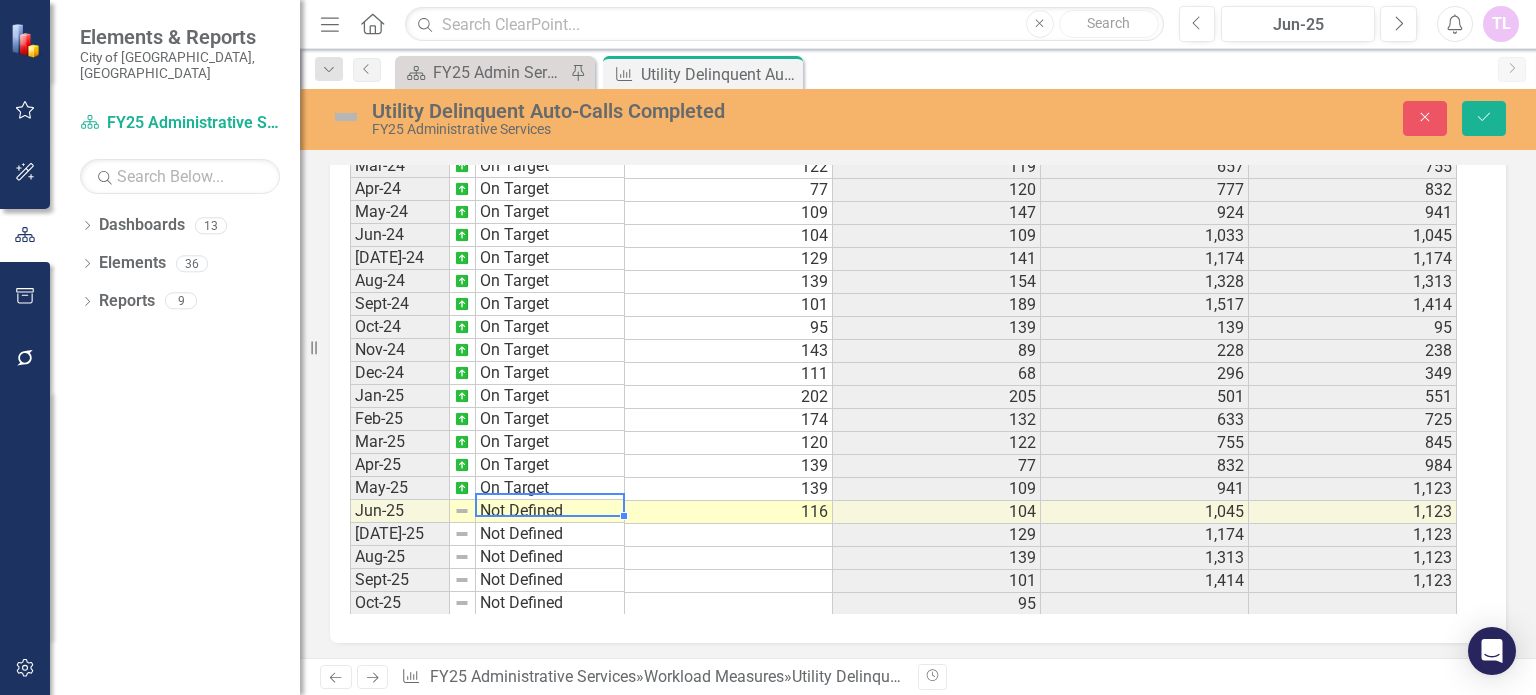 click on "Not Defined" at bounding box center (550, 511) 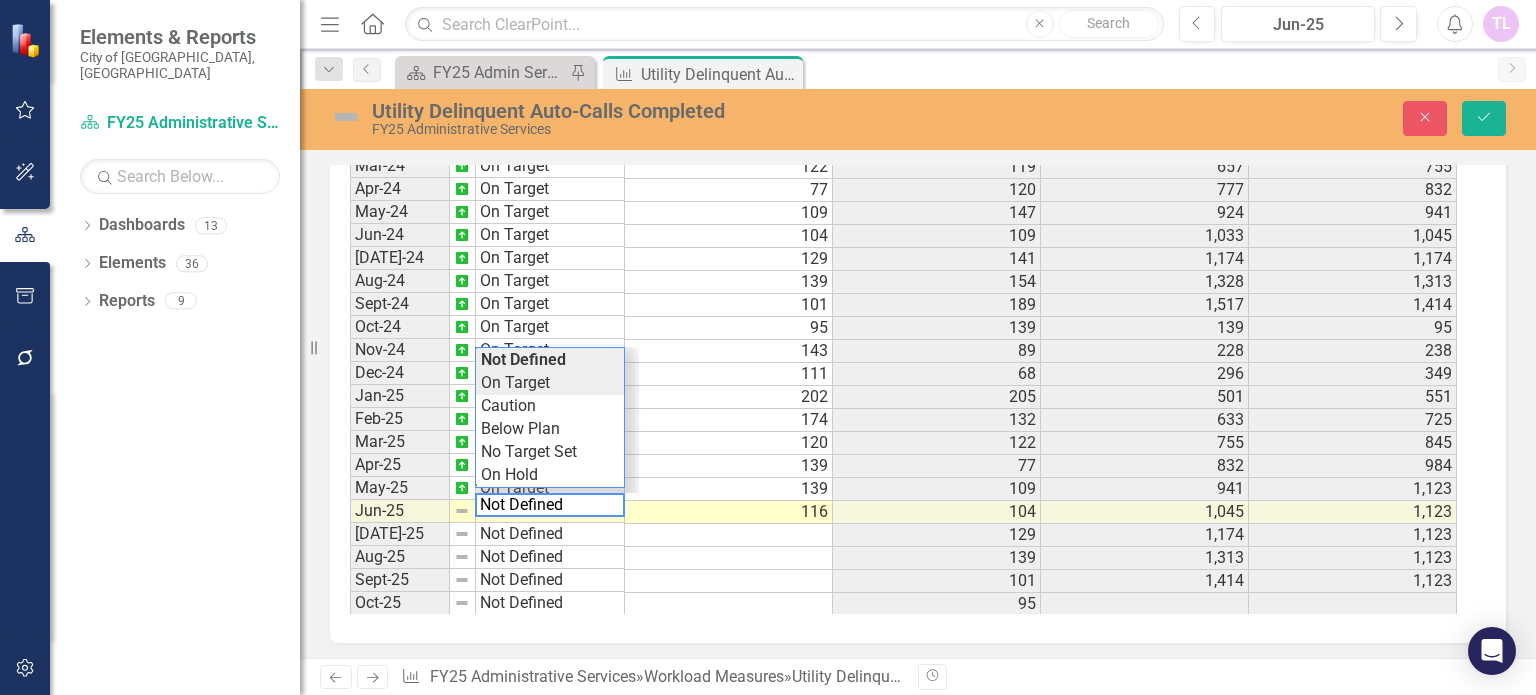 type on "On Target" 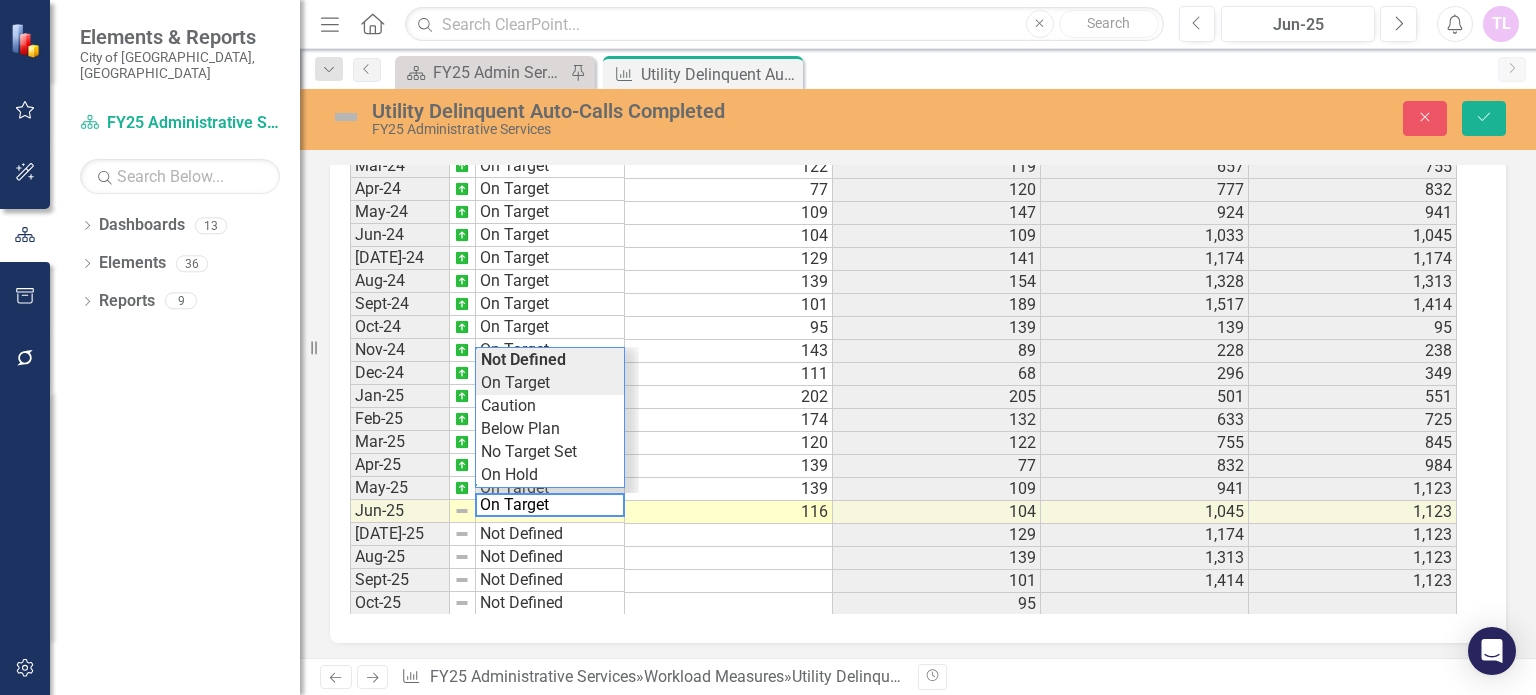 click on "Period Status Utility Delinquent Auto-Calls Completed Prior Year Actual PYTD Actual FYTD Actual Feb-23 On Target 187 197 817 538 Mar-23 On Target 119 134 951 657 Apr-23 On Target 120 164 1,115 777 May-23 On Target 147 188 1,303 924 Jun-23 On Target 109 171 1,474 1,033 Jul-23 On Target 141 172 1,646 1,174 Aug-23 On Target 154 148 1,794 1,328 Sep-23 On Target 189 149 1,943 1,517 Oct-23 On Target 139 181 181 139 Nov-23 On Target 89 54 235 228 Dec-23 On Target 68 32 267 296 Jan-24 On Target 205 84 351 501 Feb-24 On Target 132 187 538 633 Mar-24 On Target 122 119 657 755 Apr-24 On Target 77 120 777 832 May-24 On Target 109 147 924 941 Jun-24 On Target 104 109 1,033 1,045 Jul-24 On Target 129 141 1,174 1,174 Aug-24 On Target 139 154 1,328 1,313 Sept-24 On Target 101 189 1,517 1,414 Oct-24 On Target 95 139 139 95 Nov-24 On Target 143 89 228 238 Dec-24 On Target 111 68 296 349 Jan-25 On Target 202 205 501 551 Feb-25 On Target 174 132 633 725 Mar-25 On Target 120 122 755 845 Apr-25 On Target 139 77 832 984 May-25 139" at bounding box center (910, 363) 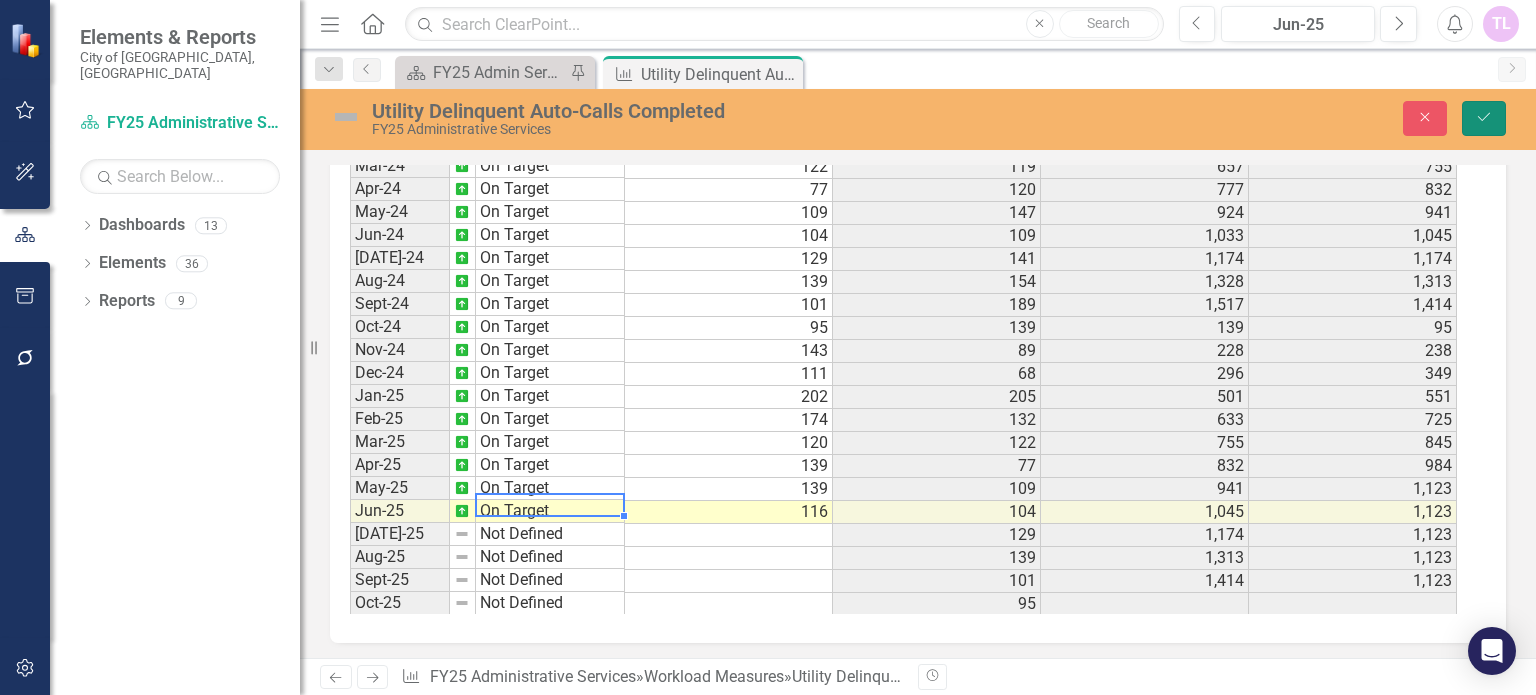 click on "Save" 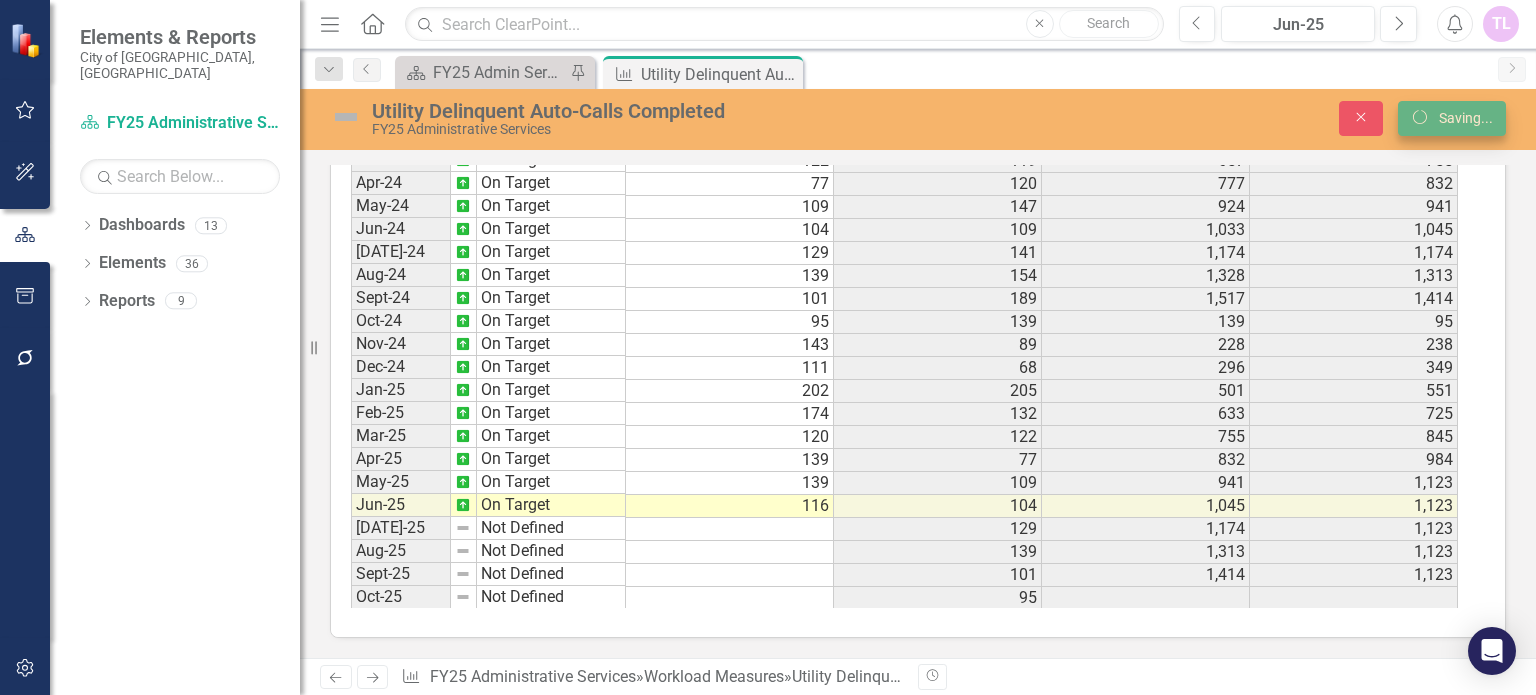scroll, scrollTop: 1193, scrollLeft: 0, axis: vertical 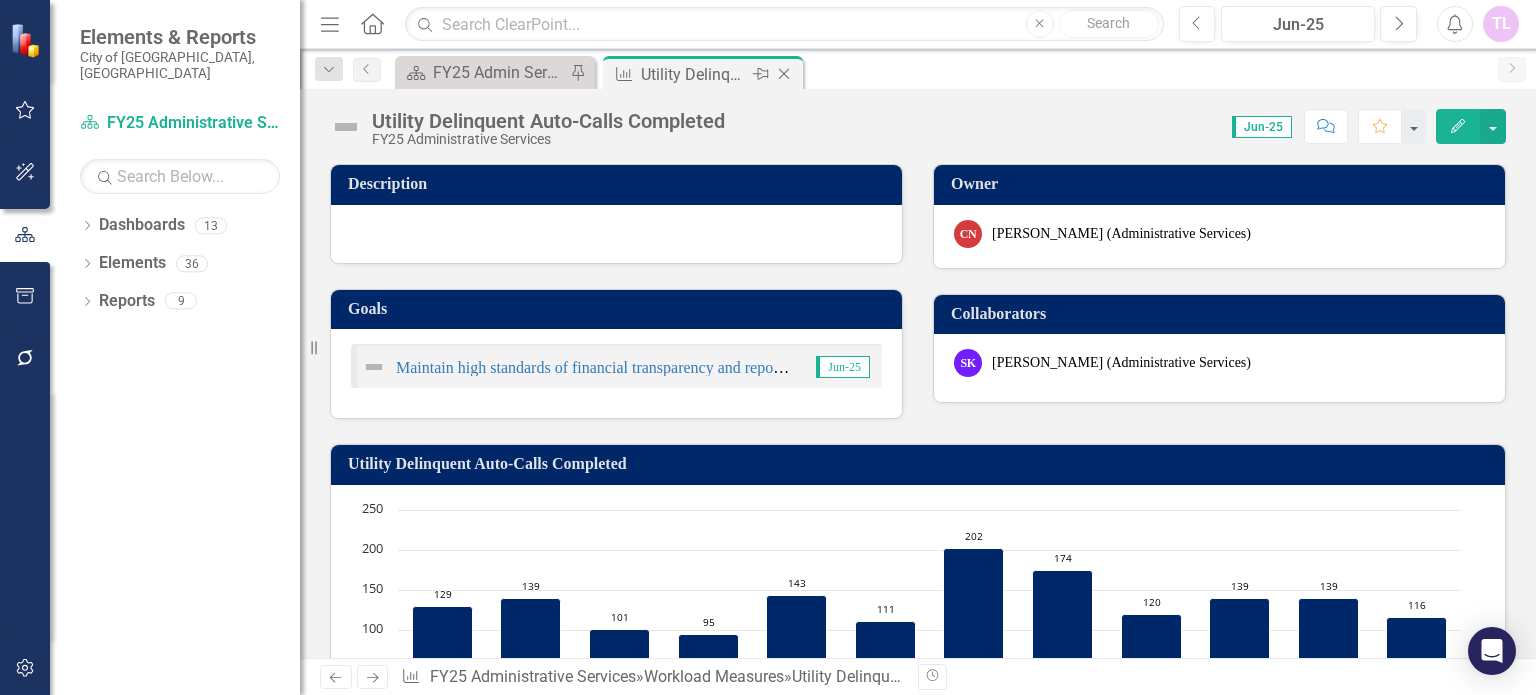 click on "Close" at bounding box center [785, 74] 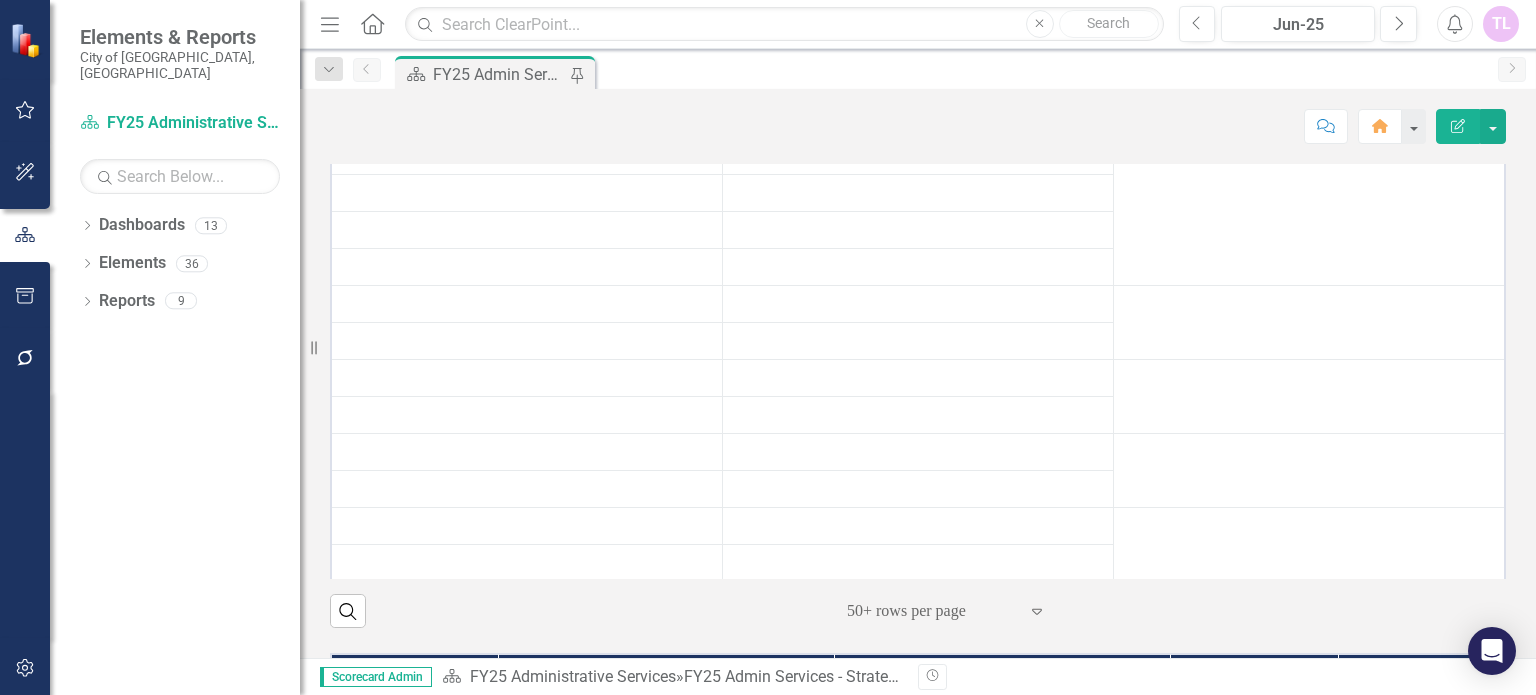 scroll 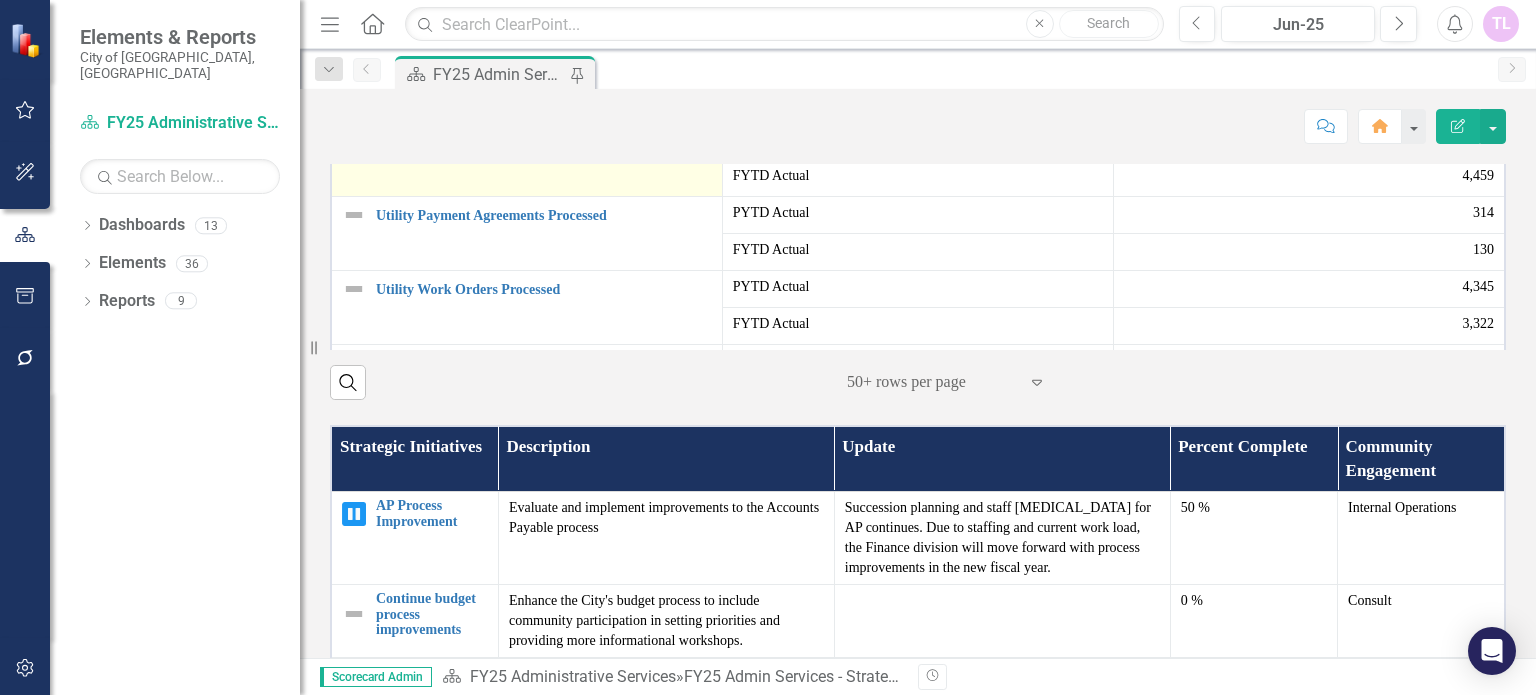 click on "Utility Delinquent Notices Sent" at bounding box center (544, 141) 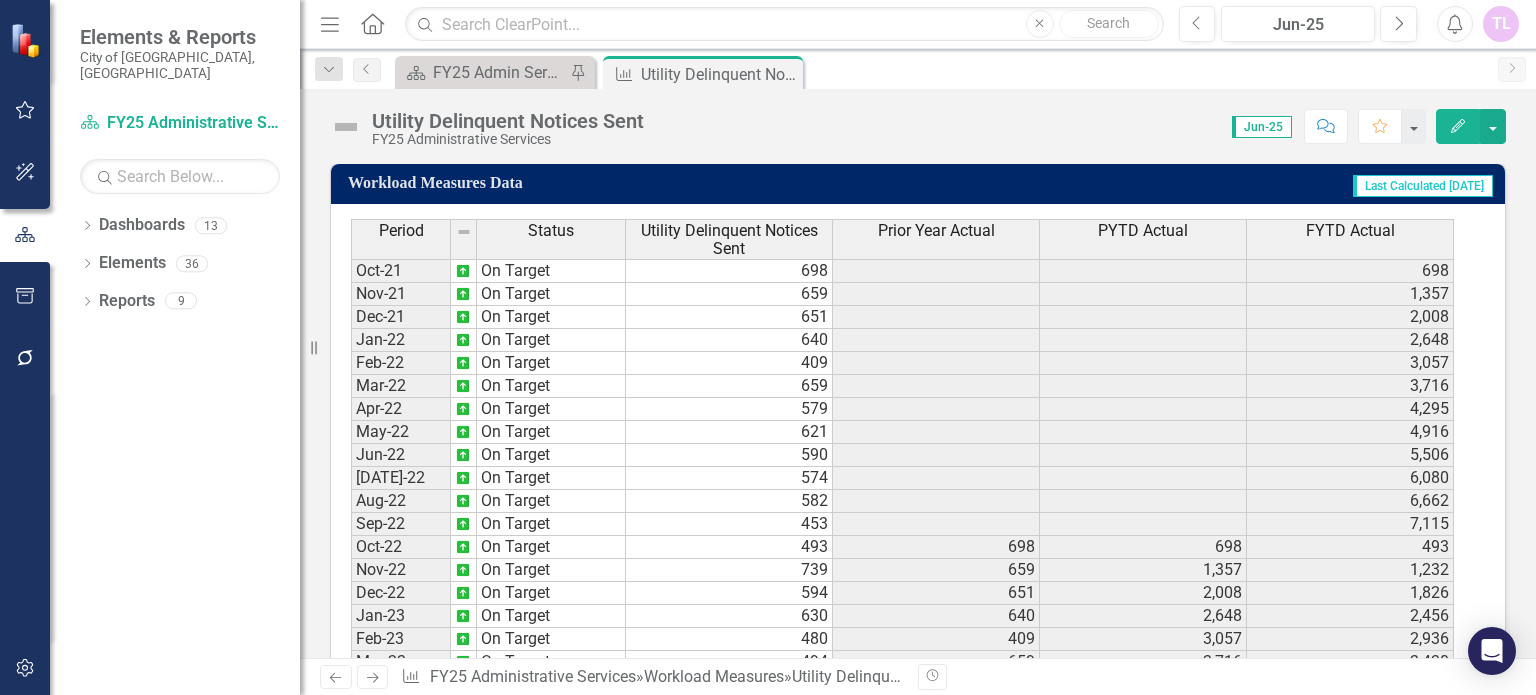 scroll, scrollTop: 1100, scrollLeft: 0, axis: vertical 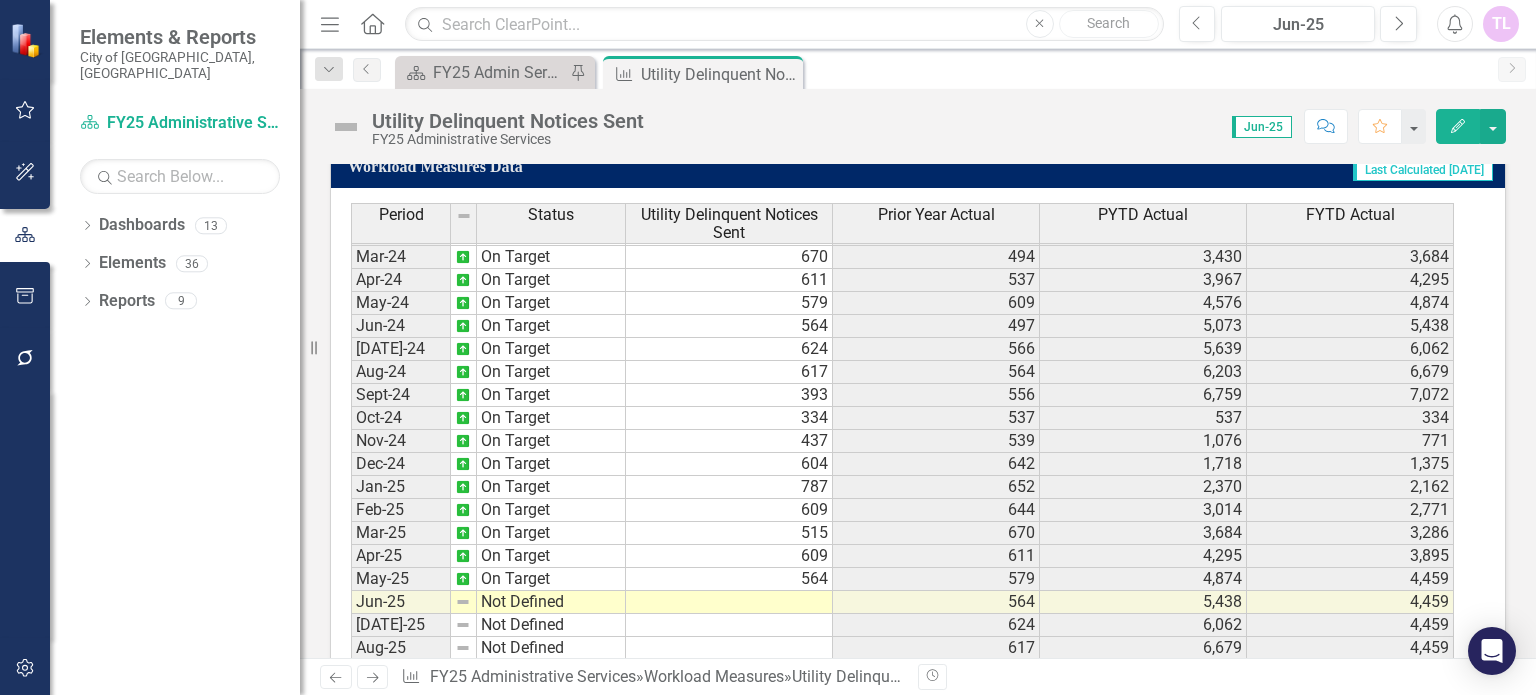 click on "Dec-22 On Target 594 651 2,008 1,826 Jan-23 On Target 630 640 2,648 2,456 Feb-23 On Target 480 409 3,057 2,936 Mar-23 On Target 494 659 3,716 3,430 Apr-23 On Target 537 579 4,295 3,967 May-23 On Target 609 621 4,916 4,576 Jun-23 On Target 497 590 5,506 5,073 Jul-23 On Target 566 574 6,080 5,639 Aug-23 On Target 564 582 6,662 6,203 Sep-23 On Target 556 453 7,115 6,759 Oct-23 On Target 537 493 493 537 Nov-23 On Target 539 739 1,232 1,076 Dec-23 On Target 642 594 1,826 1,718 Jan-24 On Target 652 630 2,456 2,370 Feb-24 On Target 644 480 2,936 3,014 Mar-24 On Target 670 494 3,430 3,684 Apr-24 On Target 611 537 3,967 4,295 May-24 On Target 579 609 4,576 4,874 Jun-24 On Target 564 497 5,073 5,438 Jul-24 On Target 624 566 5,639 6,062 Aug-24 On Target 617 564 6,203 6,679 Sept-24 On Target 393 556 6,759 7,072 Oct-24 On Target 334 537 537 334 Nov-24 On Target 437 539 1,076 771 Dec-24 On Target 604 642 1,718 1,375 Jan-25 On Target 787 652 2,370 2,162 Feb-25 On Target 609 644 3,014 2,771 Mar-25 On Target 515 670 3,684 609" at bounding box center (902, 303) 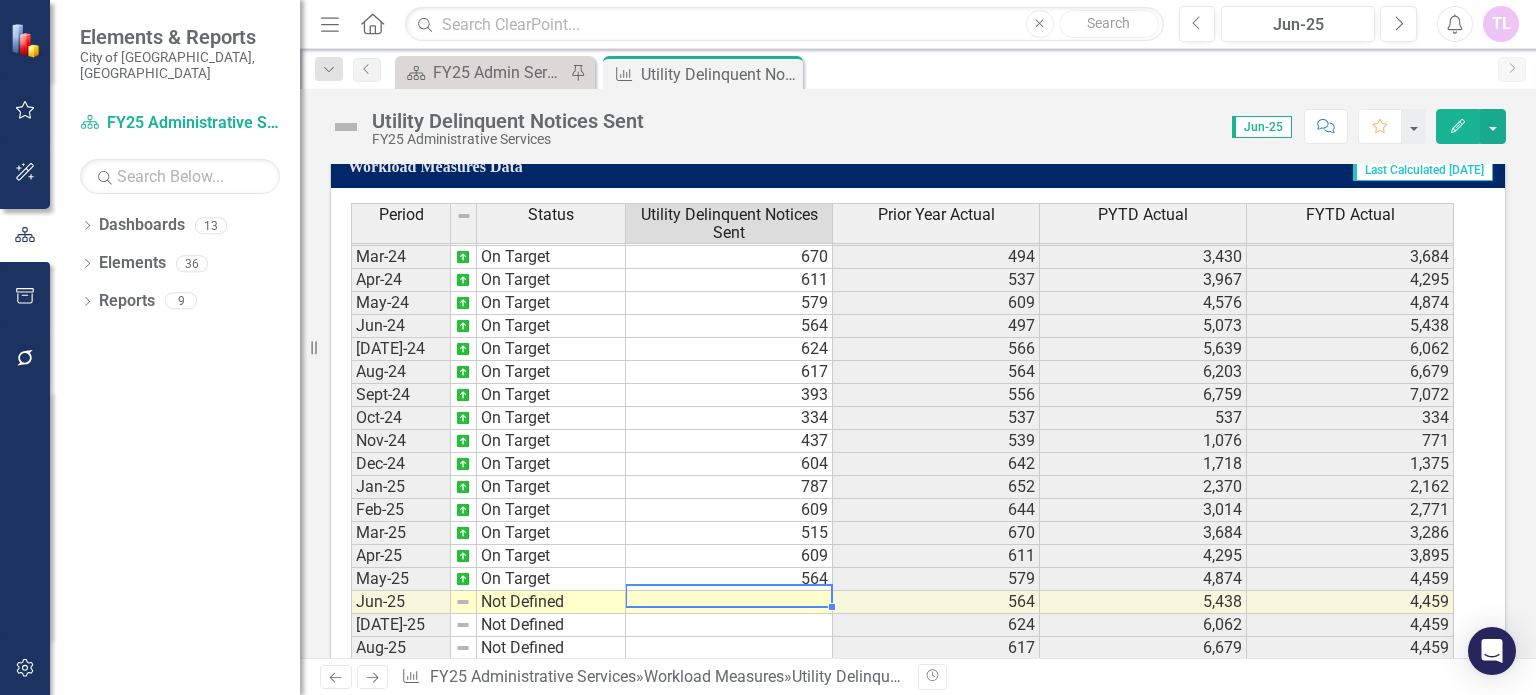 click at bounding box center [729, 602] 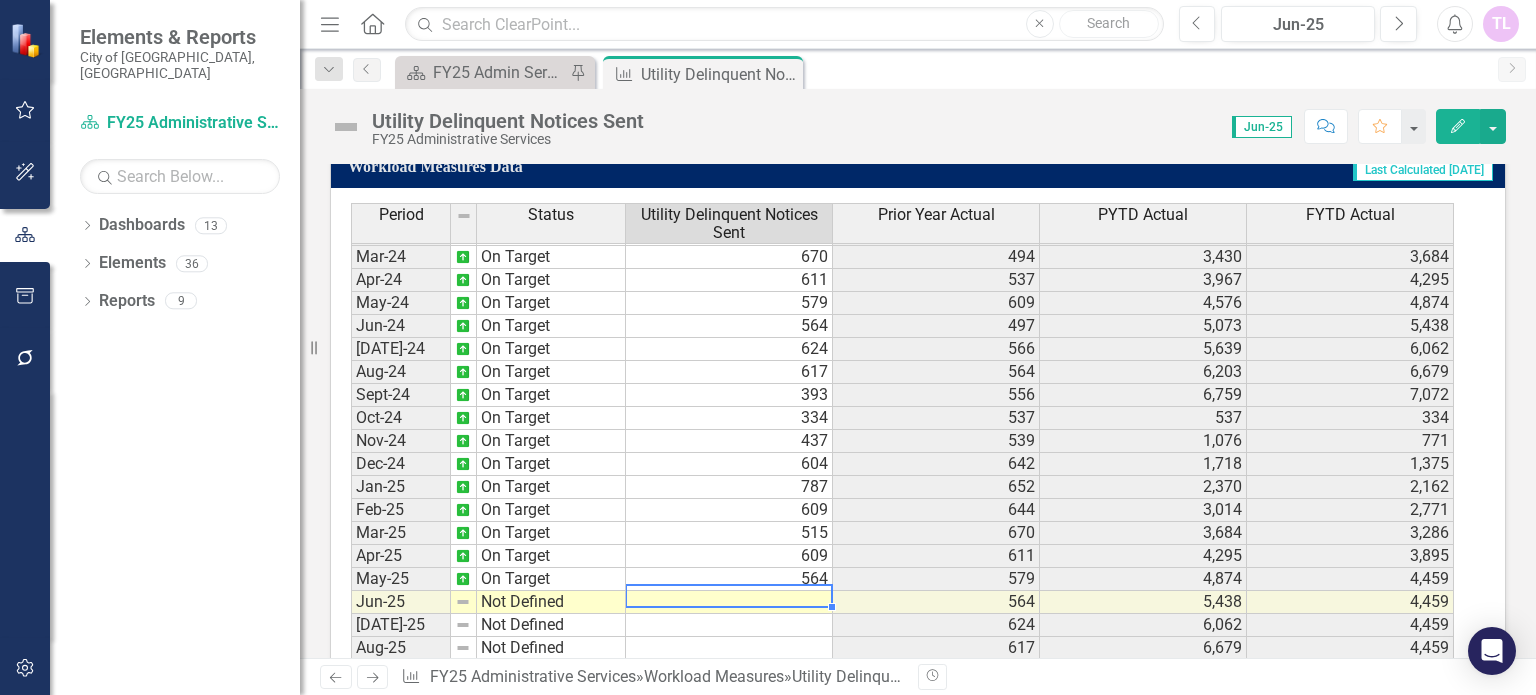 click at bounding box center (729, 602) 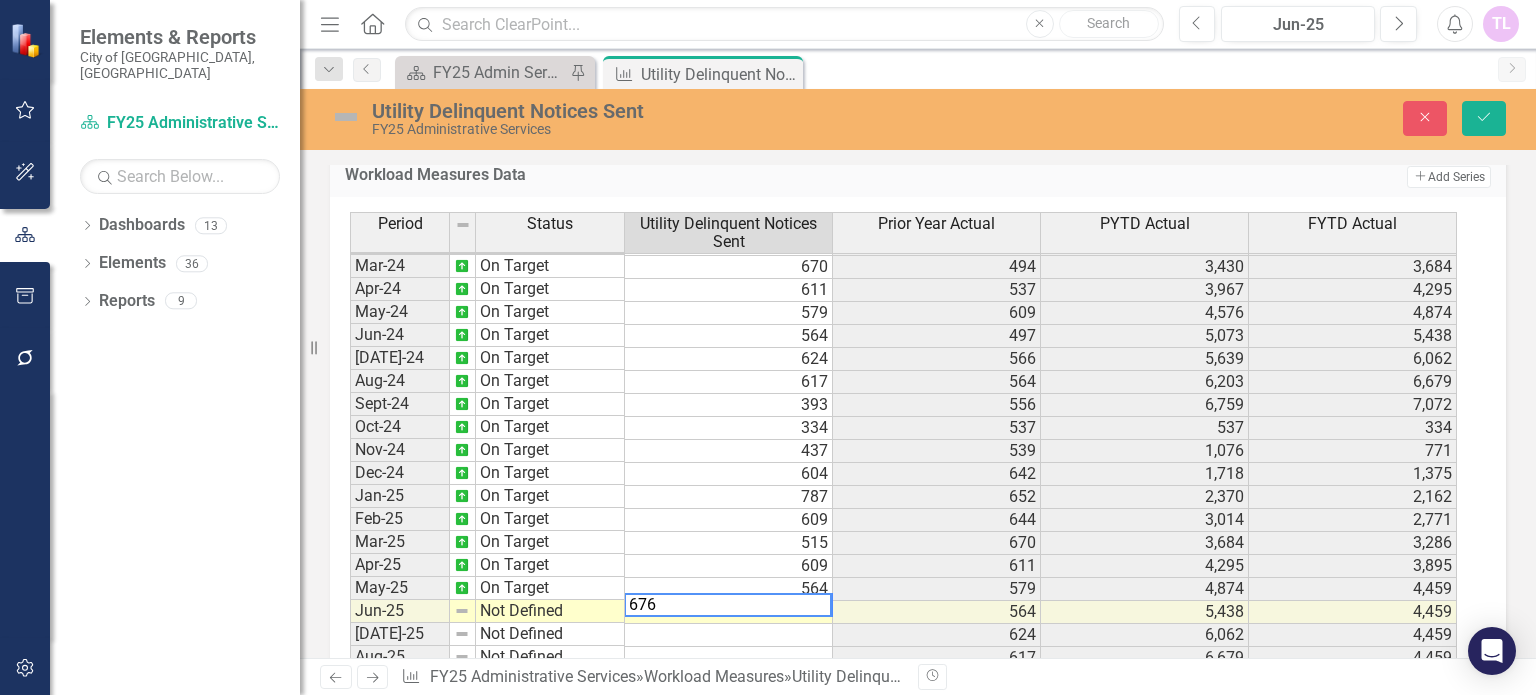 type on "676" 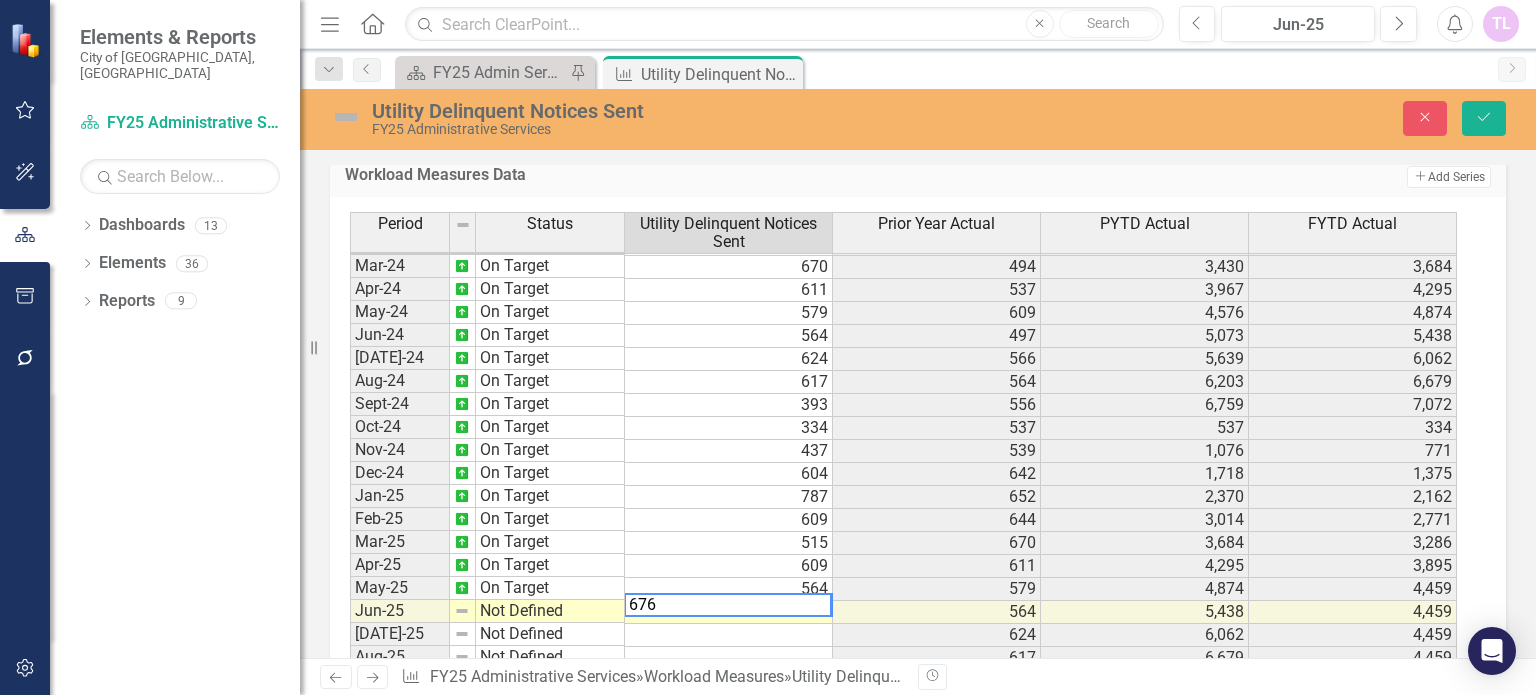 click on "Not Defined" at bounding box center [550, 611] 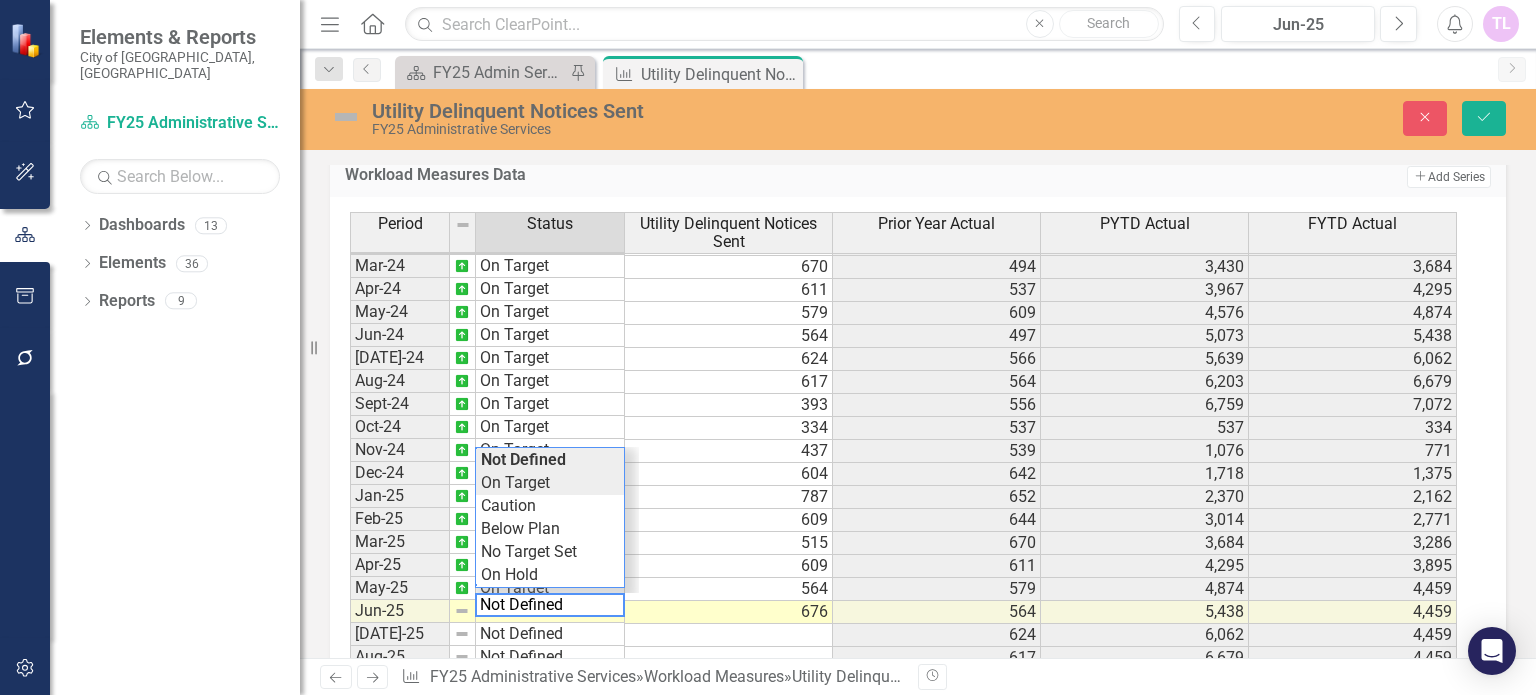 type on "On Target" 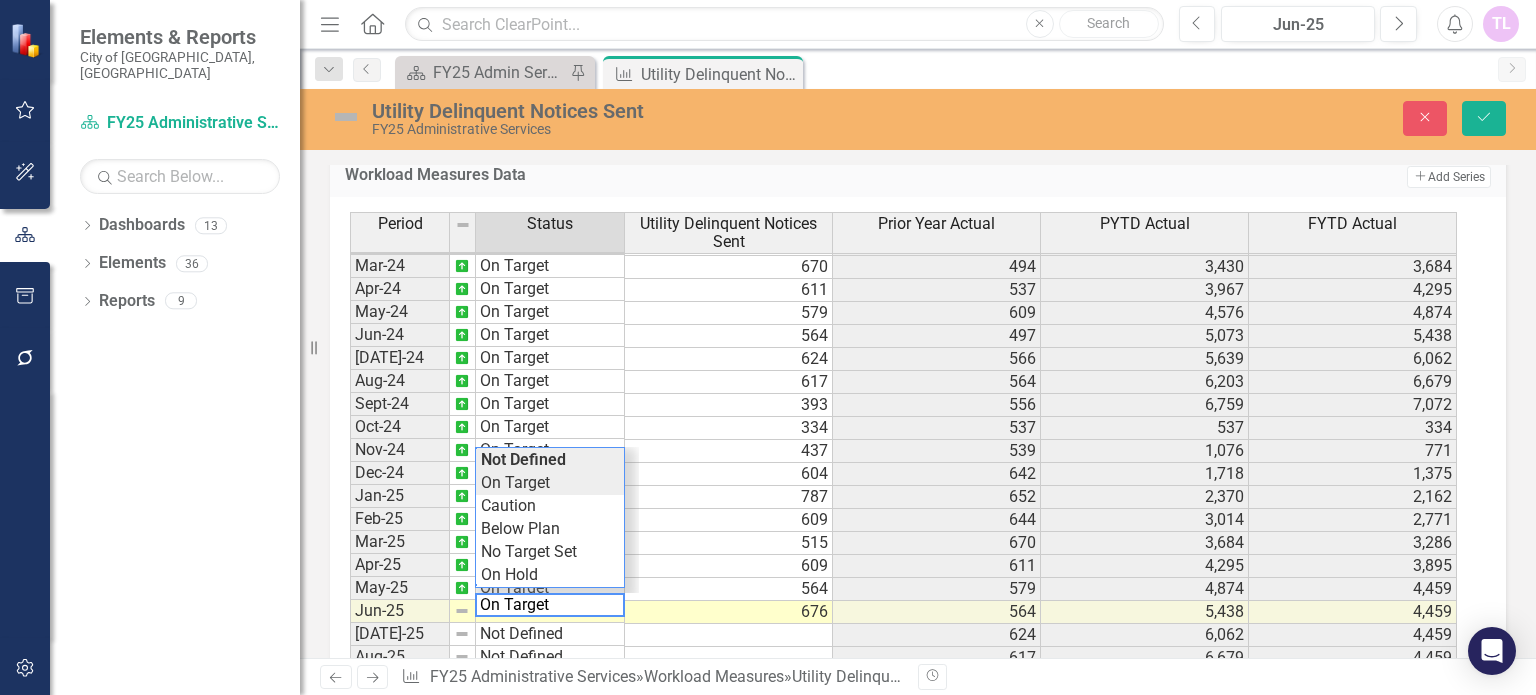 click on "Period Status Utility Delinquent Notices Sent Prior Year Actual PYTD Actual FYTD Actual Feb-23 On Target 480 409 3,057 2,936 Mar-23 On Target 494 659 3,716 3,430 Apr-23 On Target 537 579 4,295 3,967 May-23 On Target 609 621 4,916 4,576 Jun-23 On Target 497 590 5,506 5,073 Jul-23 On Target 566 574 6,080 5,639 Aug-23 On Target 564 582 6,662 6,203 Sep-23 On Target 556 453 7,115 6,759 Oct-23 On Target 537 493 493 537 Nov-23 On Target 539 739 1,232 1,076 Dec-23 On Target 642 594 1,826 1,718 Jan-24 On Target 652 630 2,456 2,370 Feb-24 On Target 644 480 2,936 3,014 Mar-24 On Target 670 494 3,430 3,684 Apr-24 On Target 611 537 3,967 4,295 May-24 On Target 579 609 4,576 4,874 Jun-24 On Target 564 497 5,073 5,438 Jul-24 On Target 624 566 5,639 6,062 Aug-24 On Target 617 564 6,203 6,679 Sept-24 On Target 393 556 6,759 7,072 Oct-24 On Target 334 537 537 334 Nov-24 On Target 437 539 1,076 771 Dec-24 On Target 604 642 1,718 1,375 Jan-25 On Target 787 652 2,370 2,162 Feb-25 On Target 609 644 3,014 2,771 Mar-25 On Target 515" at bounding box center (910, 463) 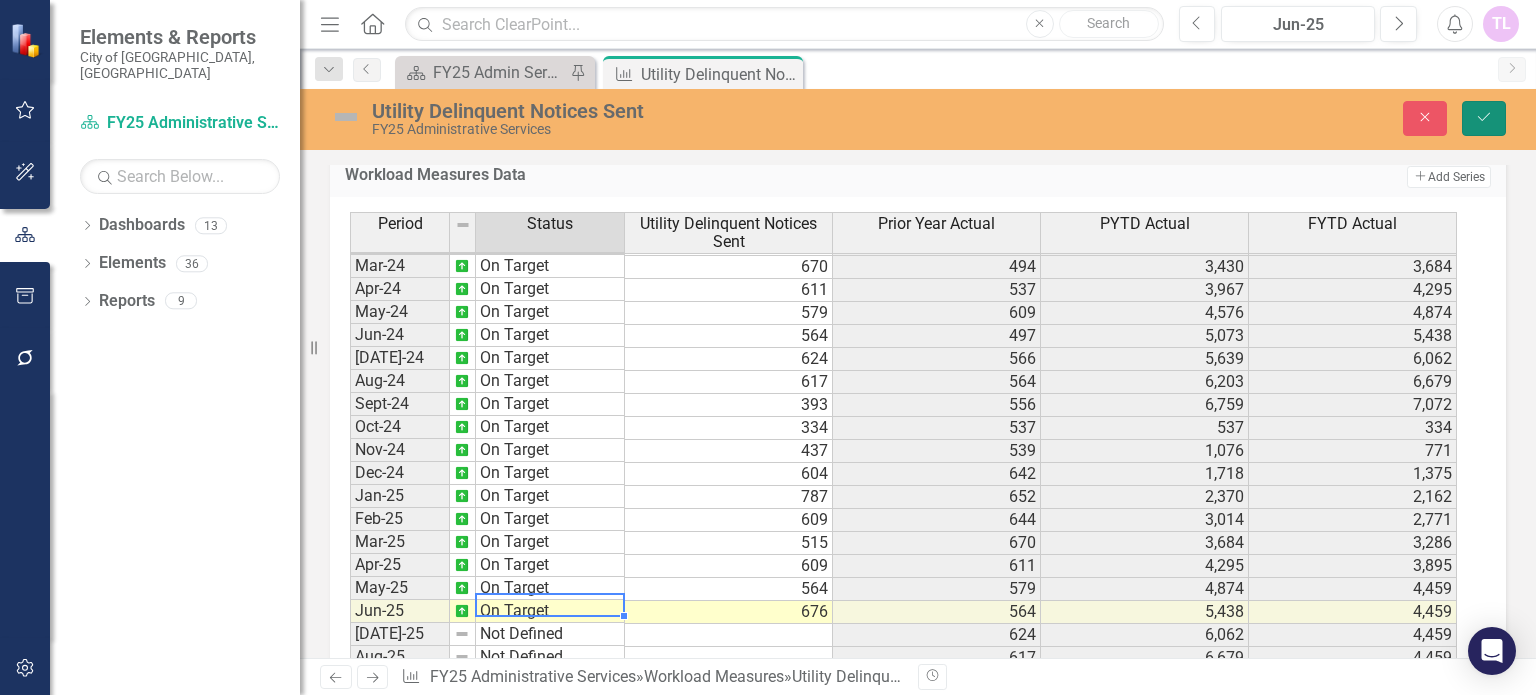 click on "Save" at bounding box center [1484, 118] 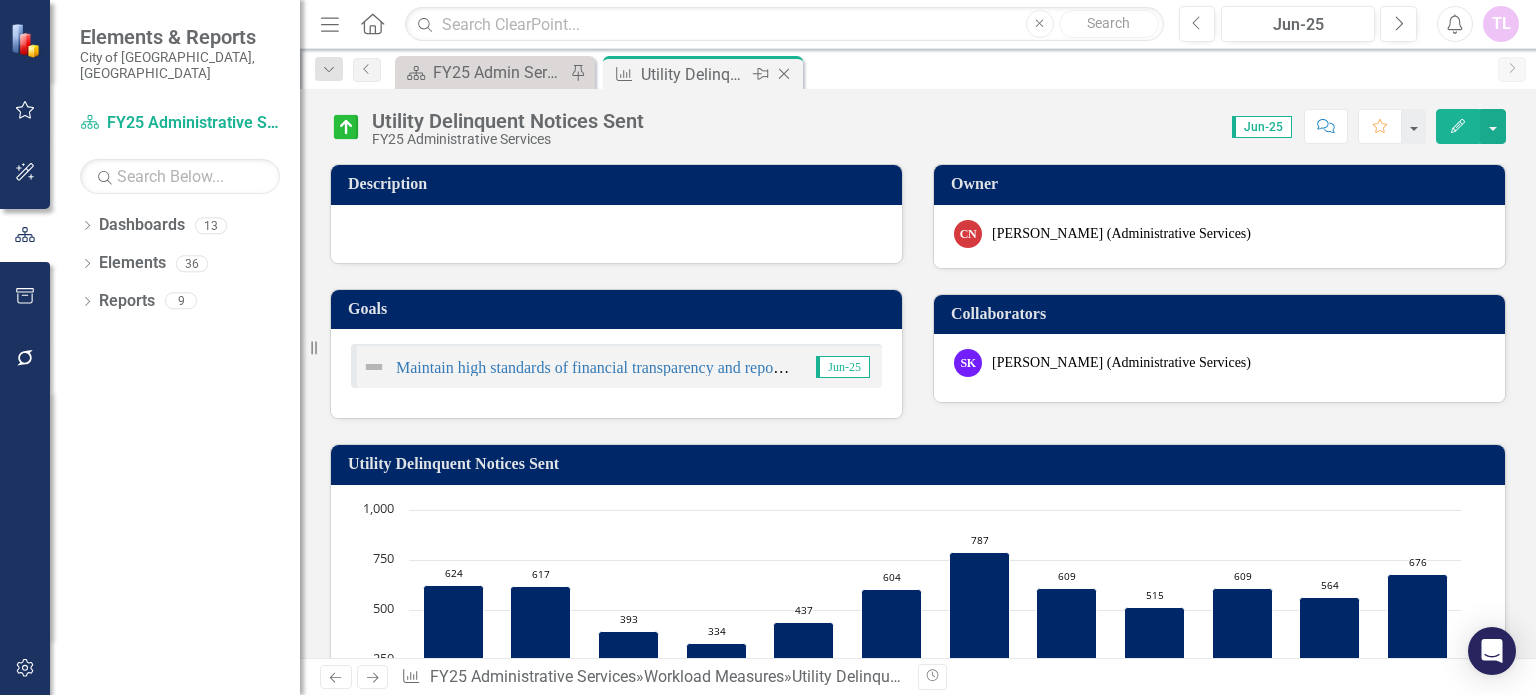 click on "Close" 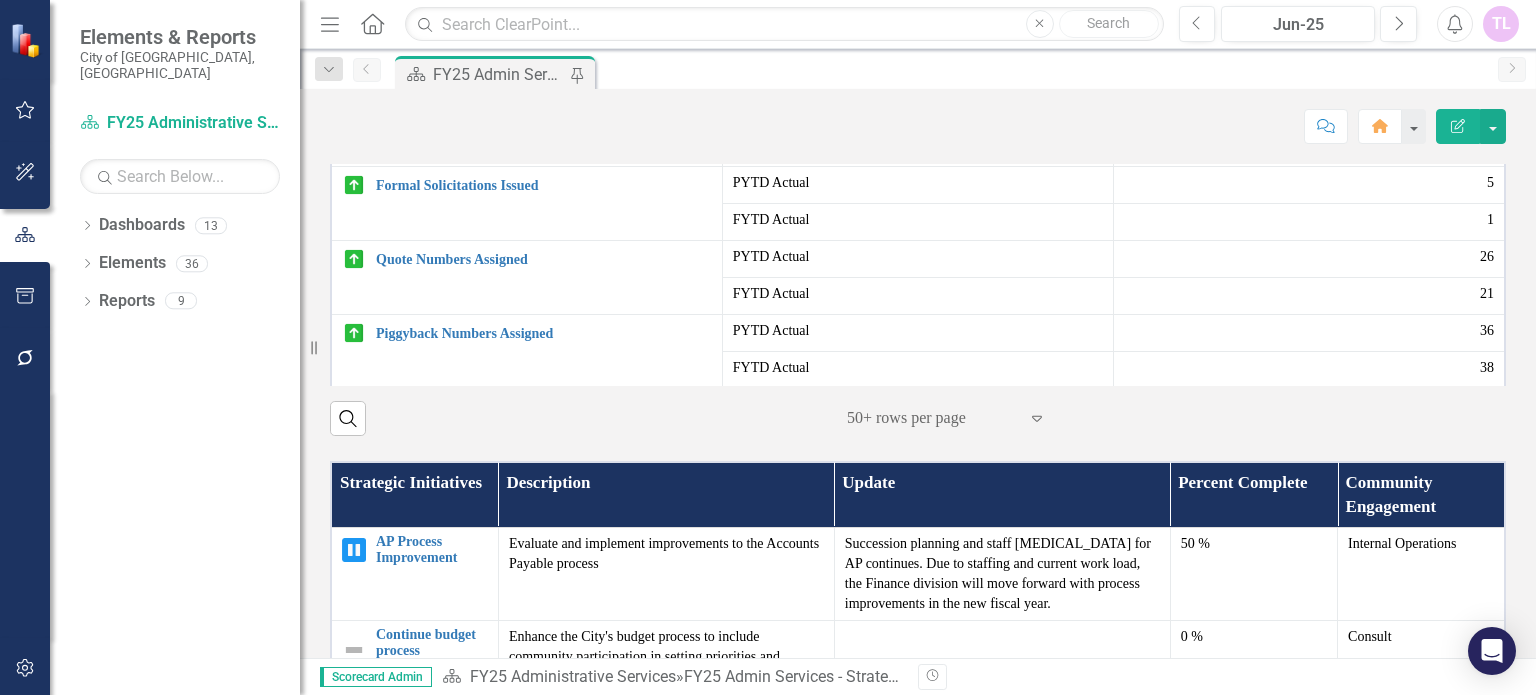scroll, scrollTop: 1200, scrollLeft: 0, axis: vertical 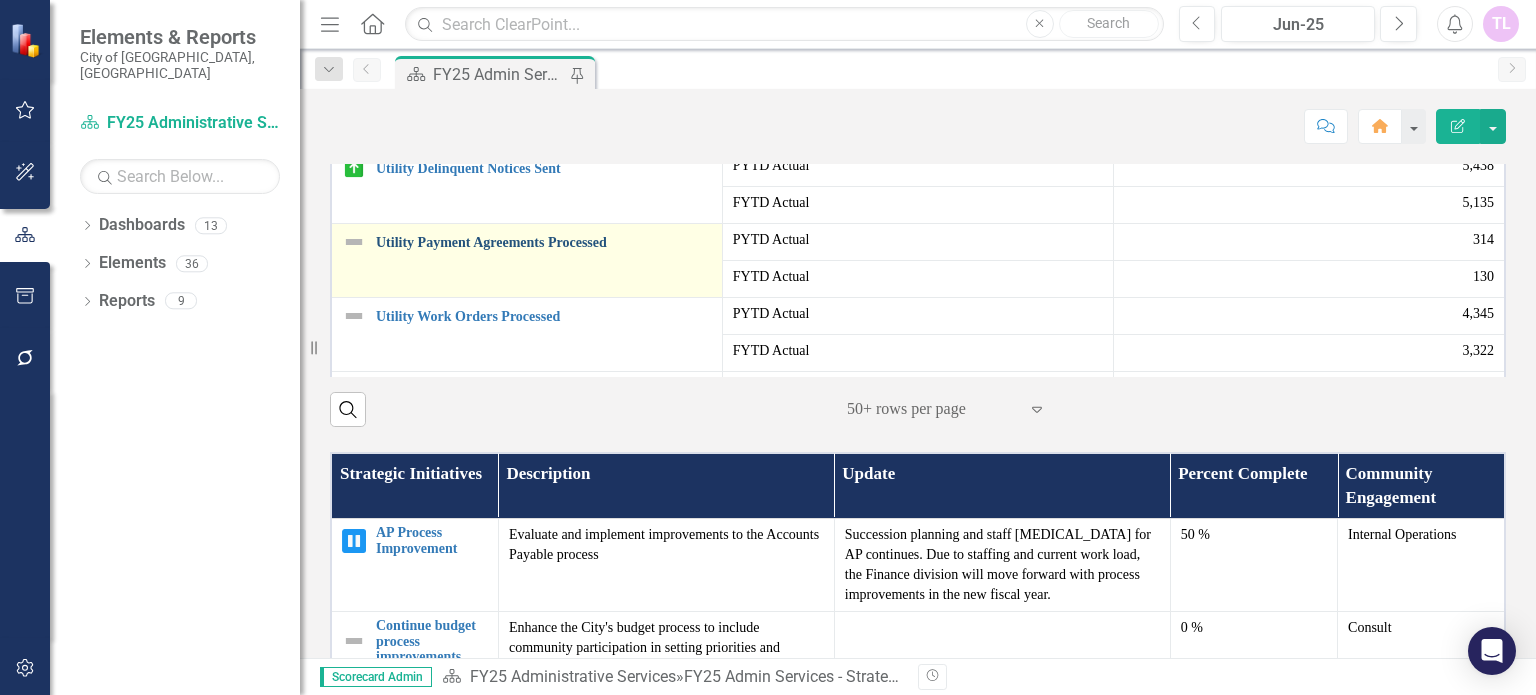 click on "Utility Payment Agreements Processed" at bounding box center [544, 242] 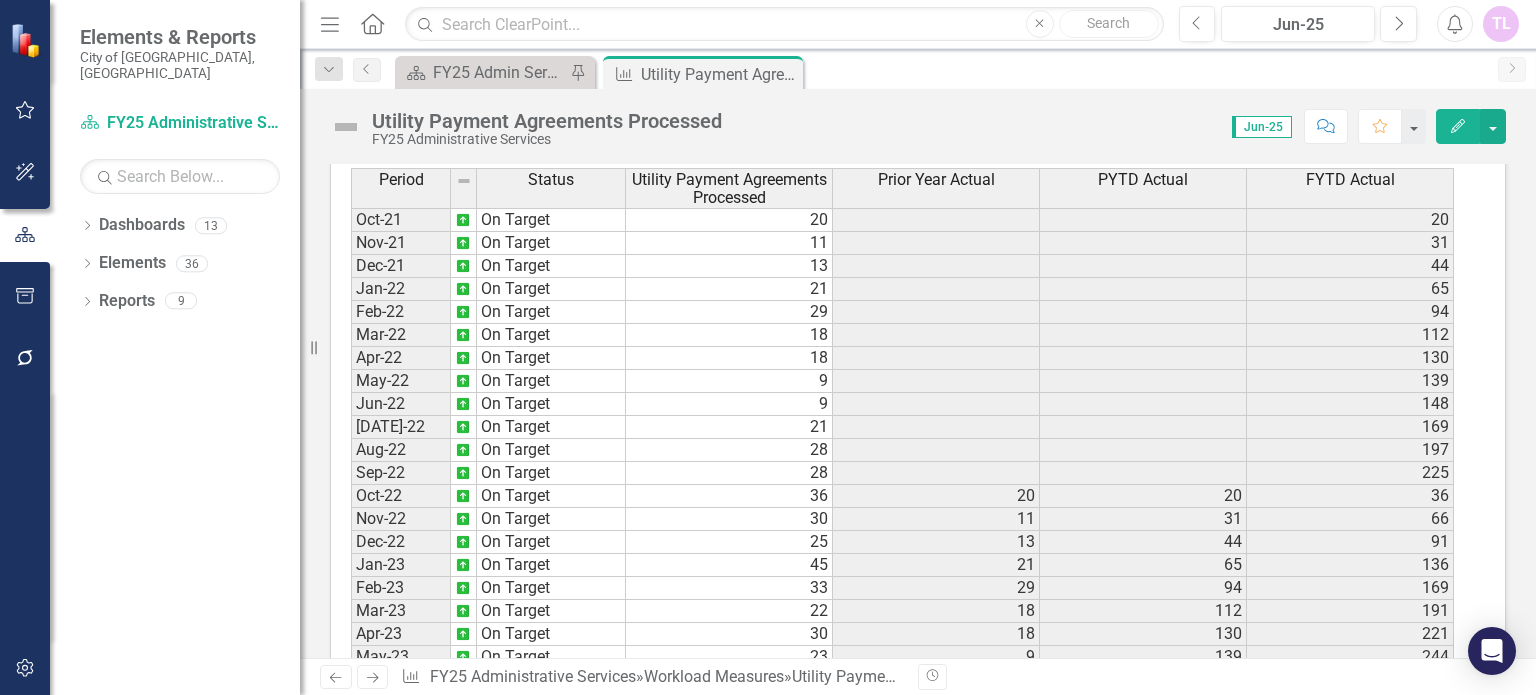 scroll, scrollTop: 1200, scrollLeft: 0, axis: vertical 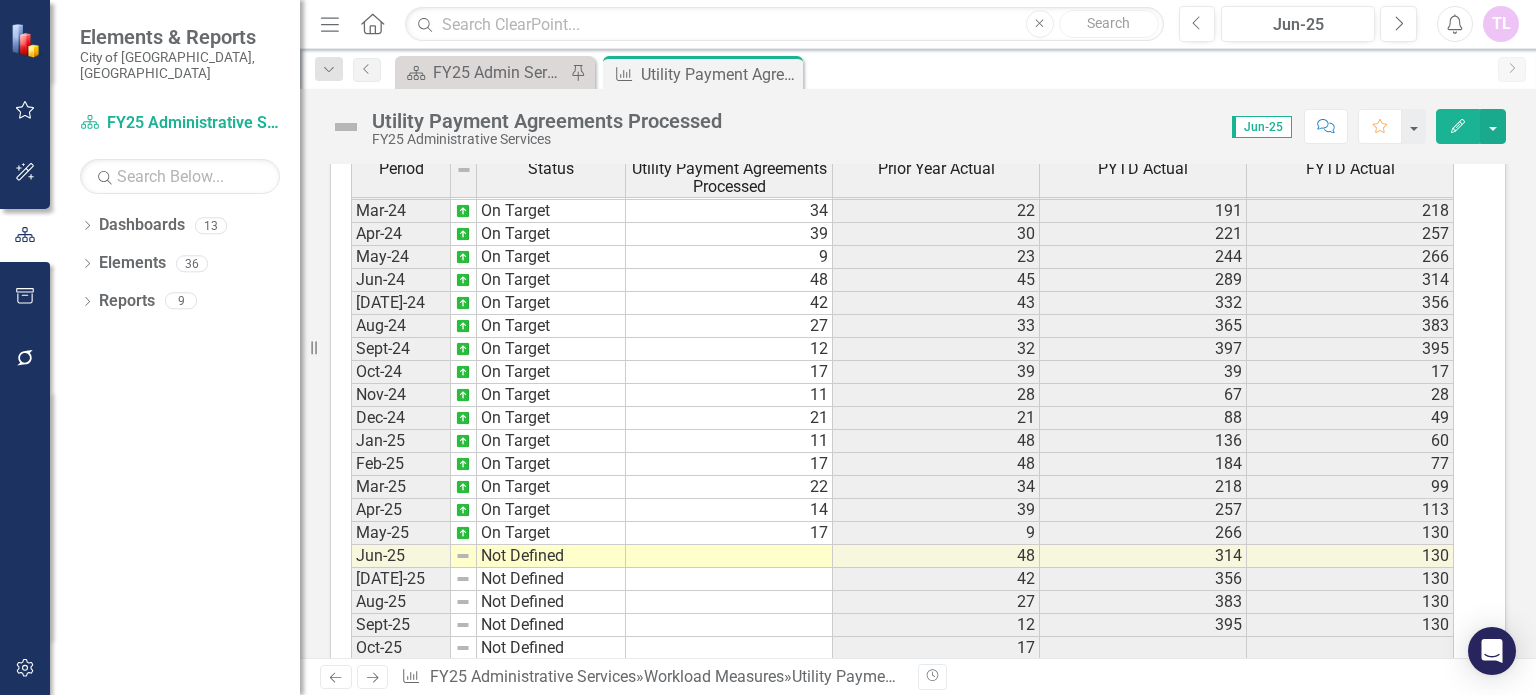 click at bounding box center (729, 556) 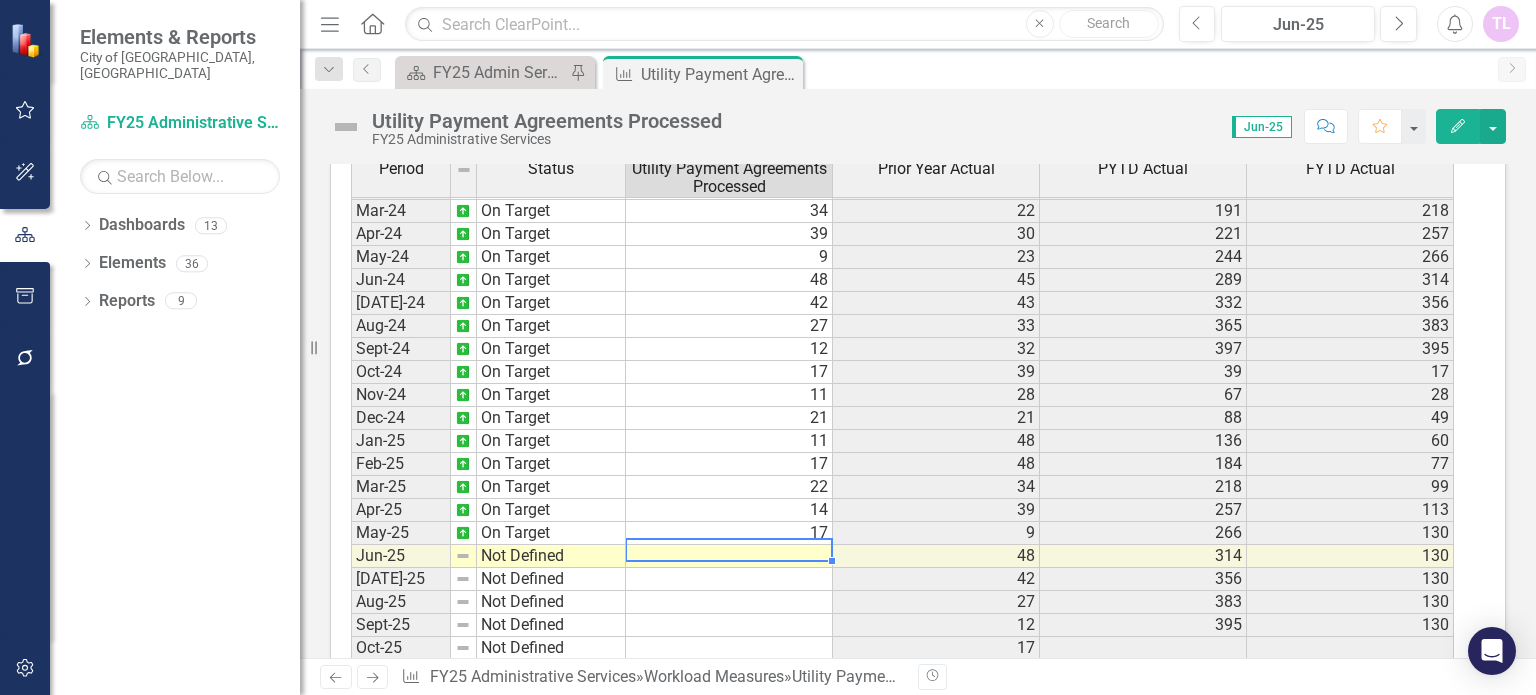 click at bounding box center (729, 556) 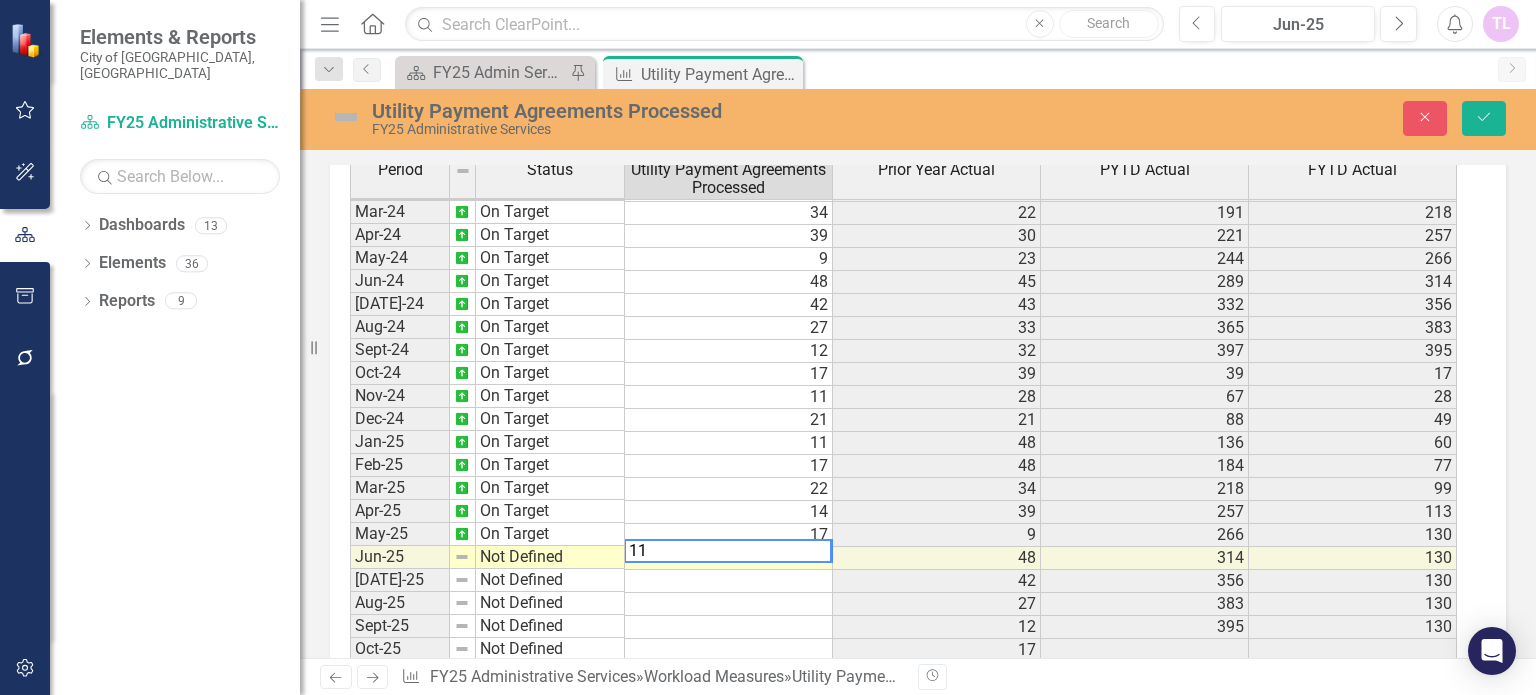 type on "11" 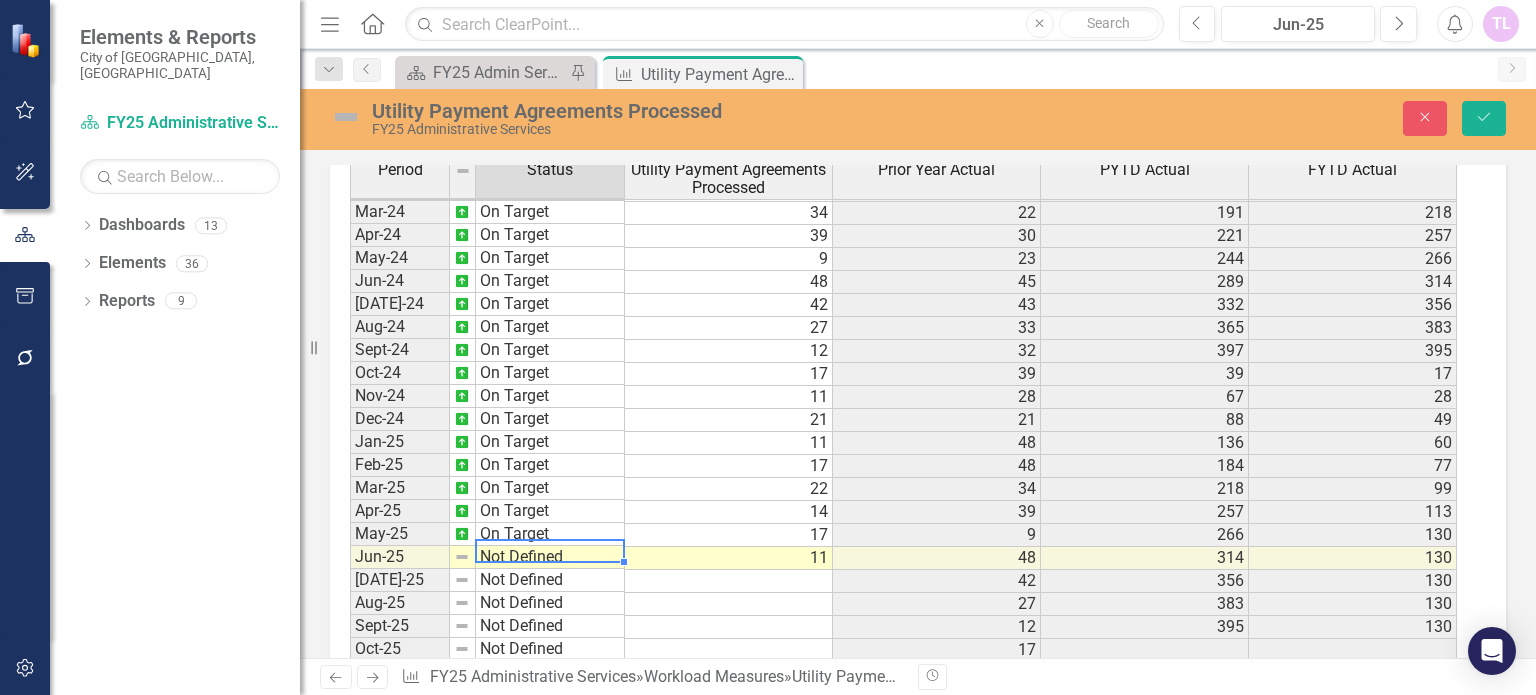 click on "Not Defined" at bounding box center [550, 557] 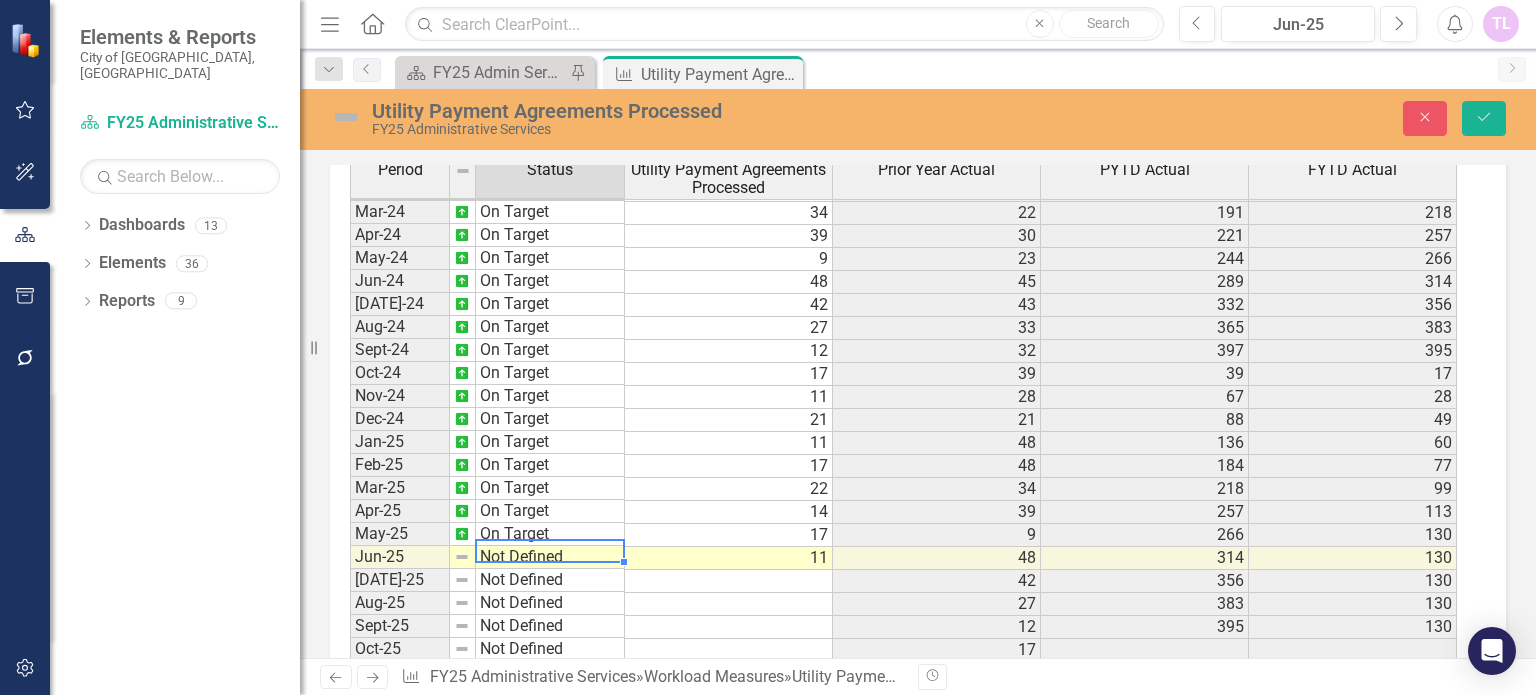 click on "Not Defined" at bounding box center (550, 557) 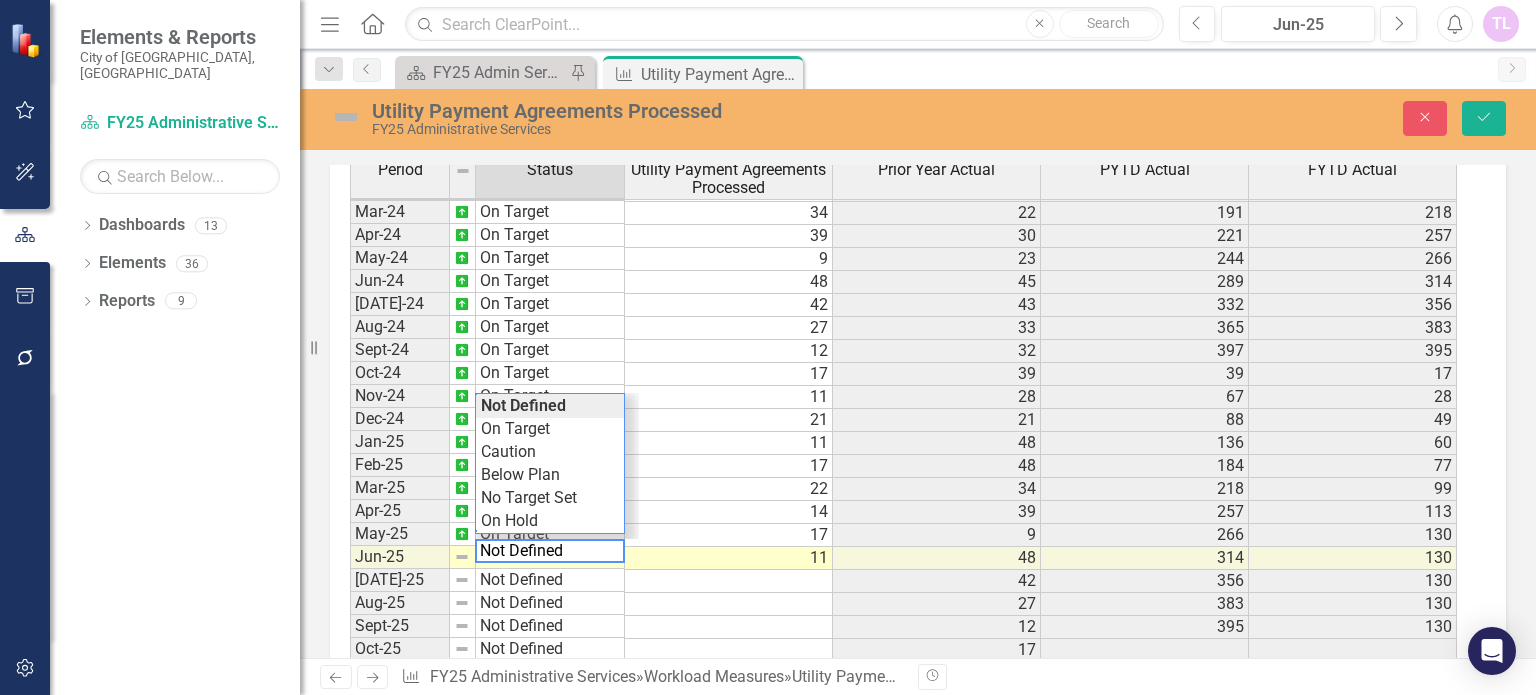 type on "On Target" 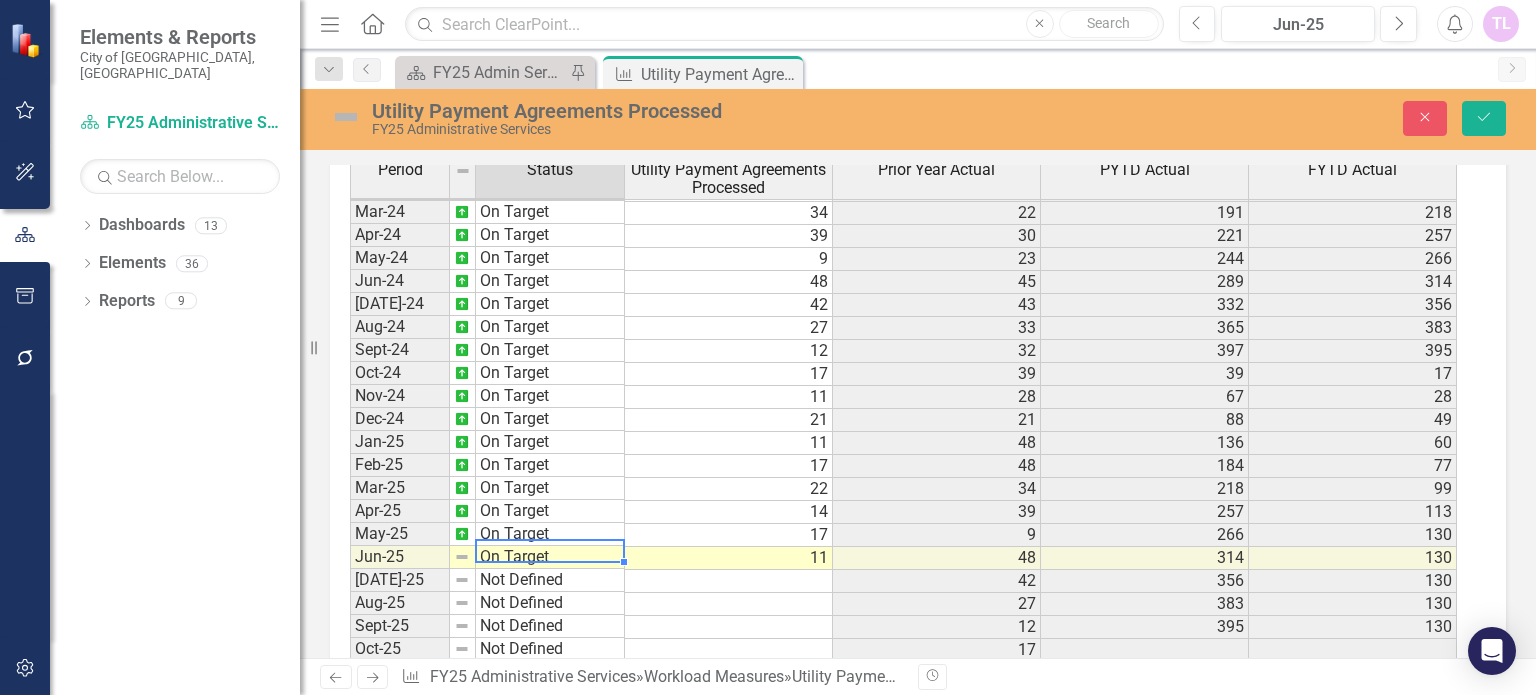 click on "Period Status Utility Payment Agreements Processed Prior Year Actual PYTD Actual FYTD Actual Feb-23 On Target 33 29 94 169 Mar-23 On Target 22 18 112 191 Apr-23 On Target 30 18 130 221 May-23 On Target 23 9 139 244 Jun-23 On Target 45 9 148 289 Jul-23 On Target 43 21 169 332 Aug-23 On Target 33 28 197 365 Sep-23 On Target 32 28 225 397 Oct-23 On Target 39 36 36 39 Nov-23 On Target 28 30 66 67 Dec-23 On Target 21 25 91 88 Jan-24 On Target 48 45 136 136 Feb-24 On Target 48 33 169 184 Mar-24 On Target 34 22 191 218 Apr-24 On Target 39 30 221 257 May-24 On Target 9 23 244 266 Jun-24 On Target 48 45 289 314 Jul-24 On Target 42 43 332 356 Aug-24 On Target 27 33 365 383 Sept-24 On Target 12 32 397 395 Oct-24 On Target 17 39 39 17 Nov-24 On Target 11 28 67 28 Dec-24 On Target 21 21 88 49 Jan-25 On Target 11 48 136 60 Feb-25 On Target 17 48 184 77 Mar-25 On Target 22 34 218 99 Apr-25 On Target 14 39 257 113 May-25 On Target 17 9 266 130 Jun-25 On Target 11 48 314 130 Jul-25 Not Defined 42 356 130 Aug-25 Not Defined 27" at bounding box center (910, 409) 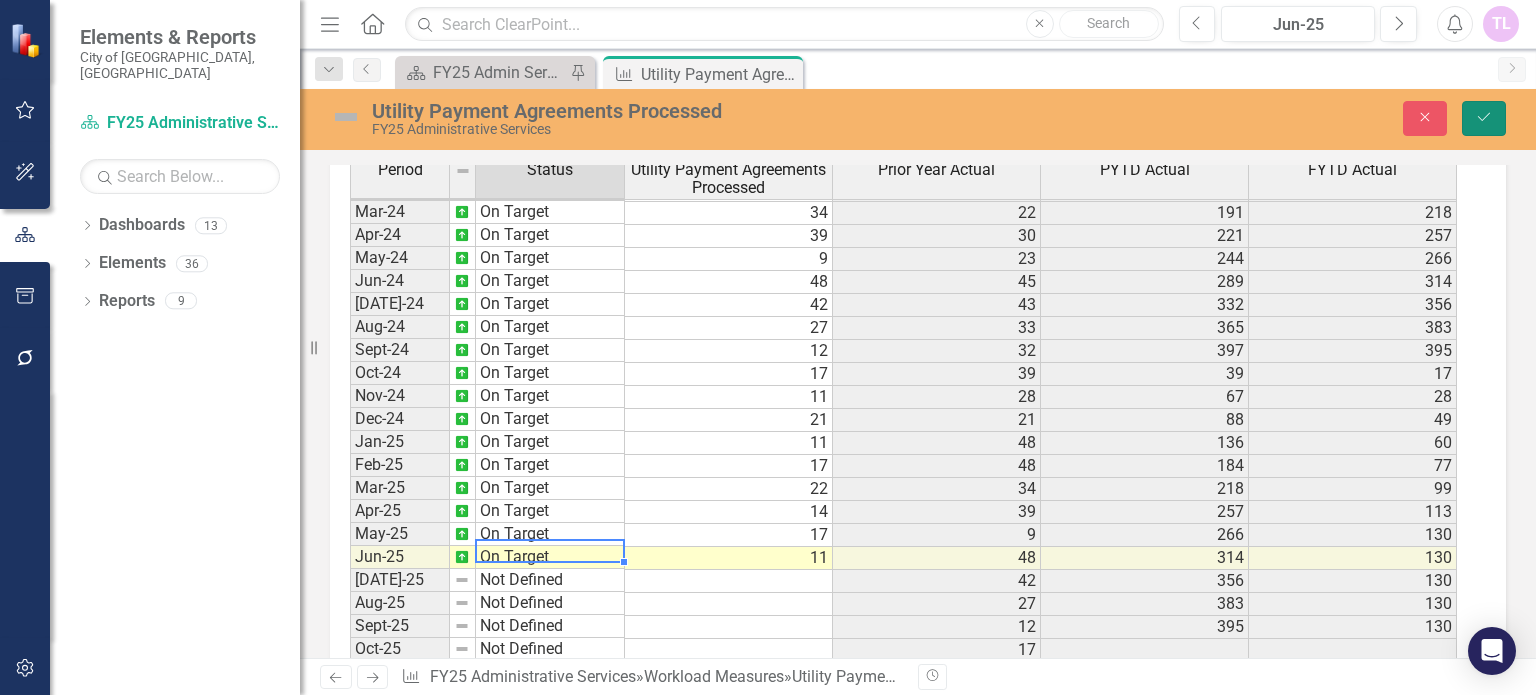 click on "Save" at bounding box center [1484, 118] 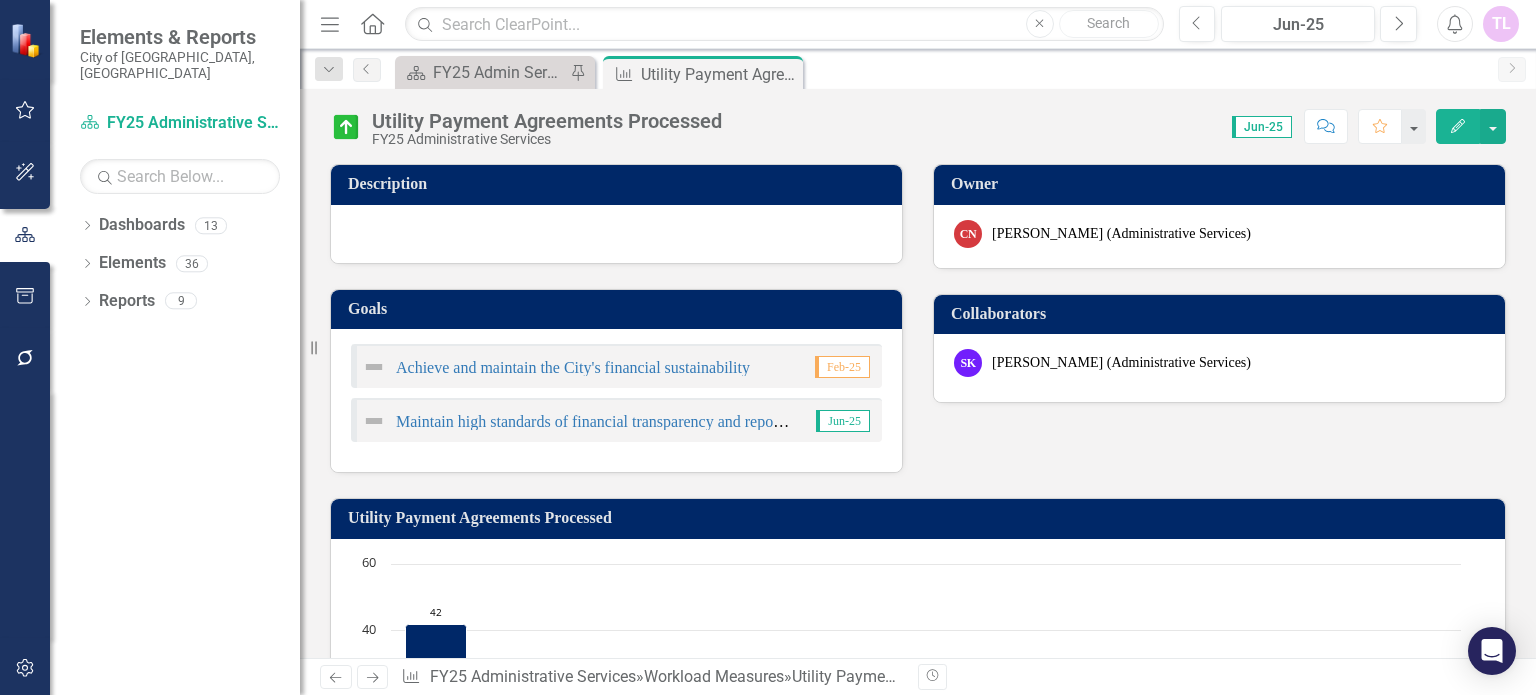 scroll, scrollTop: 0, scrollLeft: 0, axis: both 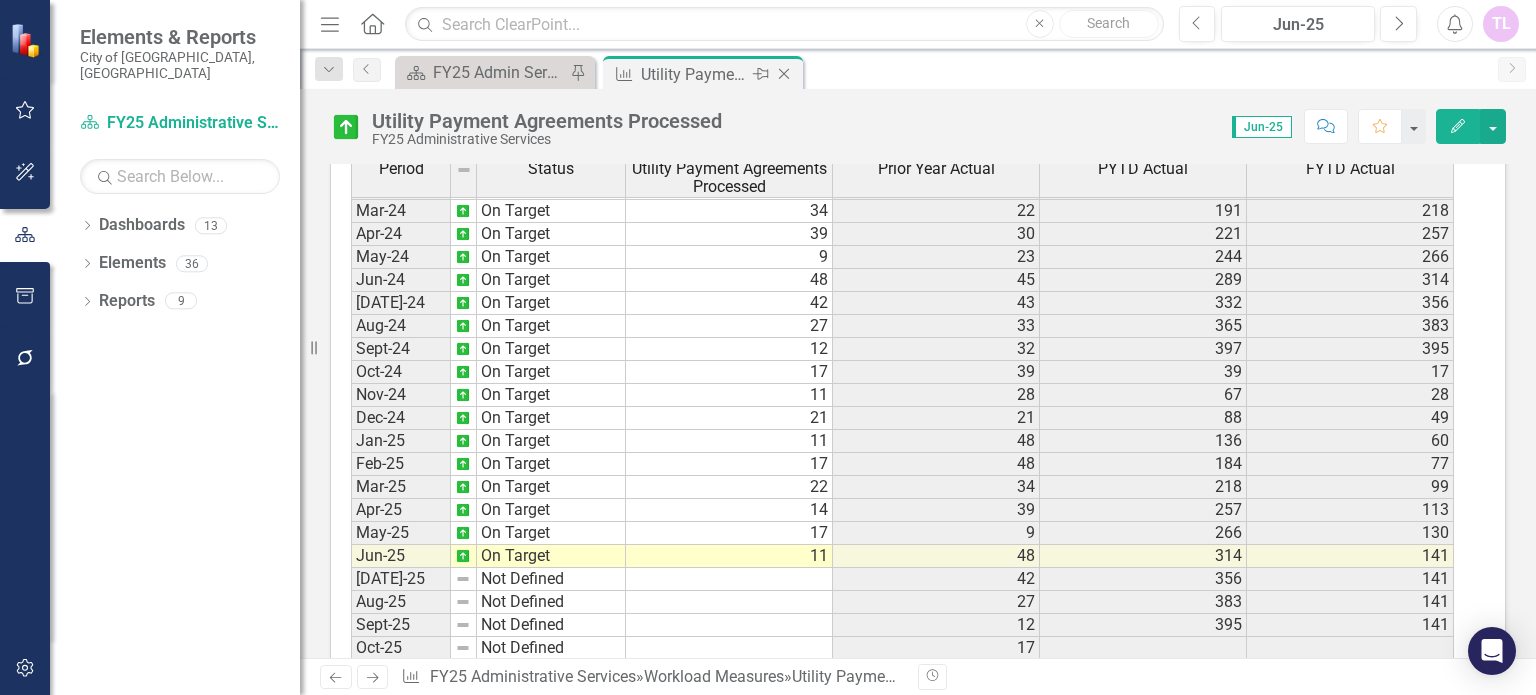 click on "Close" 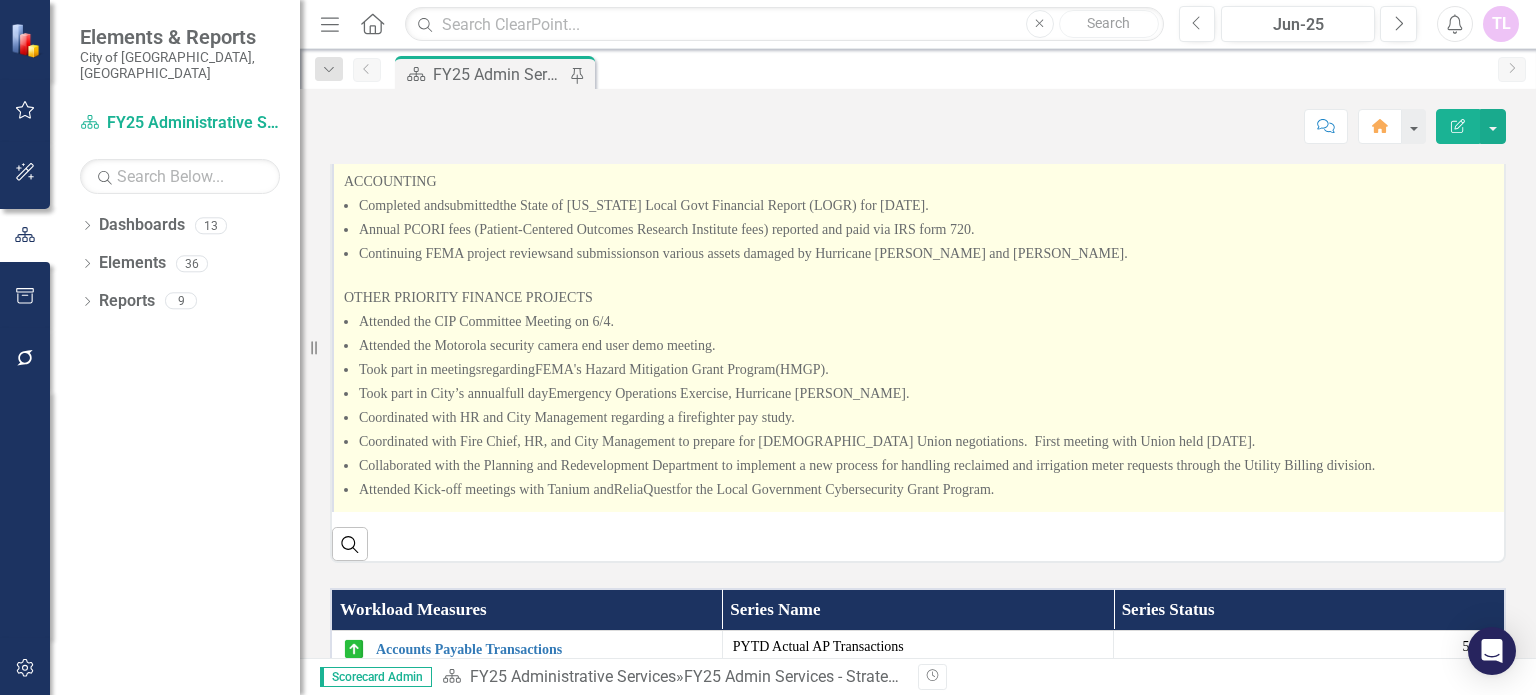 scroll, scrollTop: 800, scrollLeft: 0, axis: vertical 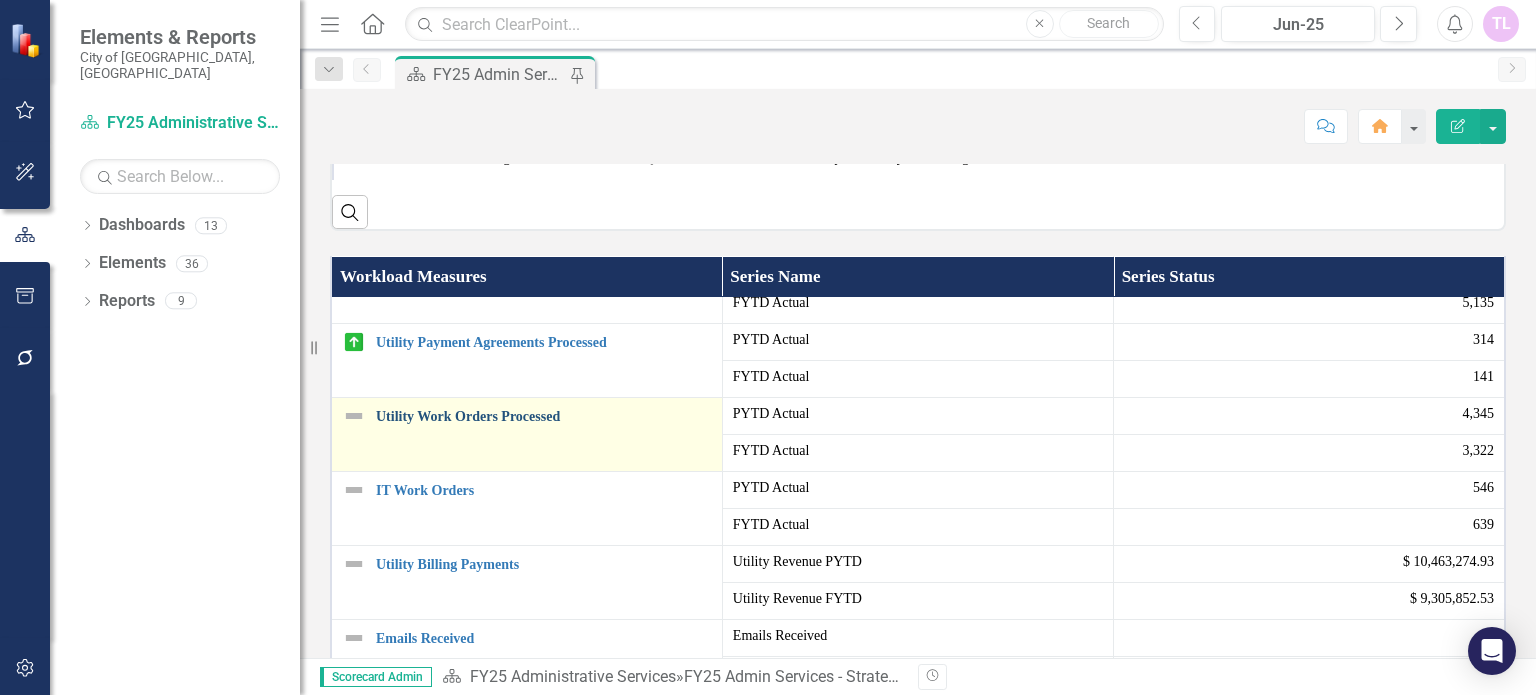 click on "Utility Work Orders Processed" at bounding box center (544, 416) 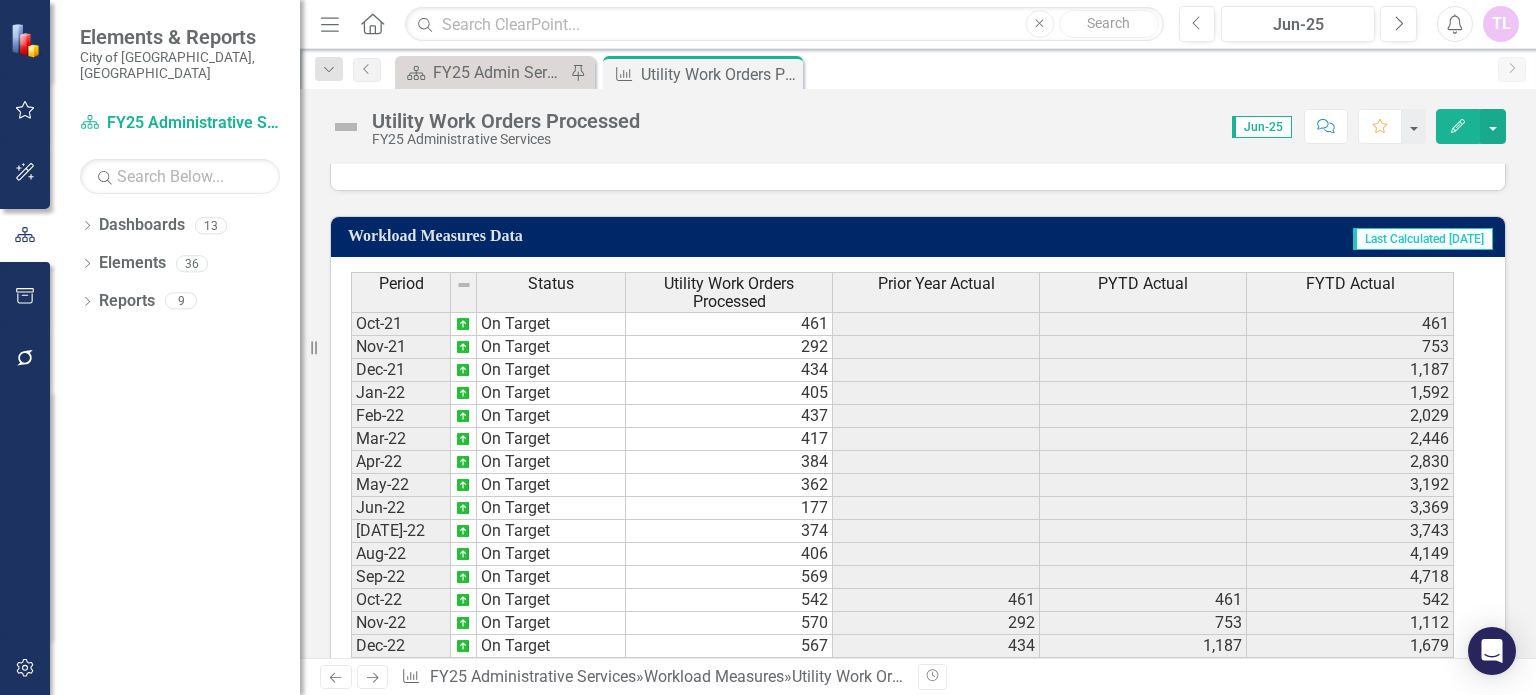 scroll, scrollTop: 1176, scrollLeft: 0, axis: vertical 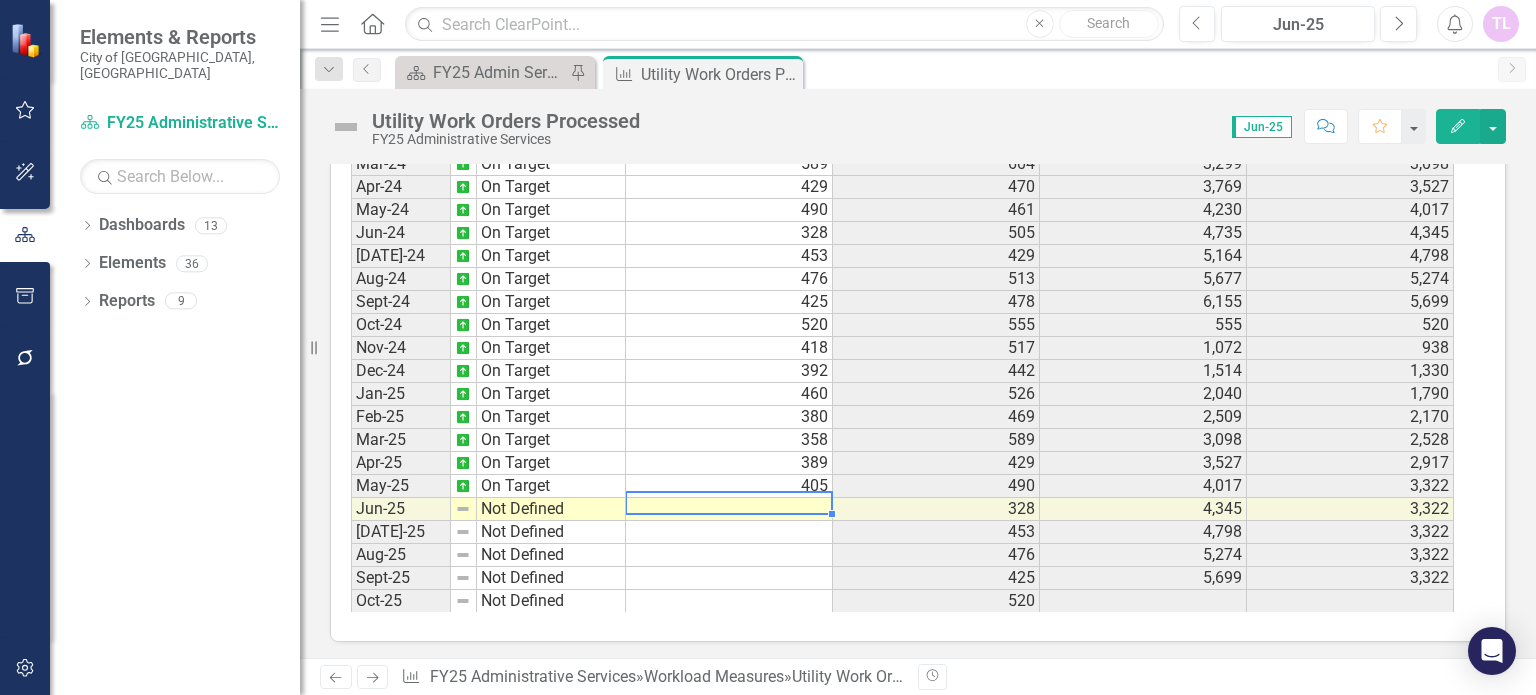 click at bounding box center (729, 509) 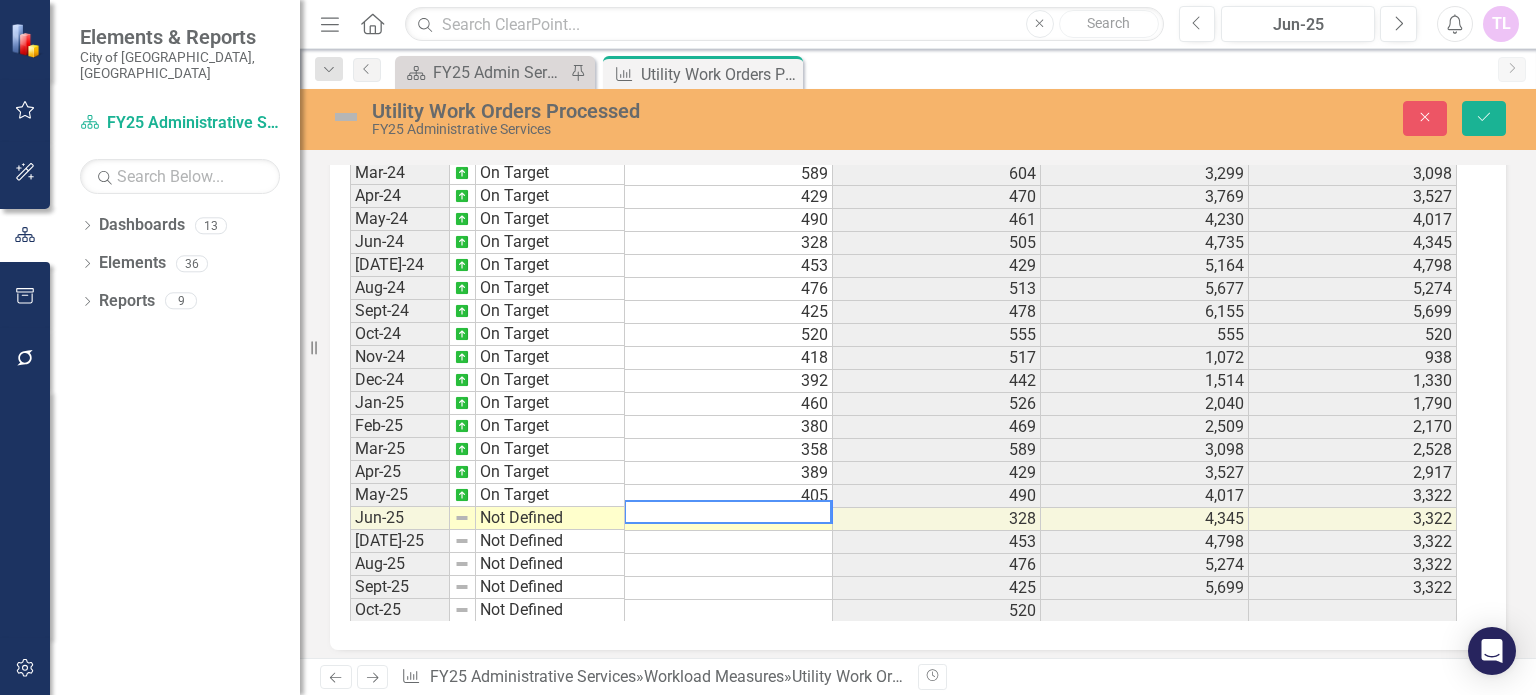 scroll, scrollTop: 1184, scrollLeft: 0, axis: vertical 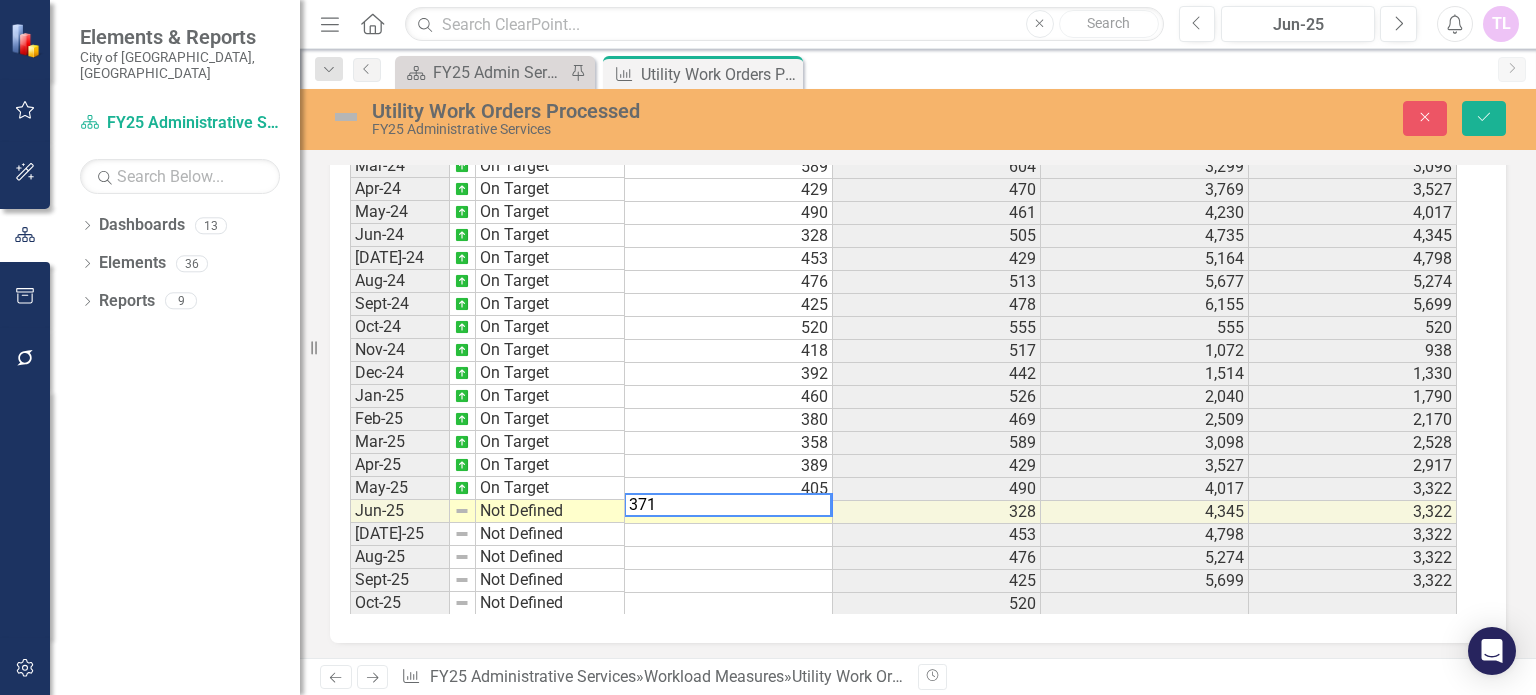 type on "371" 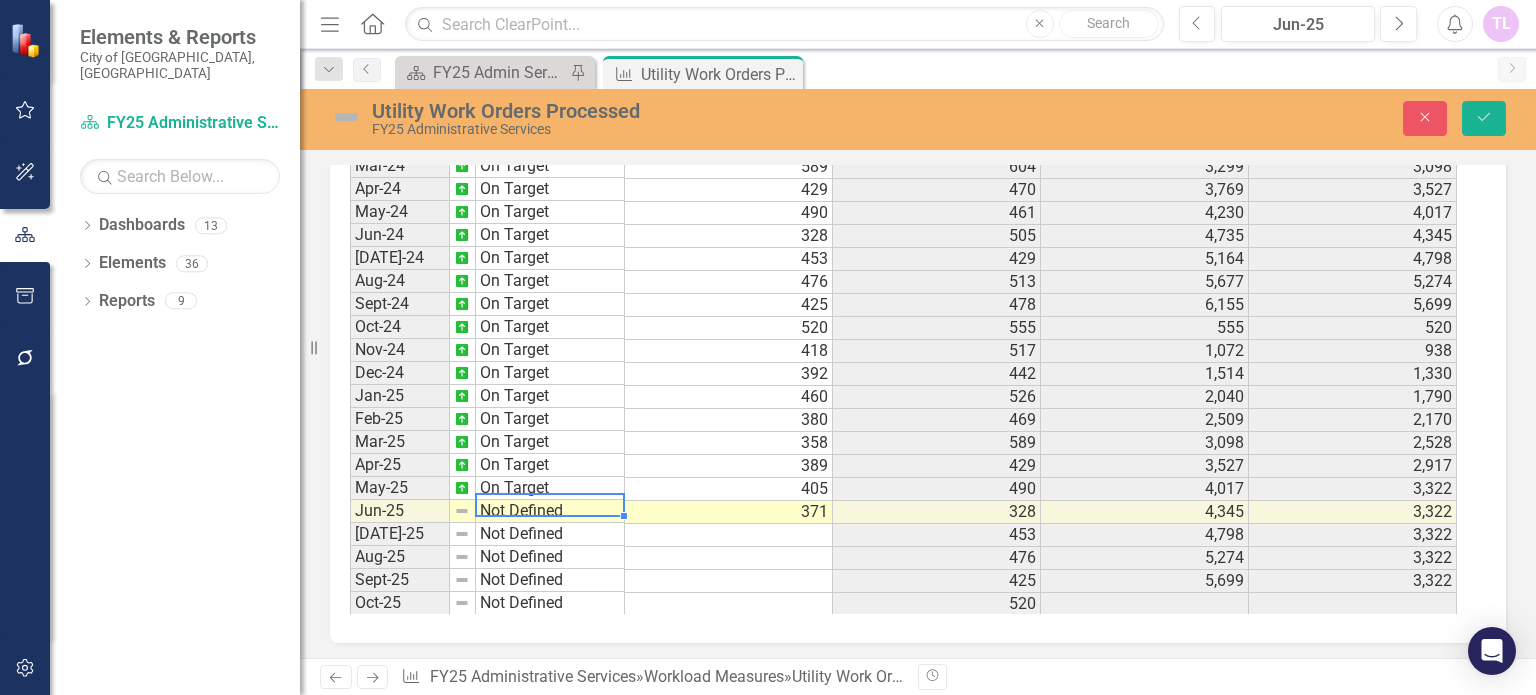 click on "Not Defined" at bounding box center (550, 511) 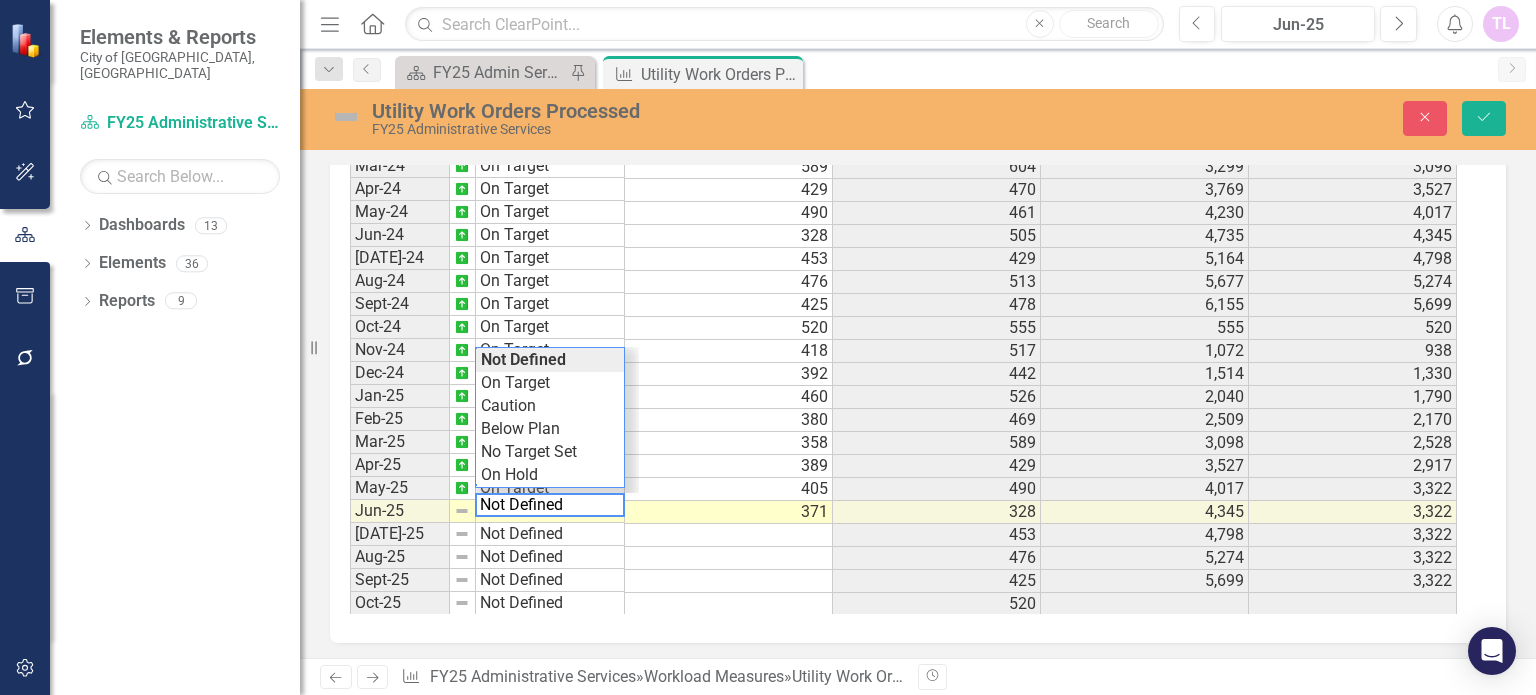 click on "Not Defined" at bounding box center [550, 505] 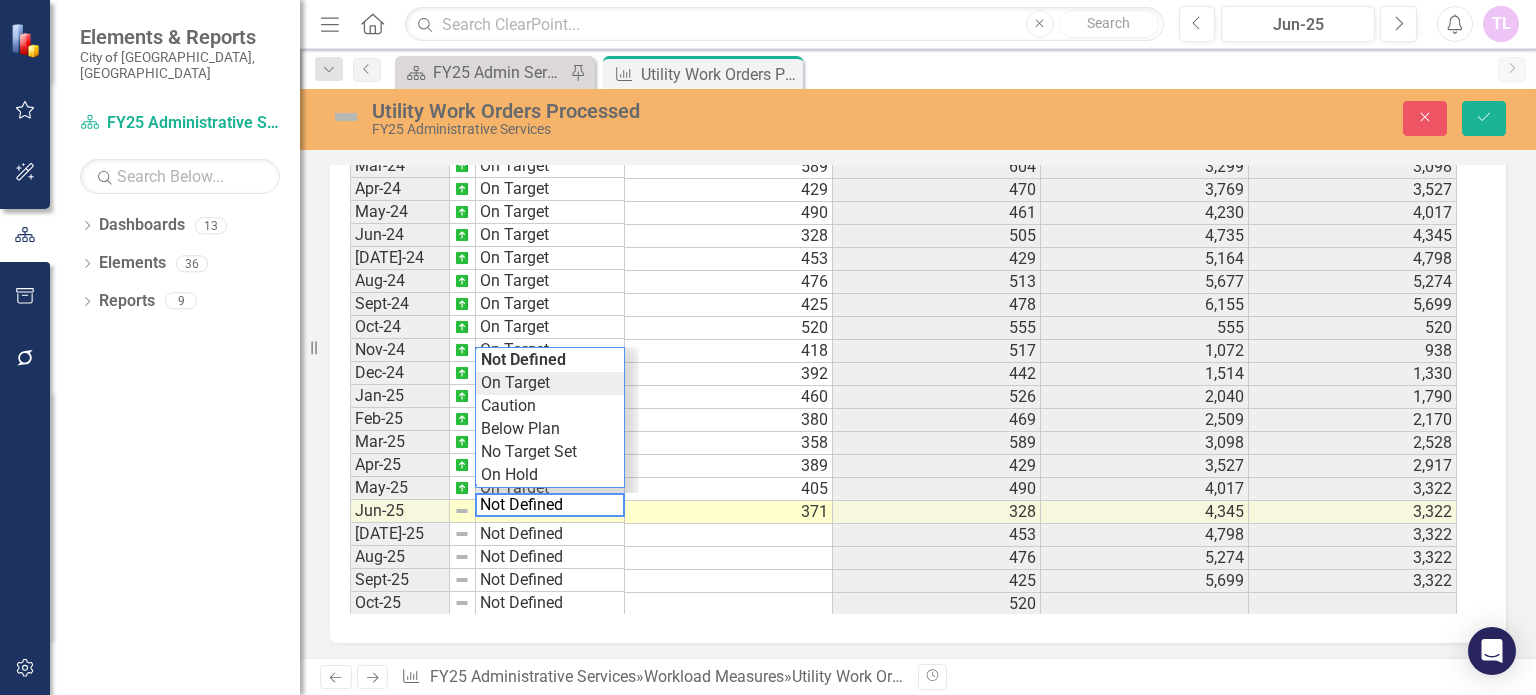 type on "On Target" 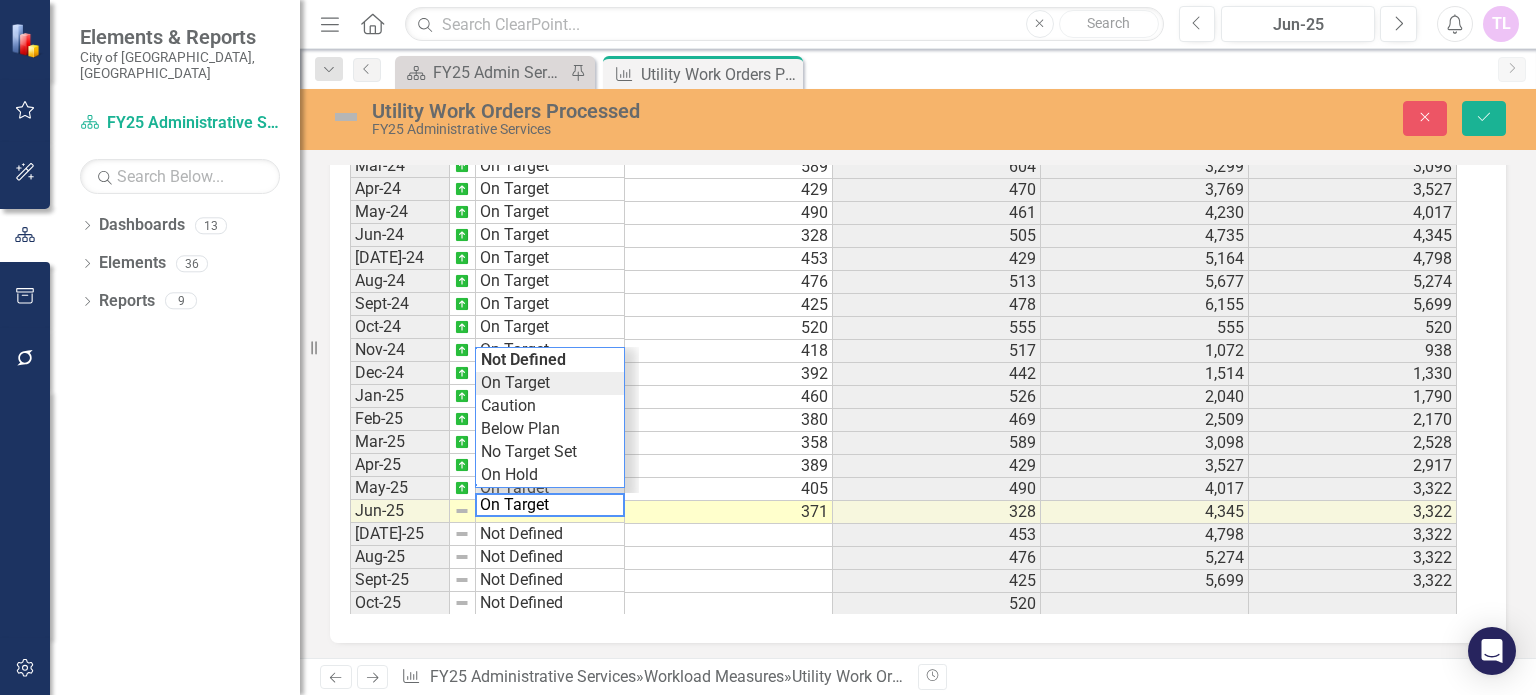click on "Period Status Utility Work Orders Processed Prior Year Actual PYTD Actual FYTD Actual Feb-23 On Target 529 437 2,029 2,695 Mar-23 On Target 604 417 2,446 3,299 Apr-23 On Target 470 384 2,830 3,769 May-23 On Target 461 362 3,192 4,230 Jun-23 On Target 505 177 3,369 4,735 Jul-23 On Target 429 374 3,743 5,164 Aug-23 On Target 513 406 4,149 5,677 Sep-23 On Target 478 569 4,718 6,155 Oct-23 On Target 555 542 542 555 Nov-23 On Target 517 570 1,112 1,072 Dec-23 On Target 442 567 1,679 1,514 Jan-24 On Target 526 487 2,166 2,040 Feb-24 On Target 469 529 2,695 2,509 Mar-24 On Target 589 604 3,299 3,098 Apr-24 On Target 429 470 3,769 3,527 May-24 On Target 490 461 4,230 4,017 Jun-24 On Target 328 505 4,735 4,345 Jul-24 On Target 453 429 5,164 4,798 Aug-24 On Target 476 513 5,677 5,274 Sept-24 On Target 425 478 6,155 5,699 Oct-24 On Target 520 555 555 520 Nov-24 On Target 418 517 1,072 938 Dec-24 On Target 392 442 1,514 1,330 Jan-25 On Target 460 526 2,040 1,790 Feb-25 On Target 380 469 2,509 2,170 Mar-25 On Target 358" at bounding box center (910, 363) 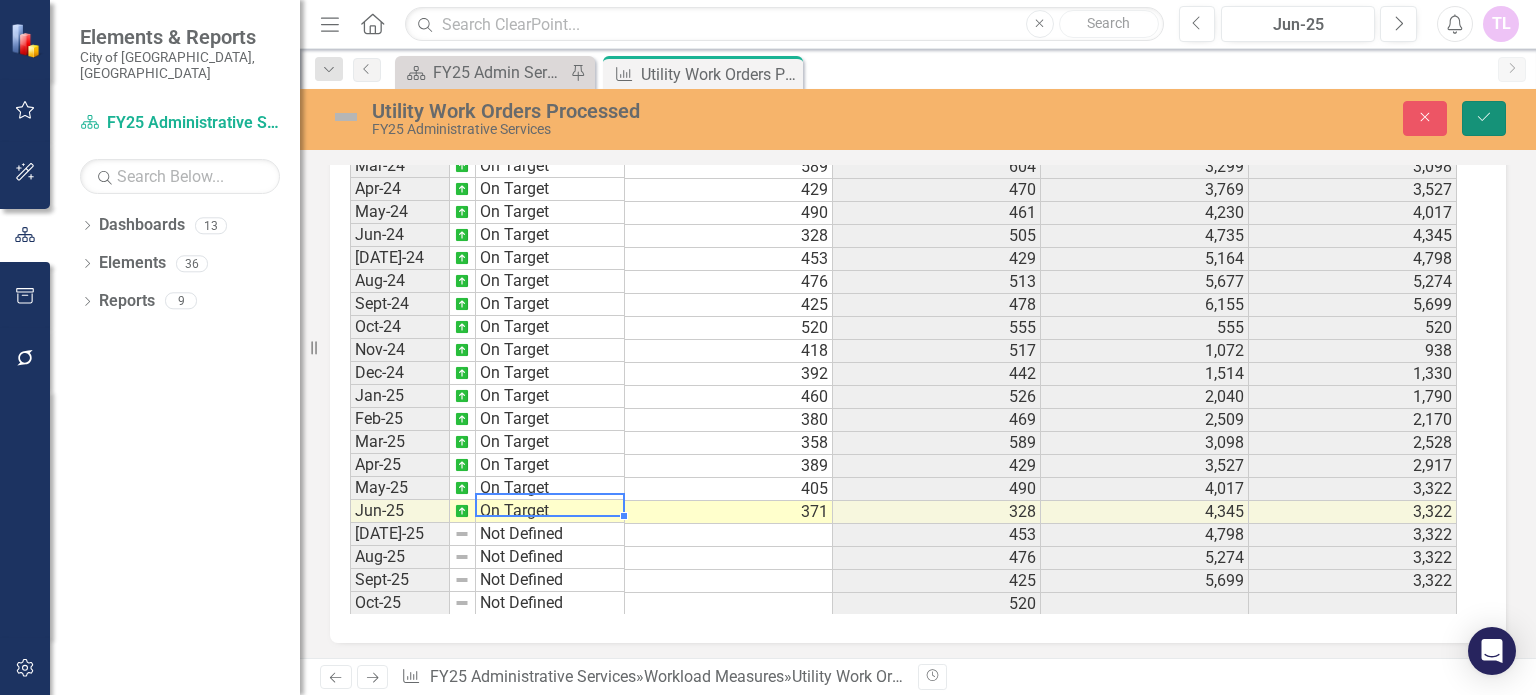 click on "Save" 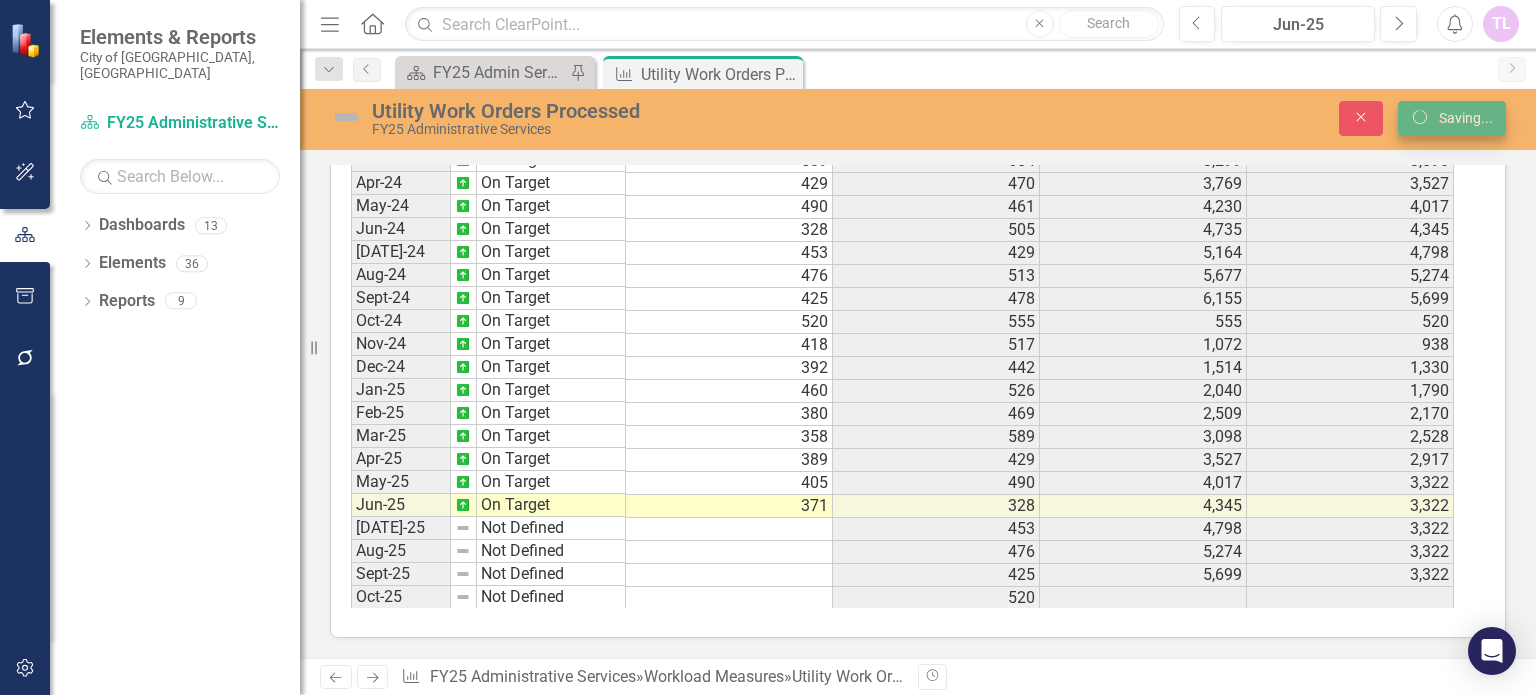 scroll, scrollTop: 0, scrollLeft: 0, axis: both 